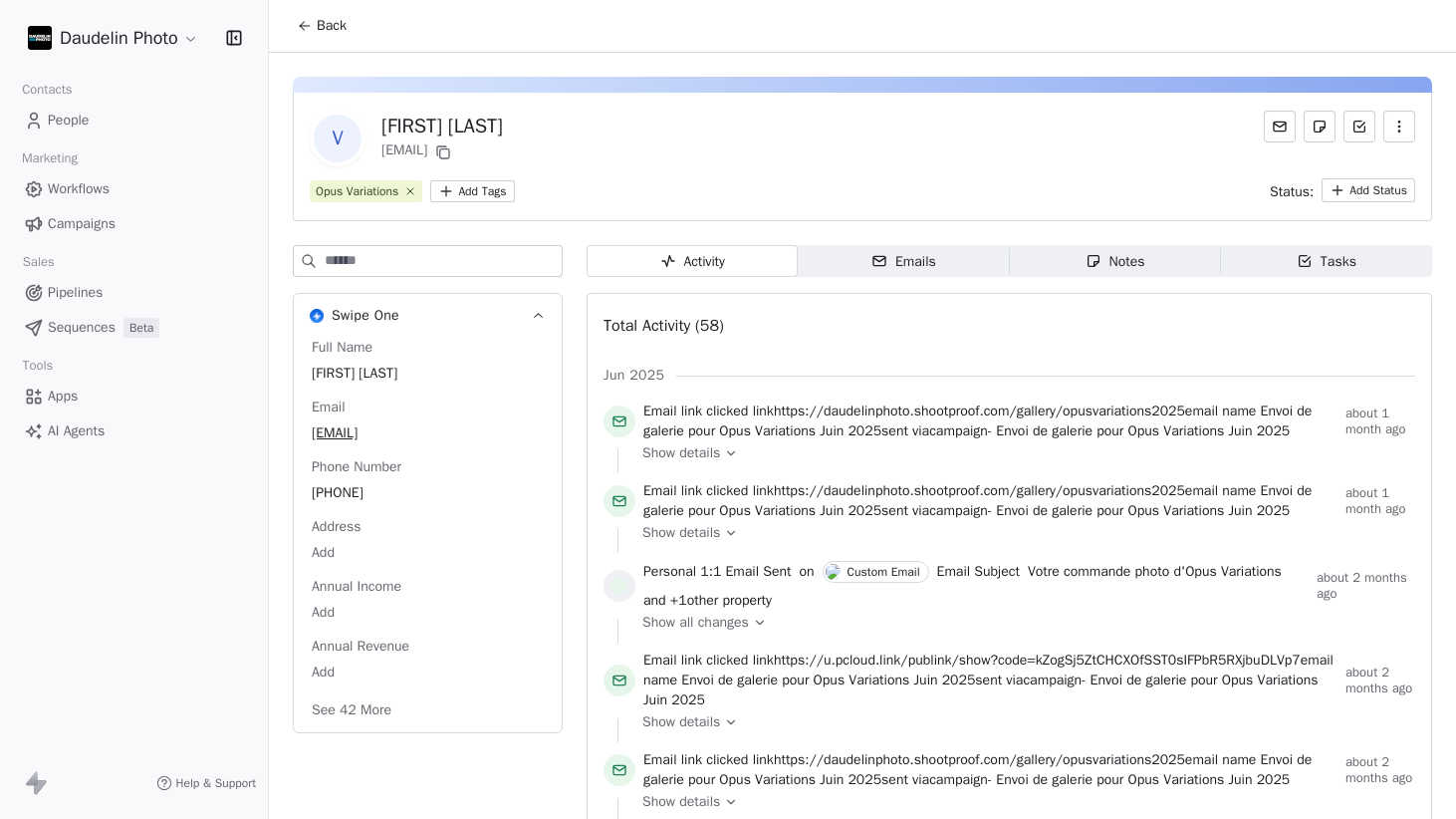 scroll, scrollTop: 0, scrollLeft: 0, axis: both 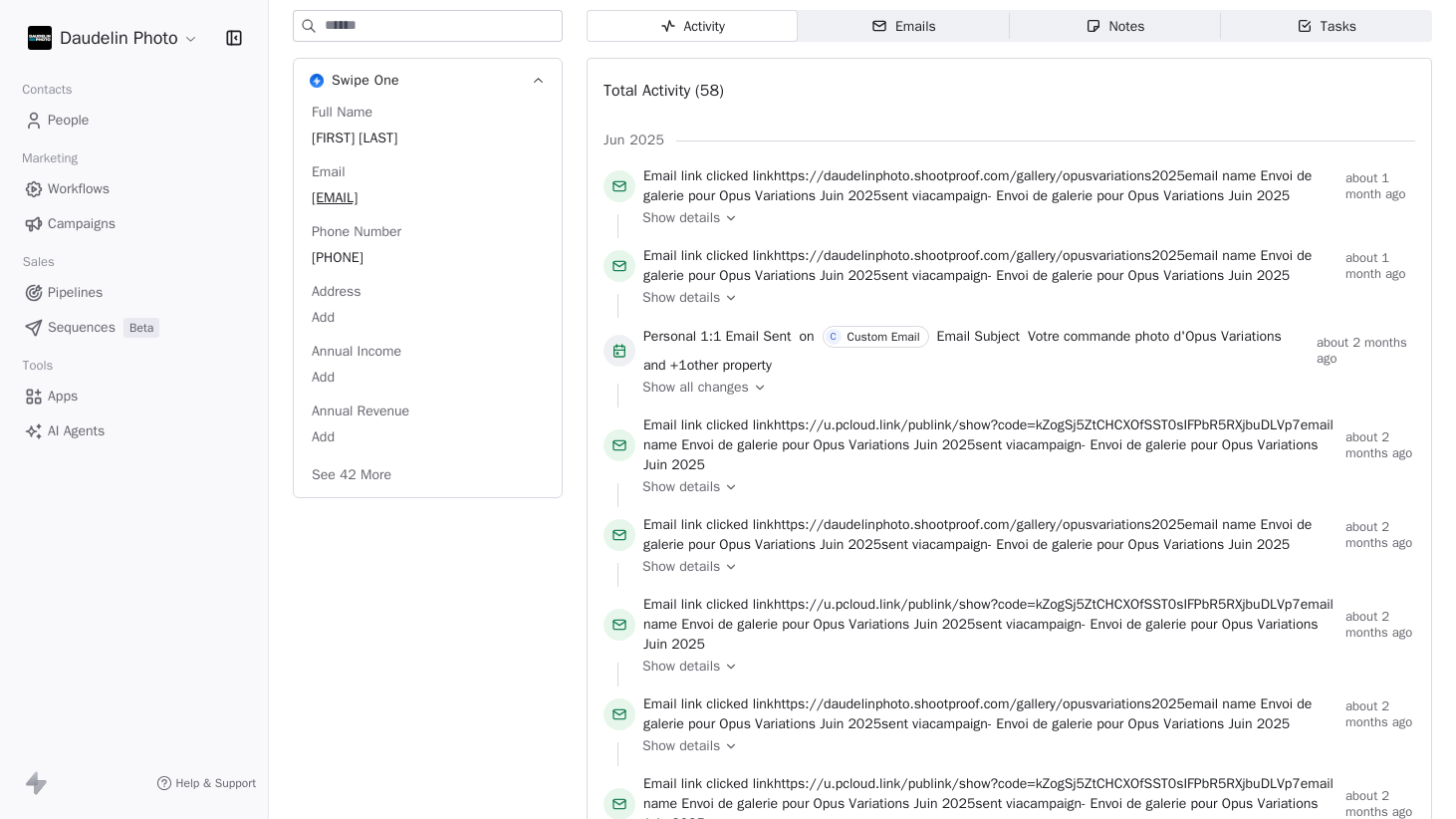 click on "Campaigns" at bounding box center [82, 223] 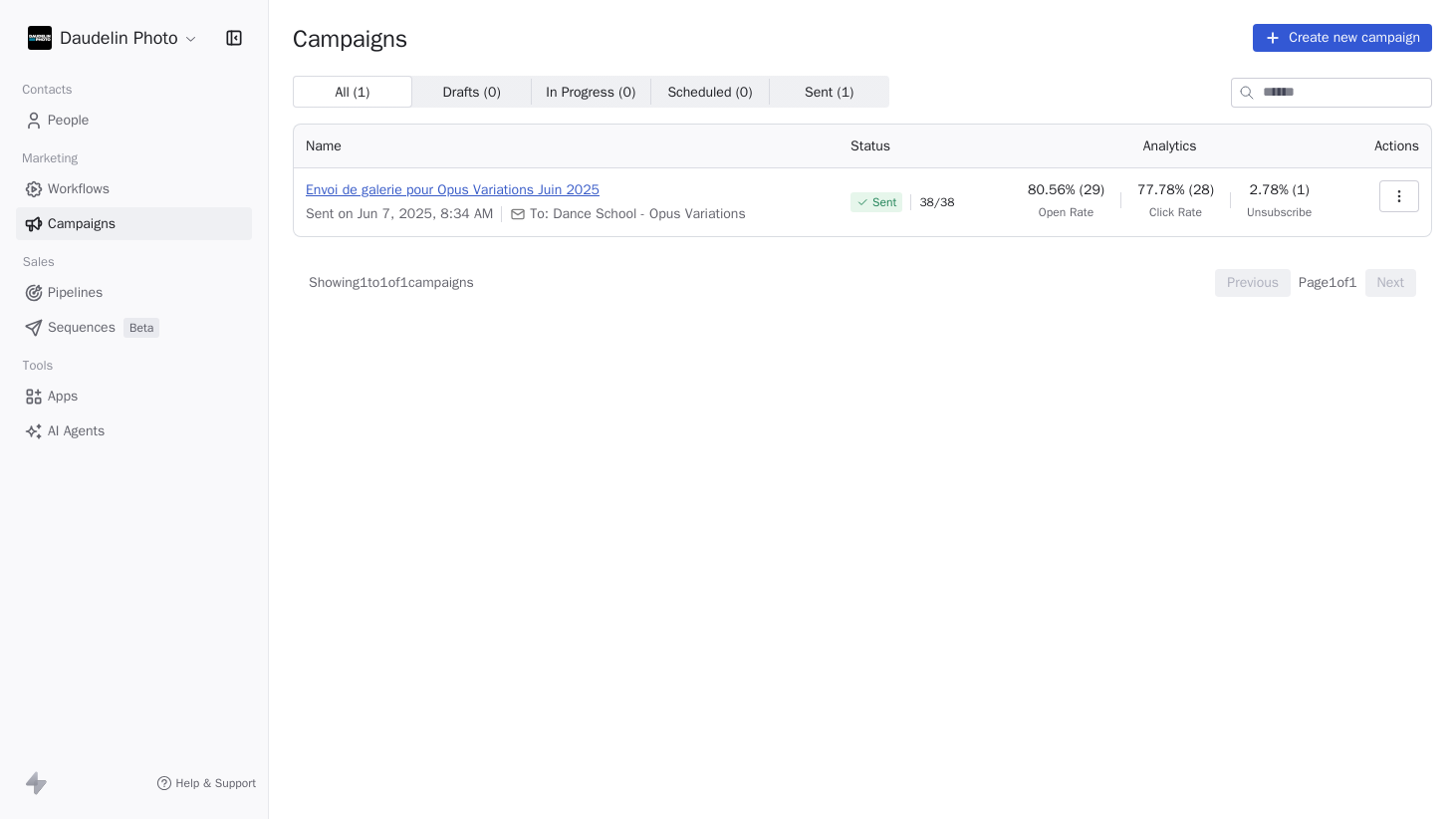 click on "Envoi de galerie pour Opus Variations Juin 2025" at bounding box center [566, 190] 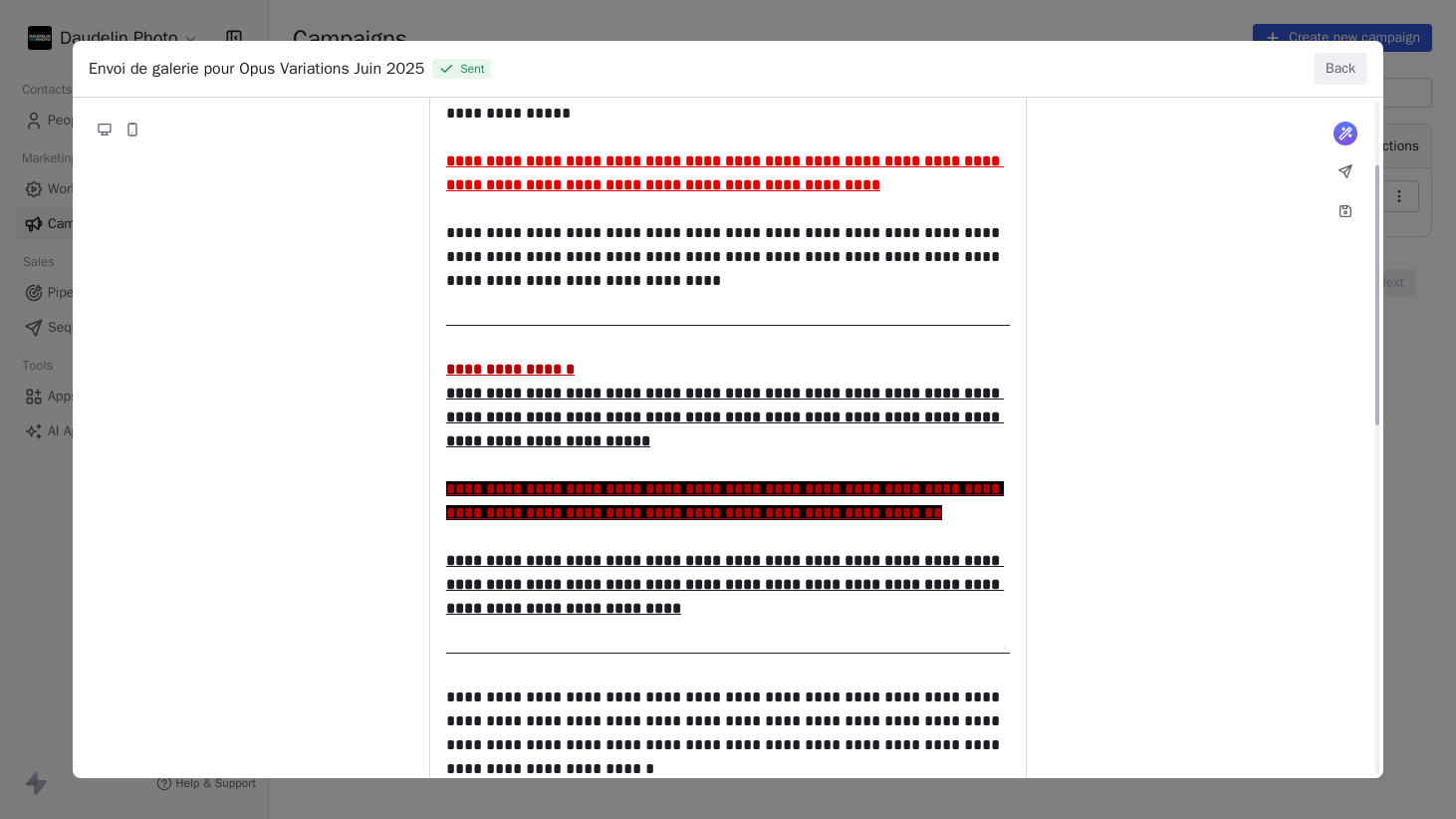 scroll, scrollTop: 0, scrollLeft: 0, axis: both 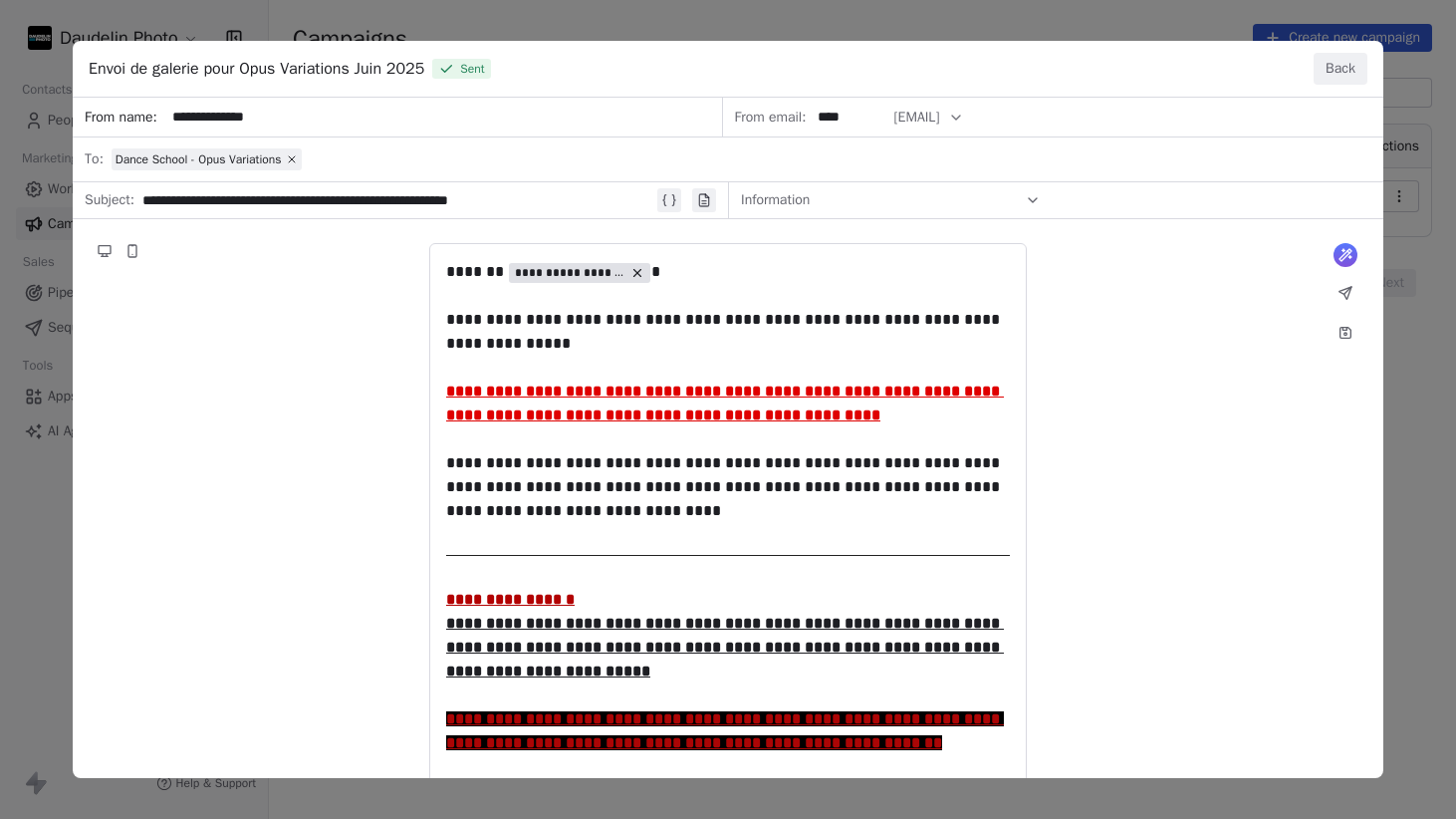 click on "Back" at bounding box center (1340, 69) 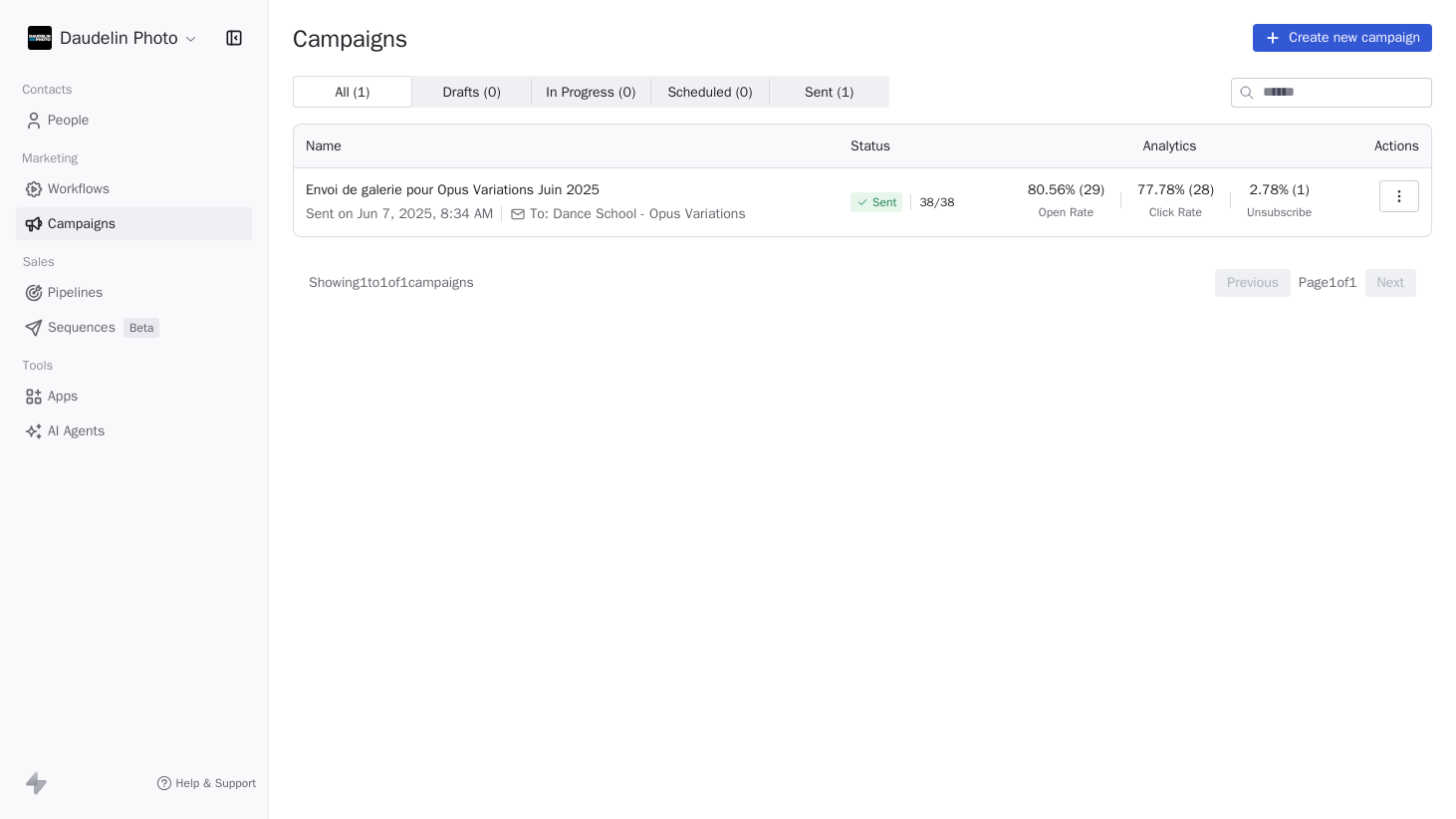 click on "People" at bounding box center (133, 120) 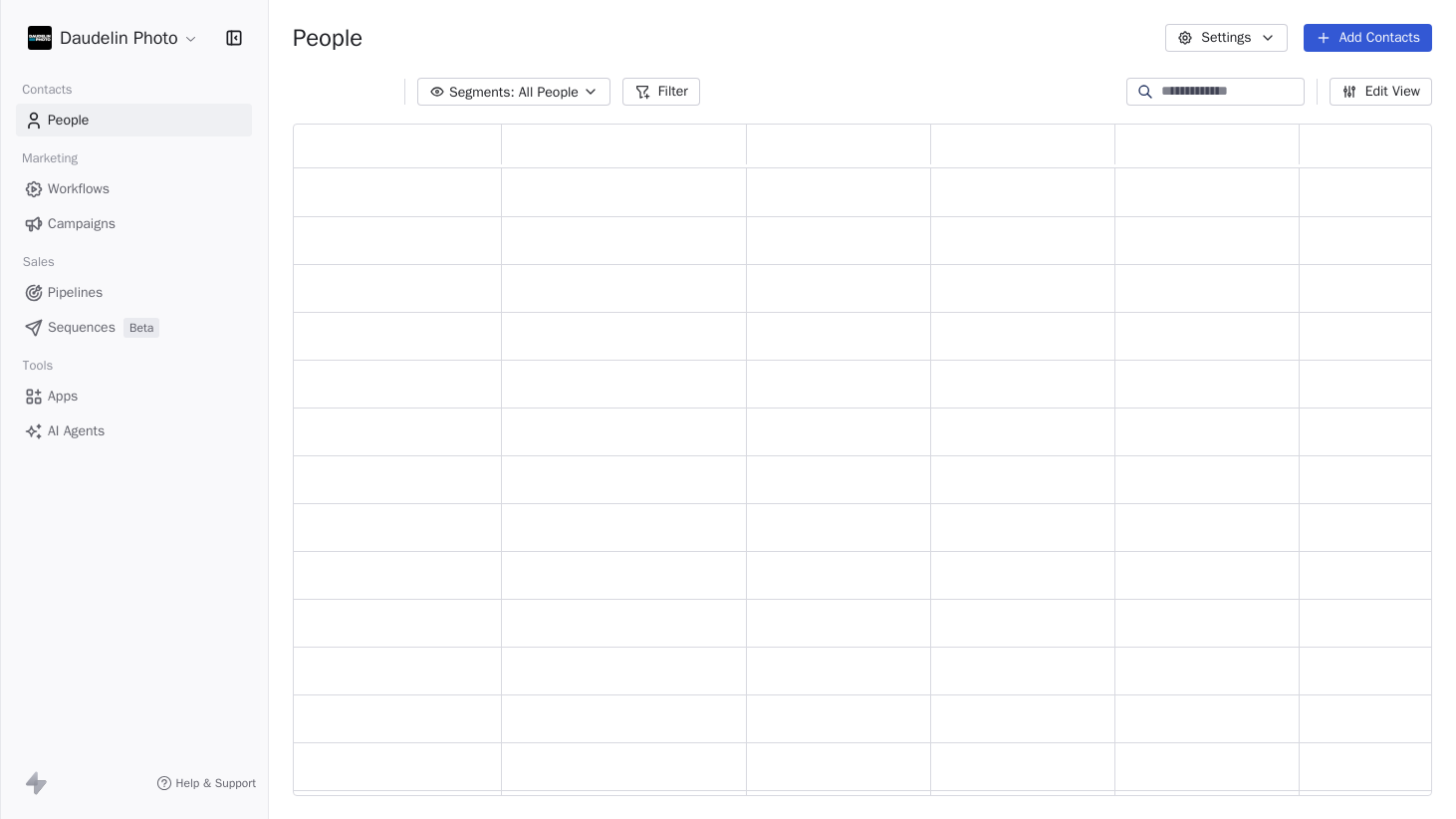 scroll, scrollTop: 0, scrollLeft: 1, axis: horizontal 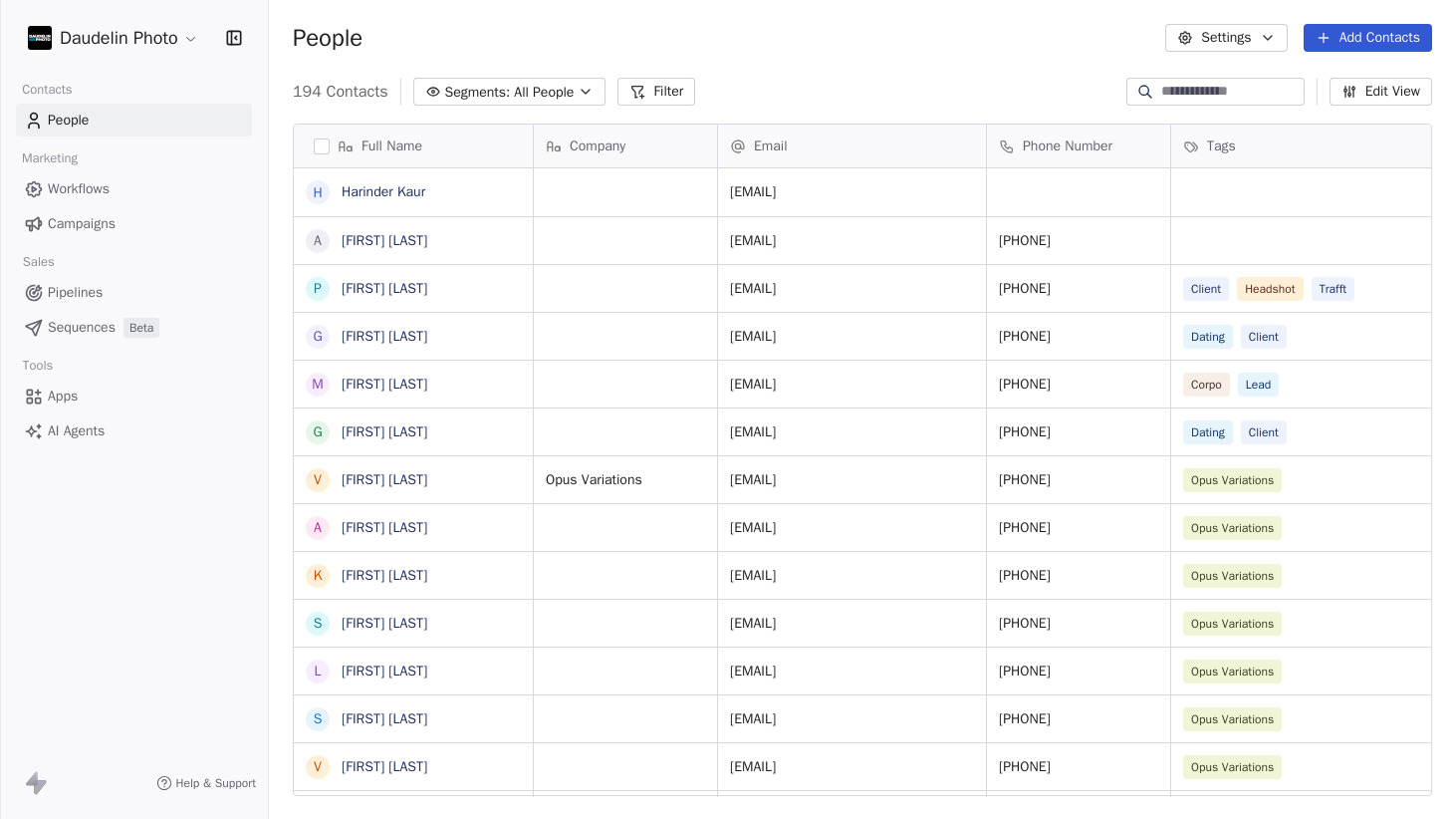 click on "AI Agents" at bounding box center (76, 430) 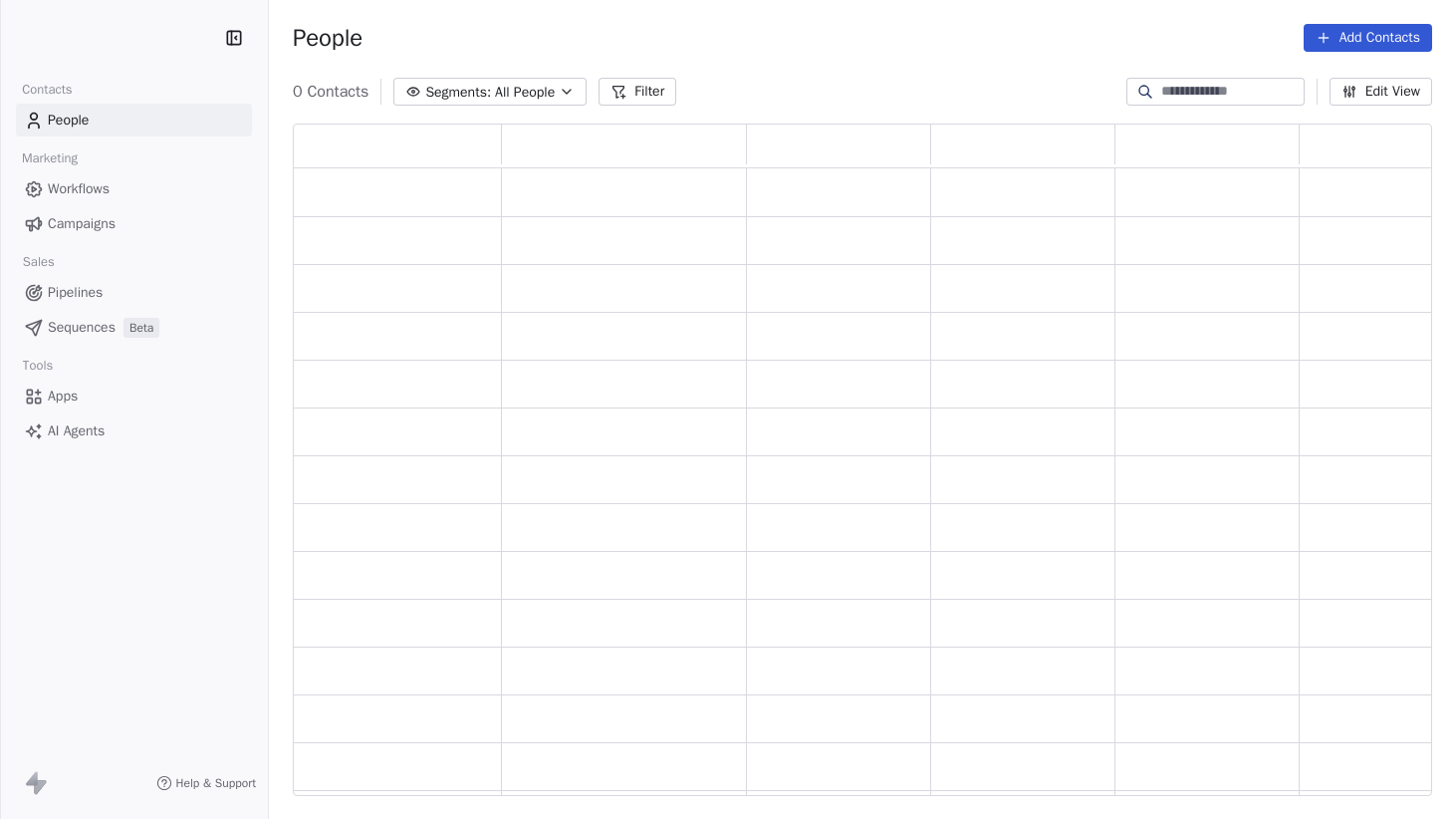scroll, scrollTop: 0, scrollLeft: 0, axis: both 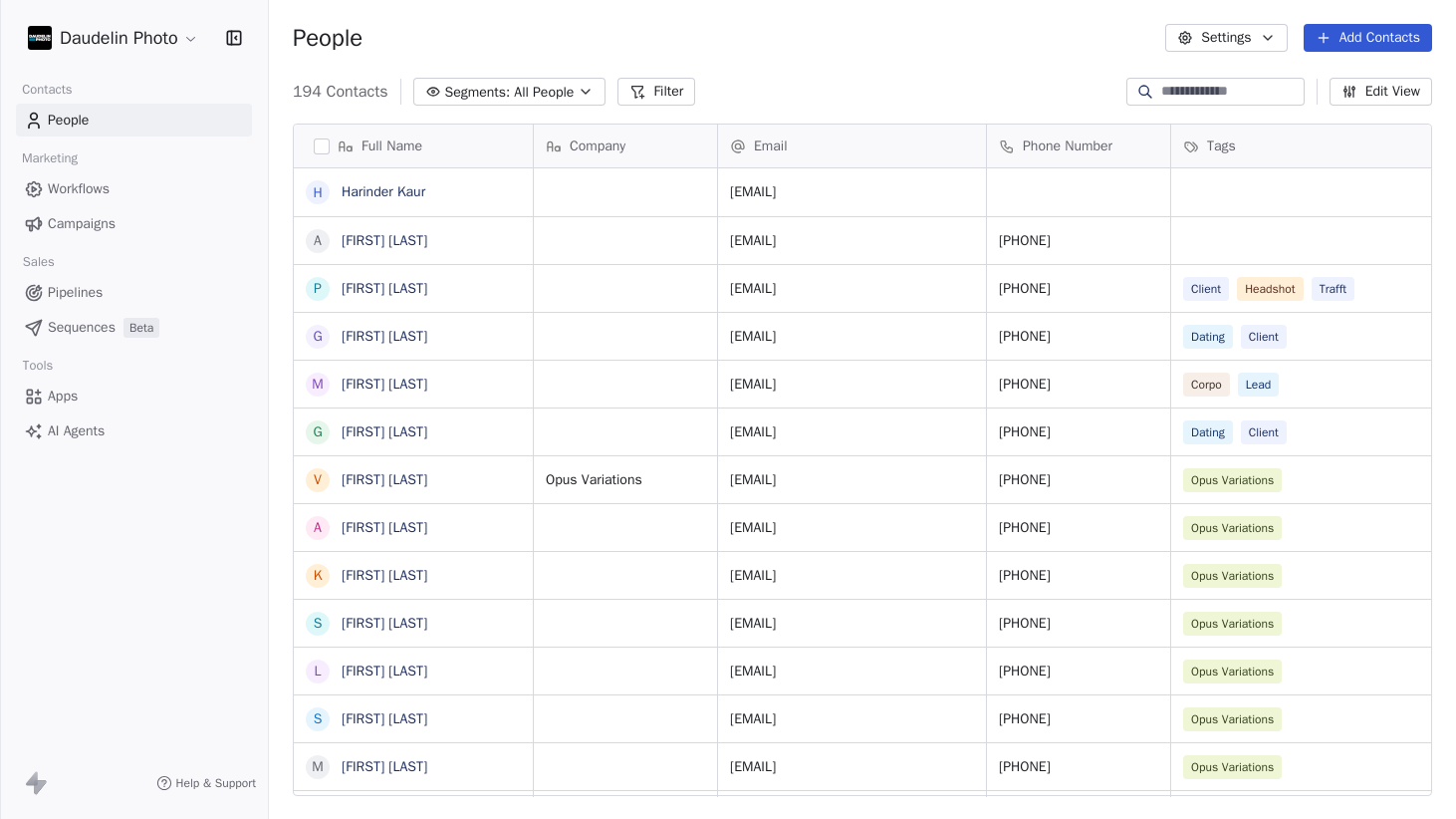 click on "AI Agents" at bounding box center (76, 430) 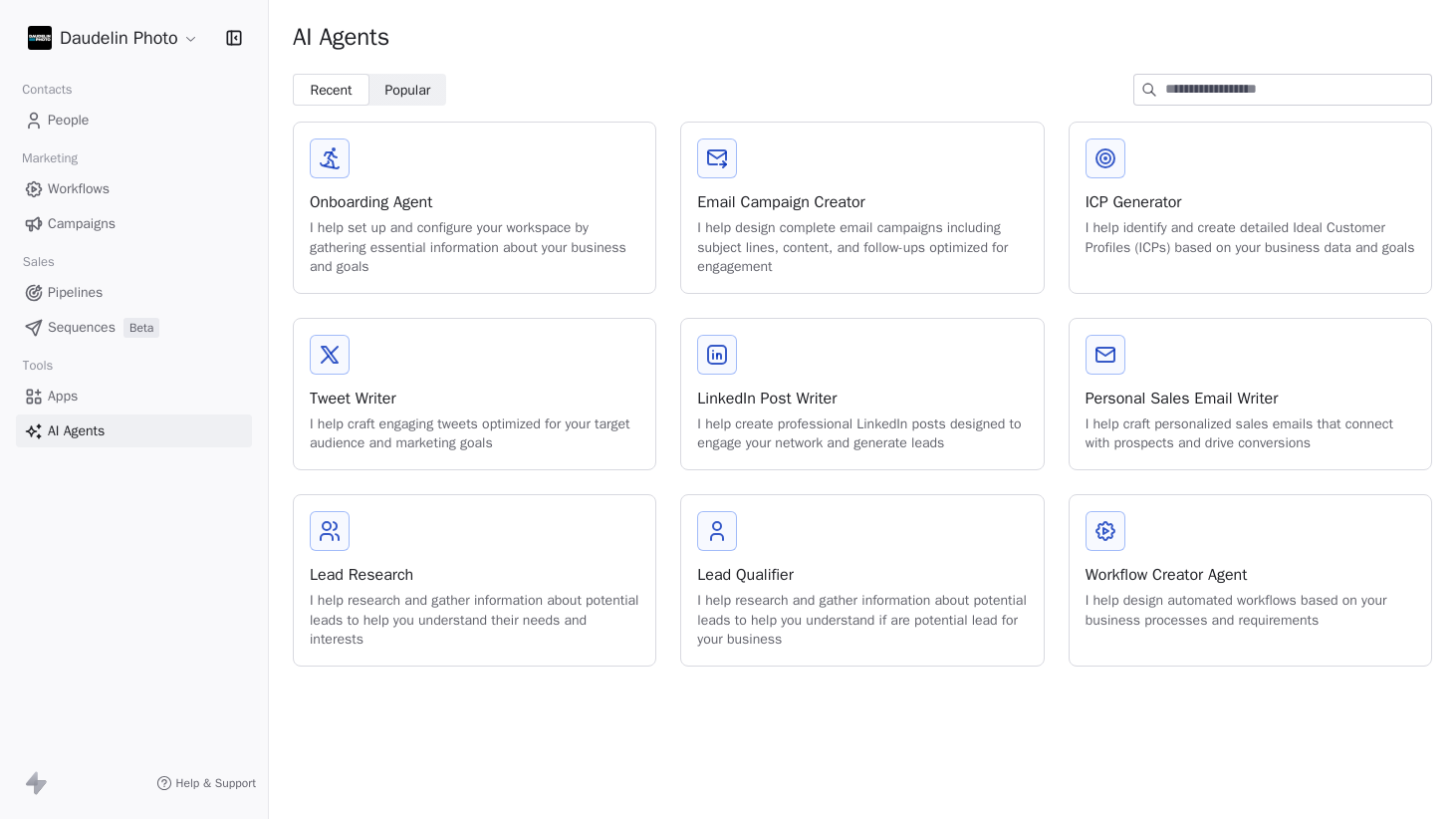 click on "Onboarding Agent I help set up and configure your workspace by gathering essential information about your business and goals" at bounding box center (474, 233) 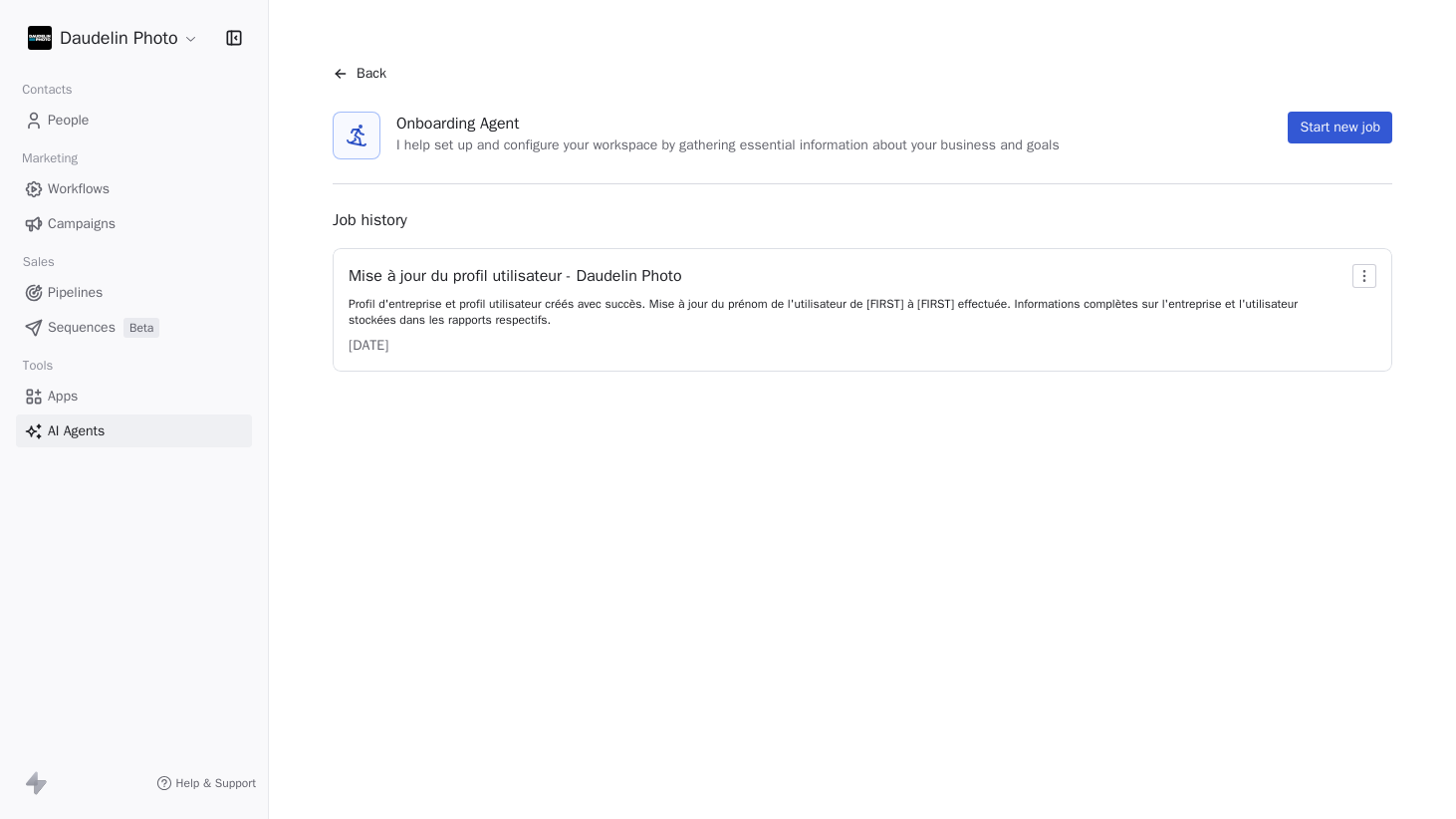 click on "Mise à jour du profil utilisateur - Daudelin Photo" at bounding box center [847, 276] 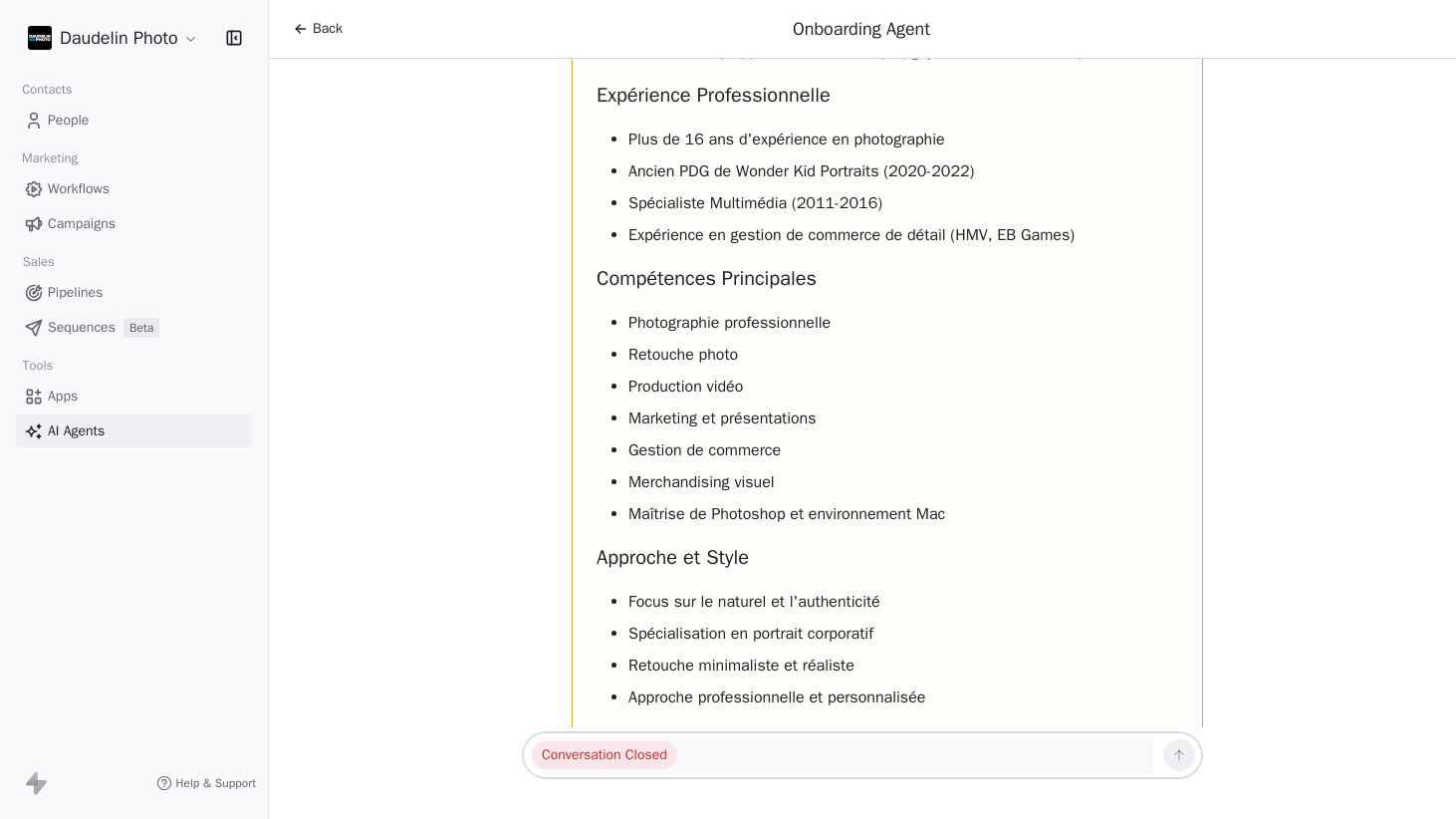 scroll, scrollTop: 5078, scrollLeft: 0, axis: vertical 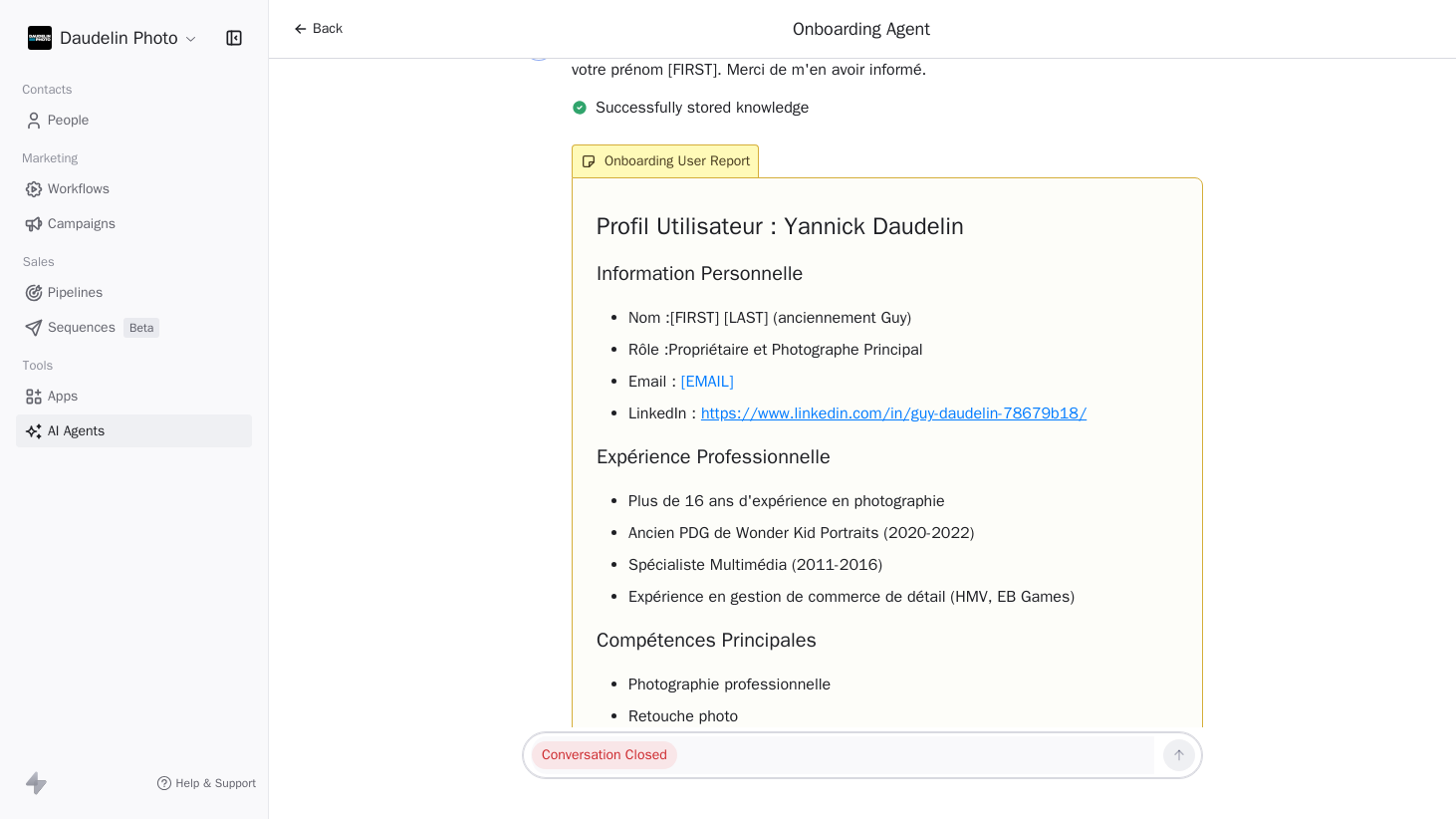 click on "https://www.linkedin.com/in/guy-daudelin-78679b18/" at bounding box center [893, 413] 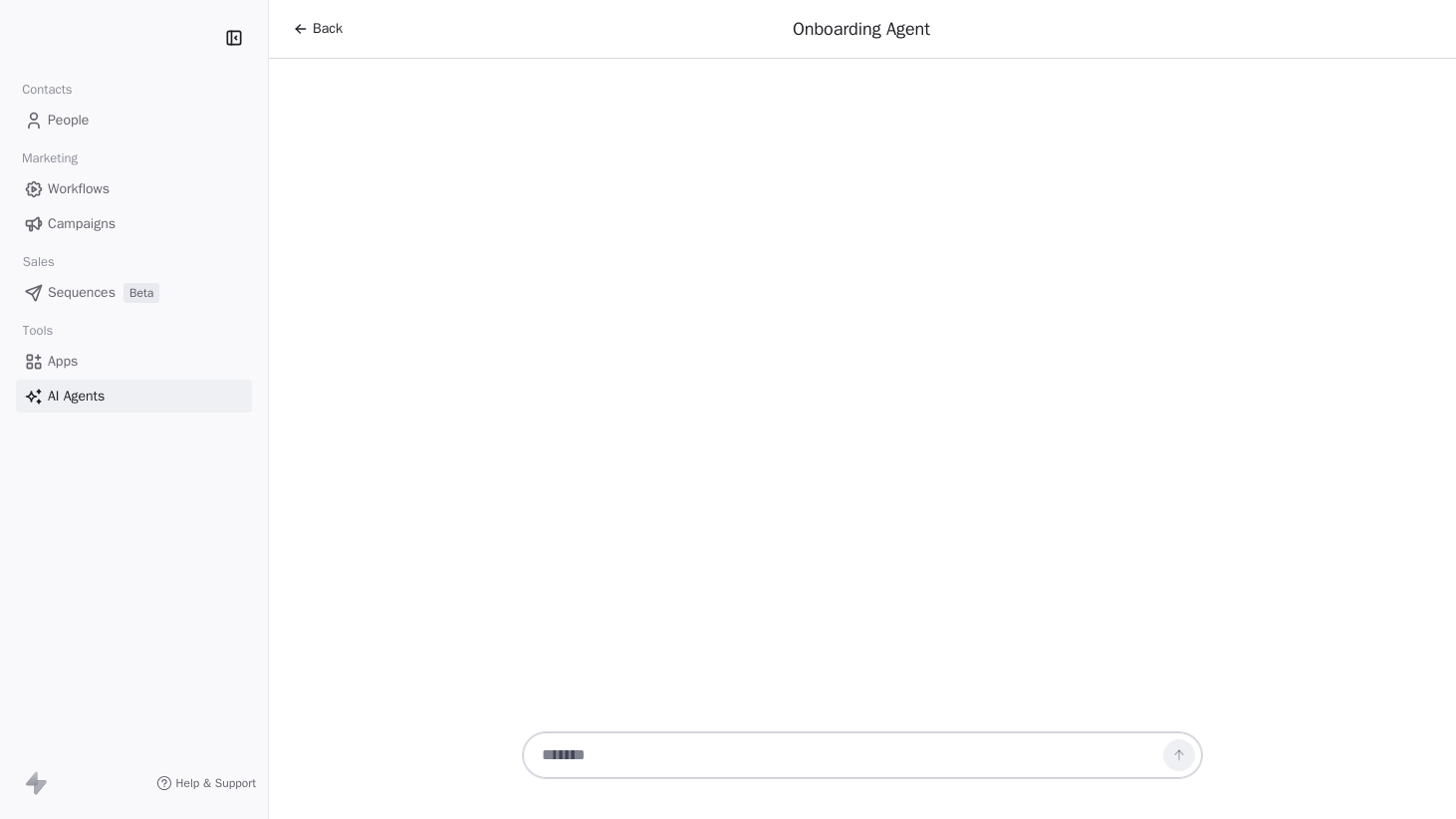 scroll, scrollTop: 0, scrollLeft: 0, axis: both 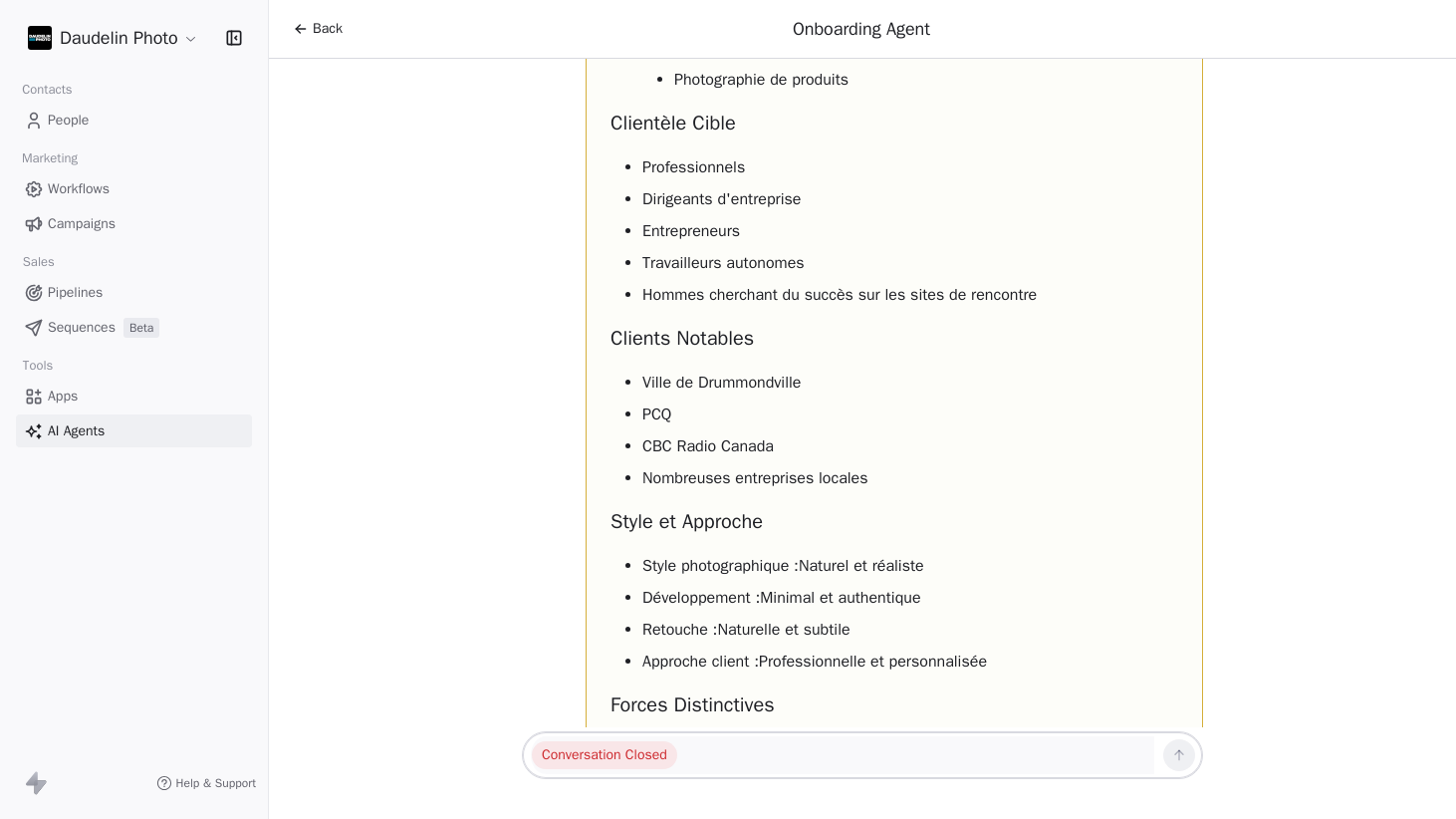 click on "Pipelines" at bounding box center [75, 292] 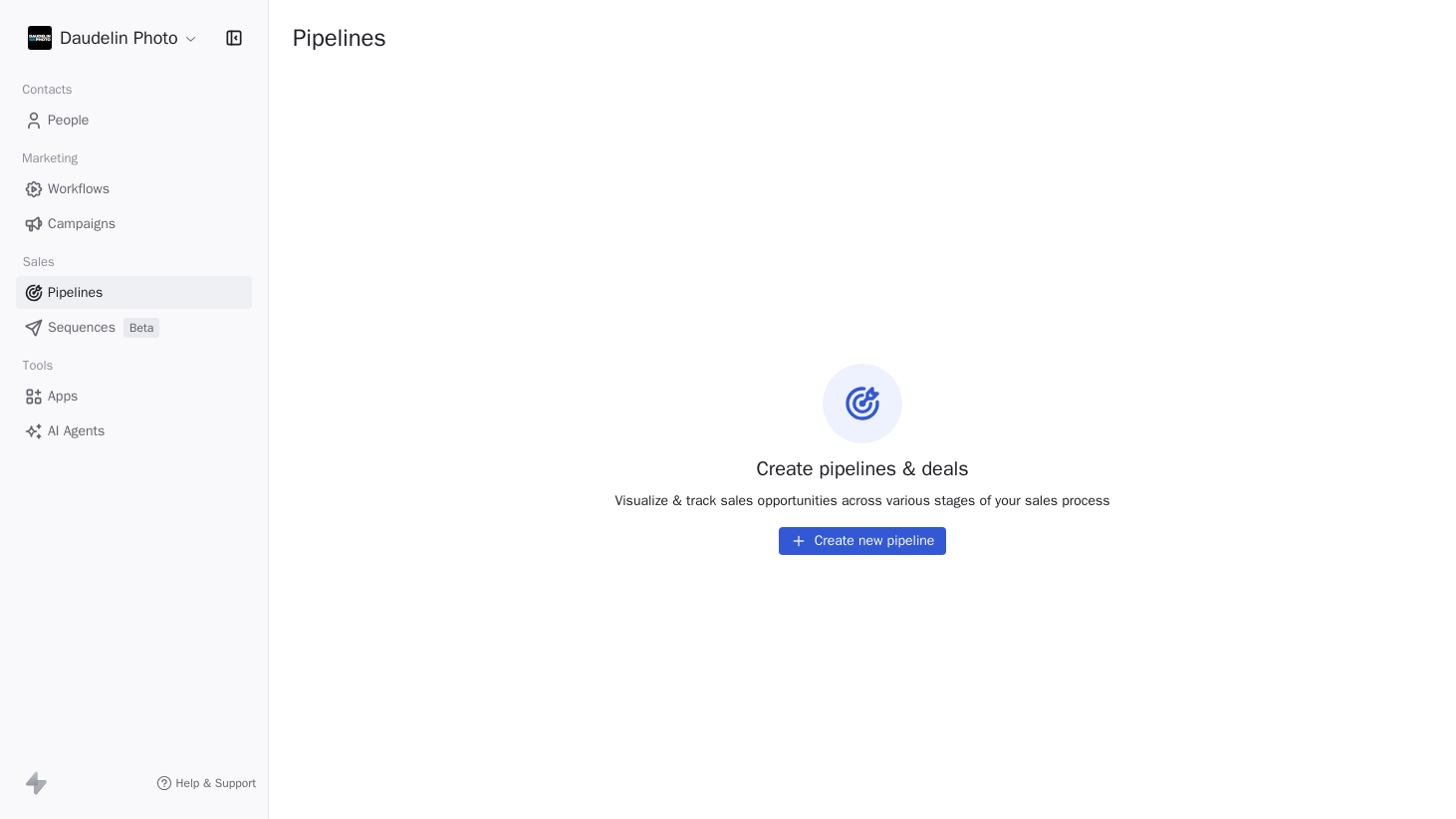 click on "Sequences" at bounding box center [82, 327] 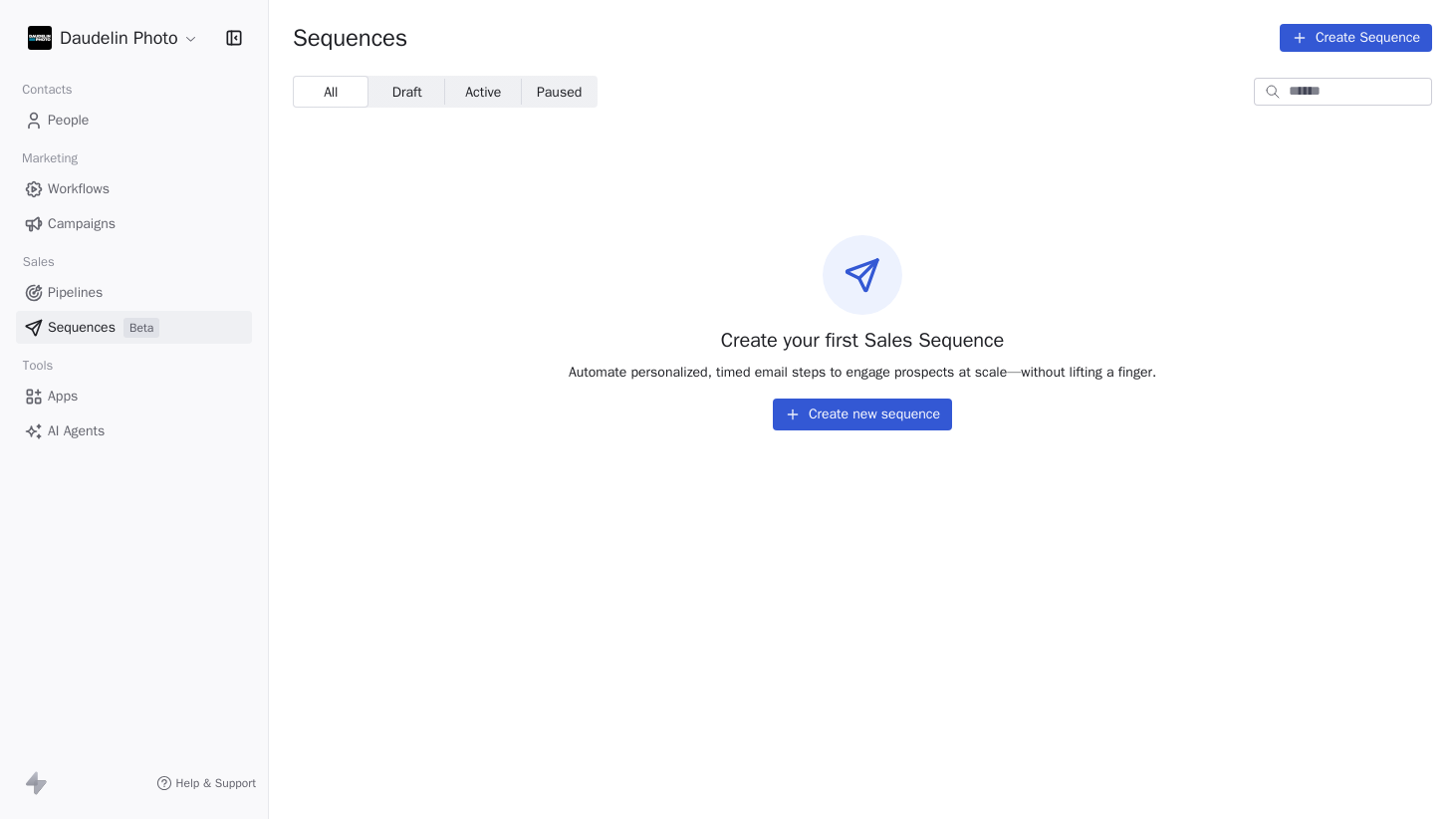 click on "Campaigns" at bounding box center [82, 223] 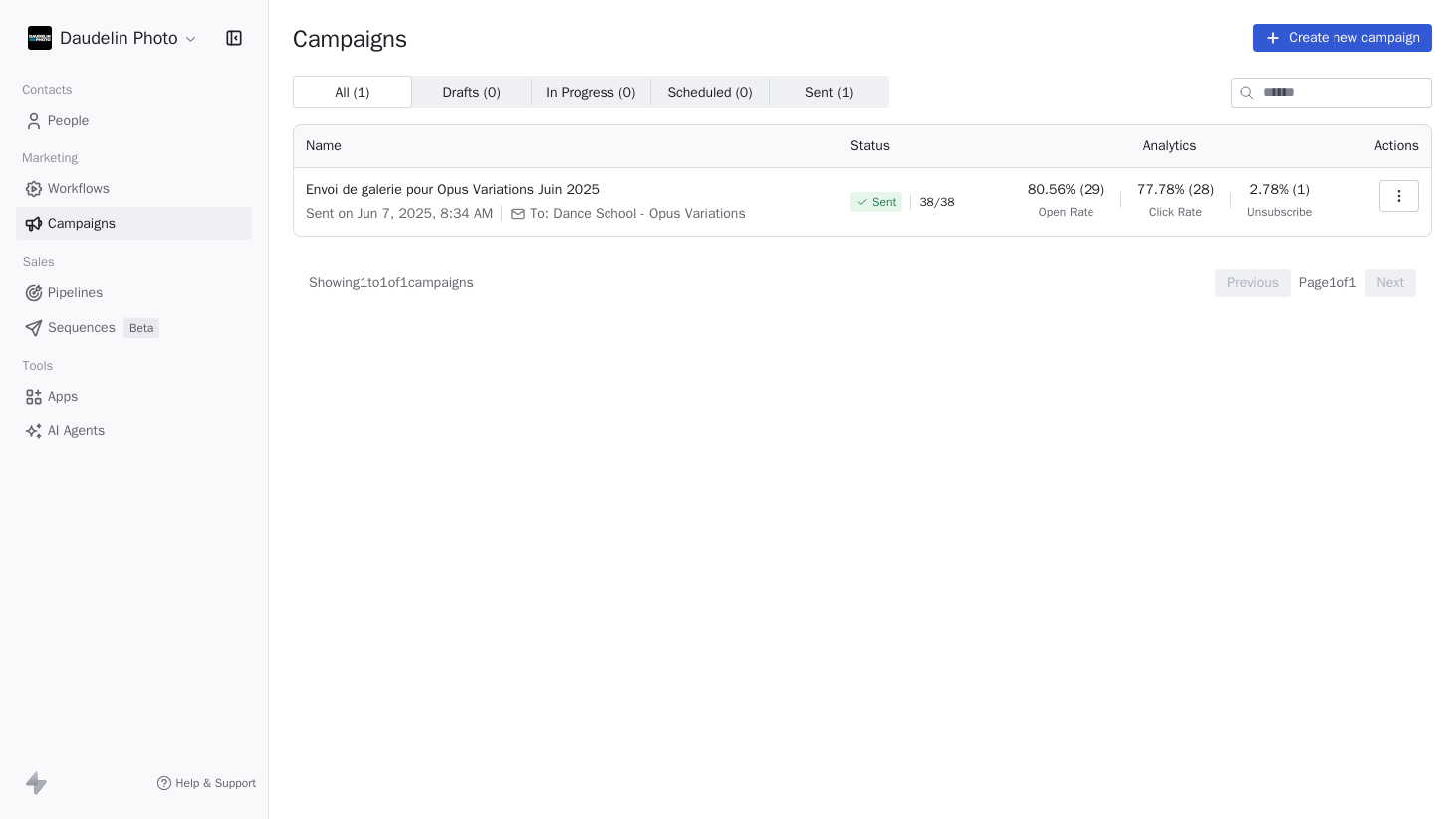 click on "Workflows" at bounding box center [133, 188] 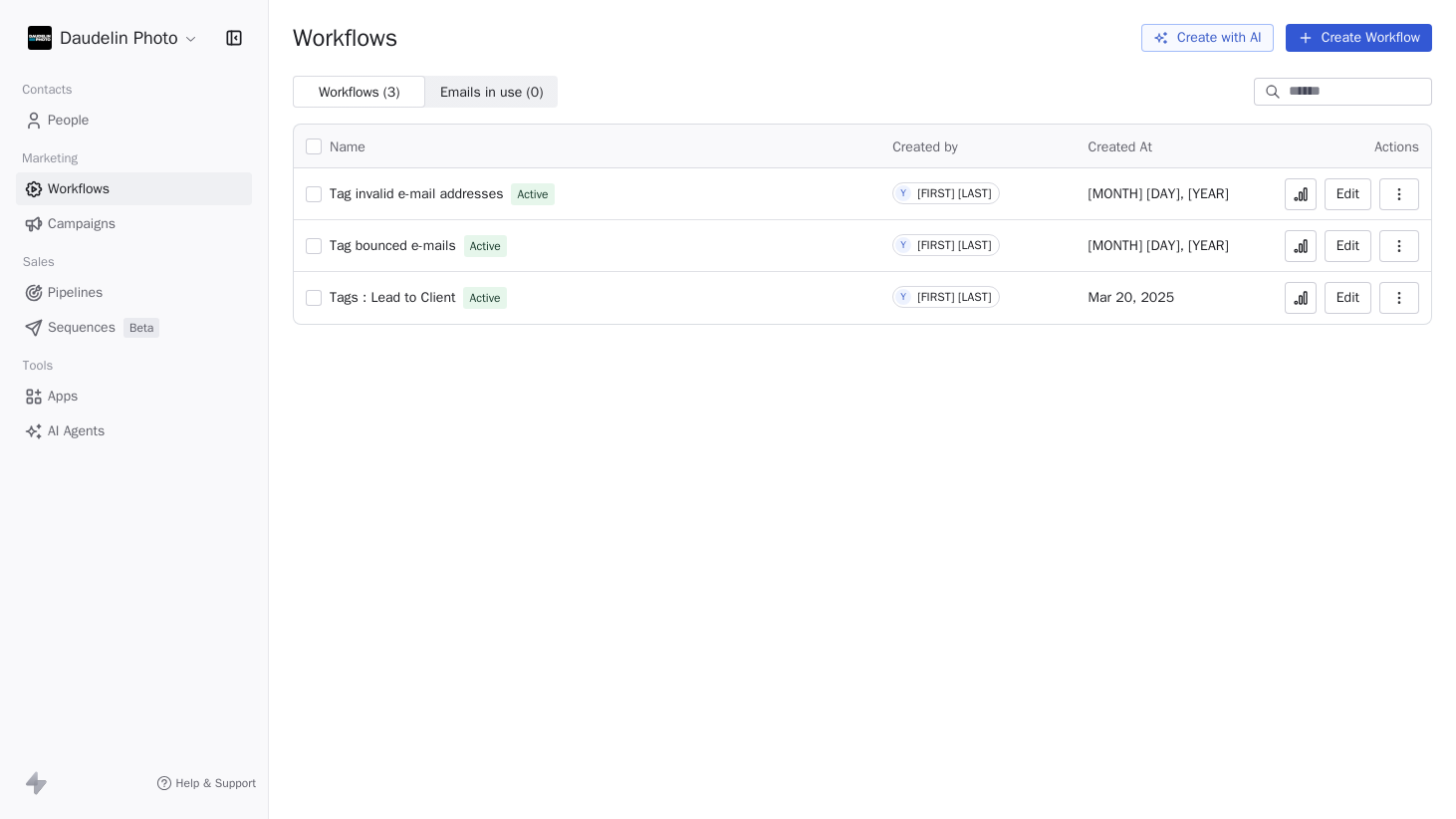 click on "Campaigns" at bounding box center (133, 223) 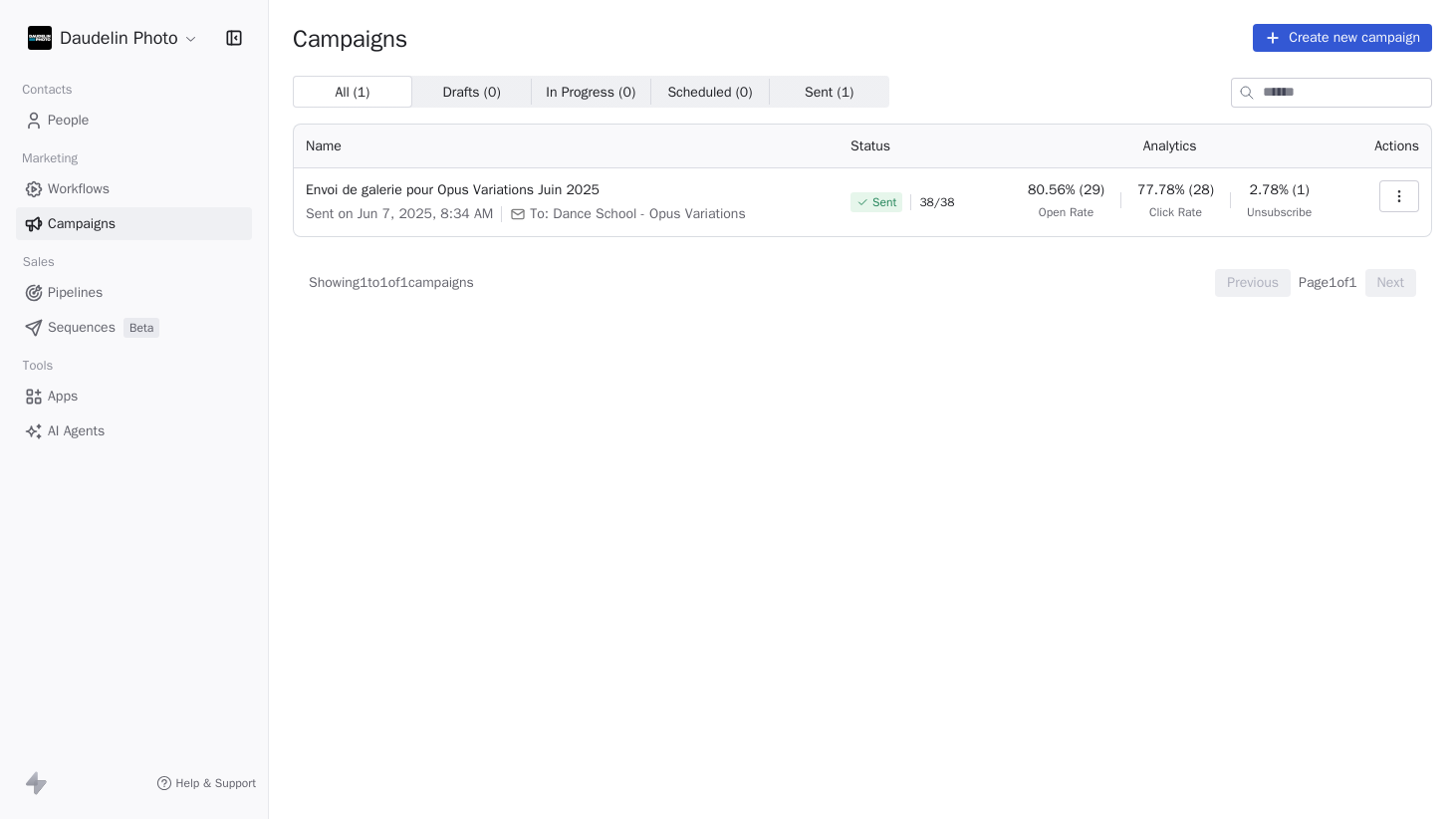 click on "People" at bounding box center (133, 120) 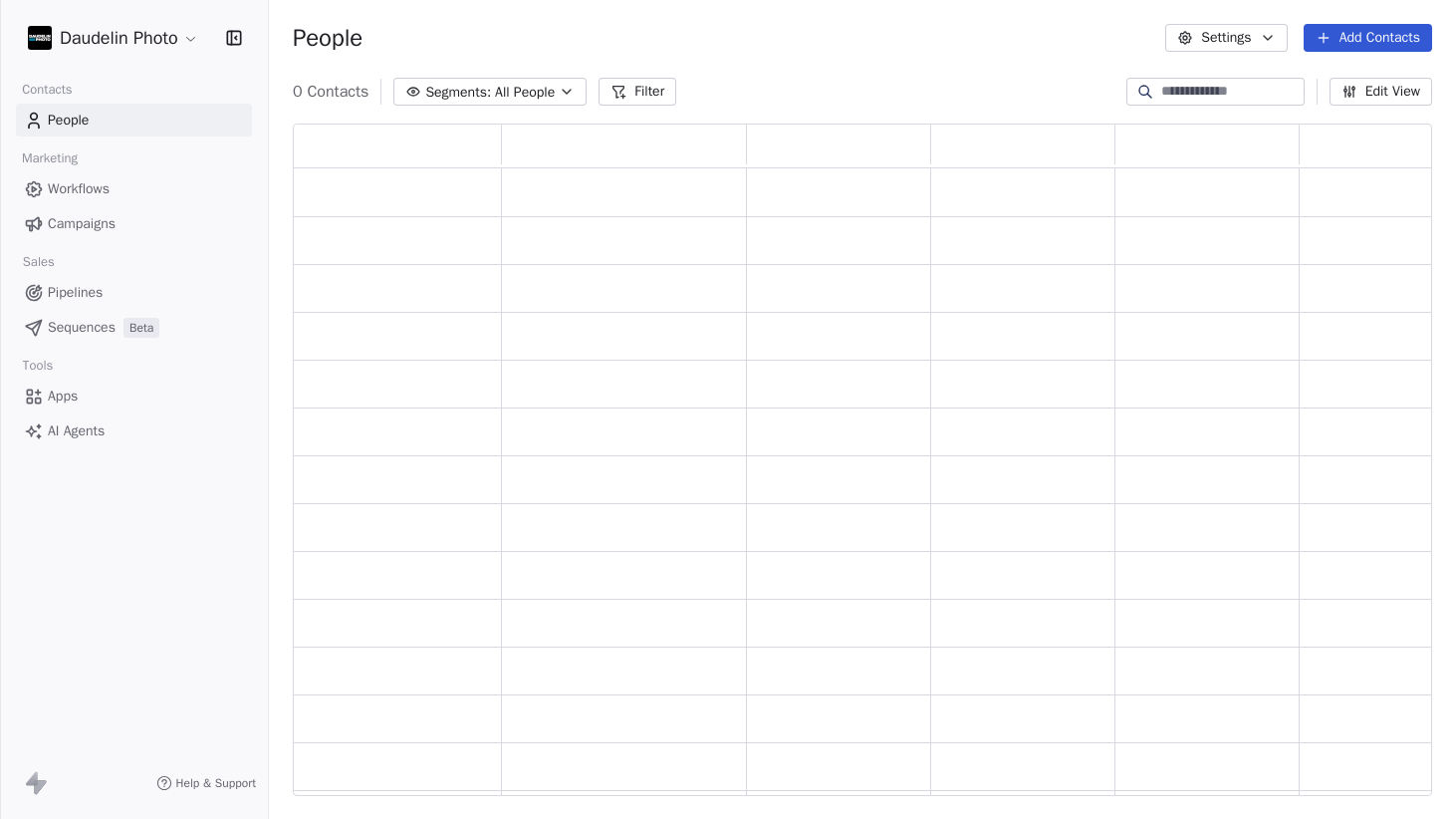 scroll, scrollTop: 0, scrollLeft: 1, axis: horizontal 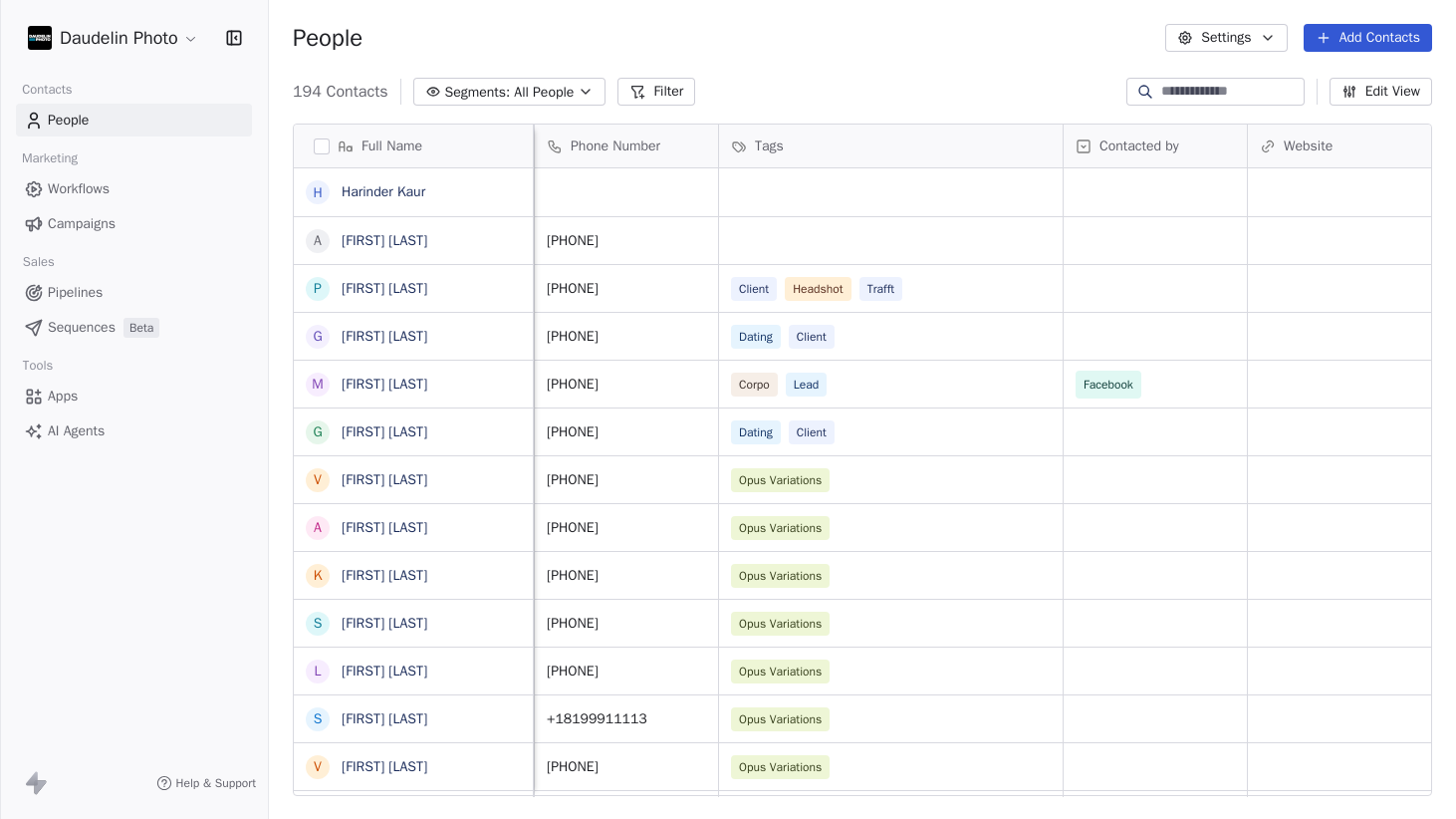 click on "Apps" at bounding box center [63, 396] 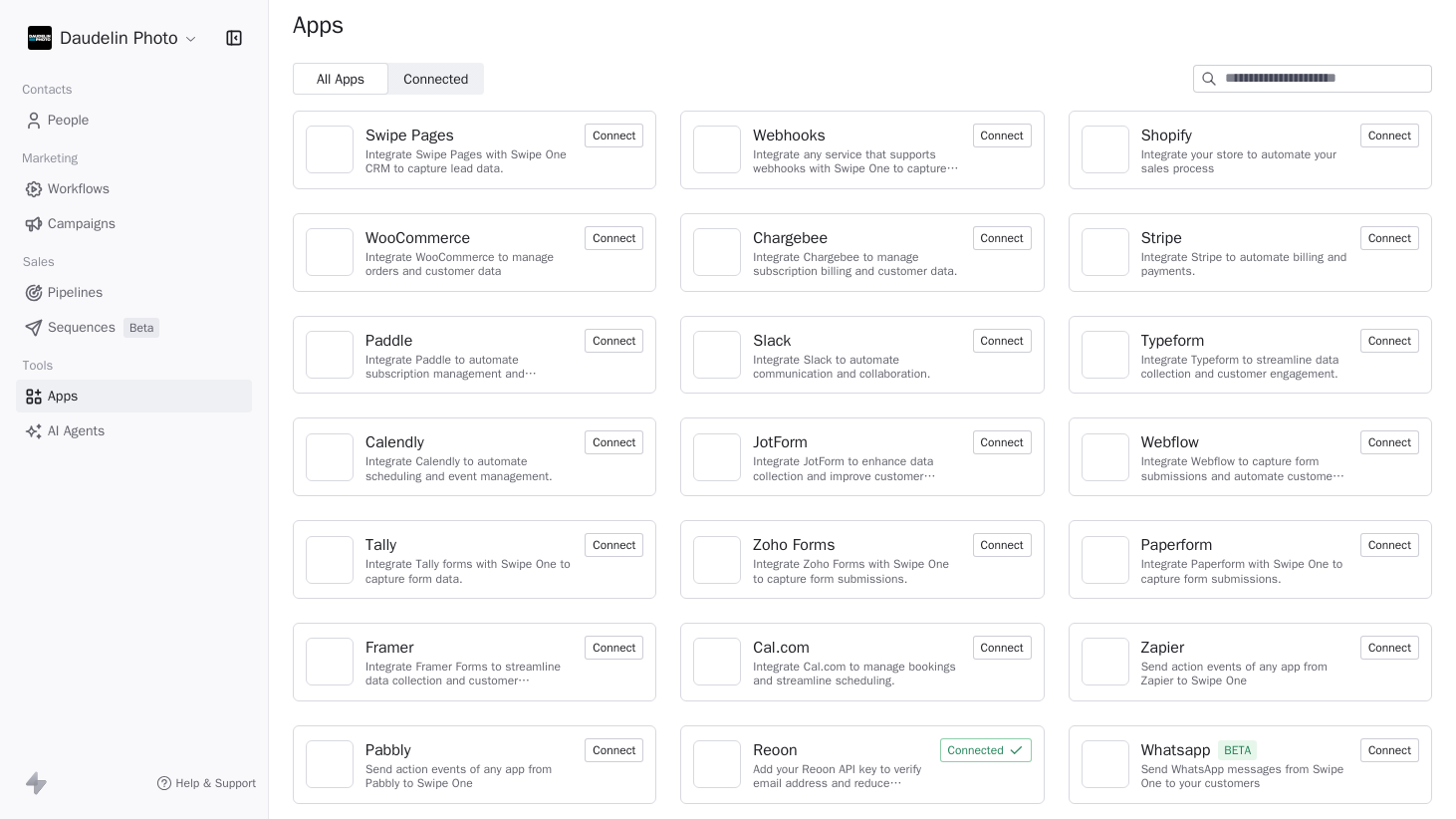 scroll, scrollTop: 0, scrollLeft: 0, axis: both 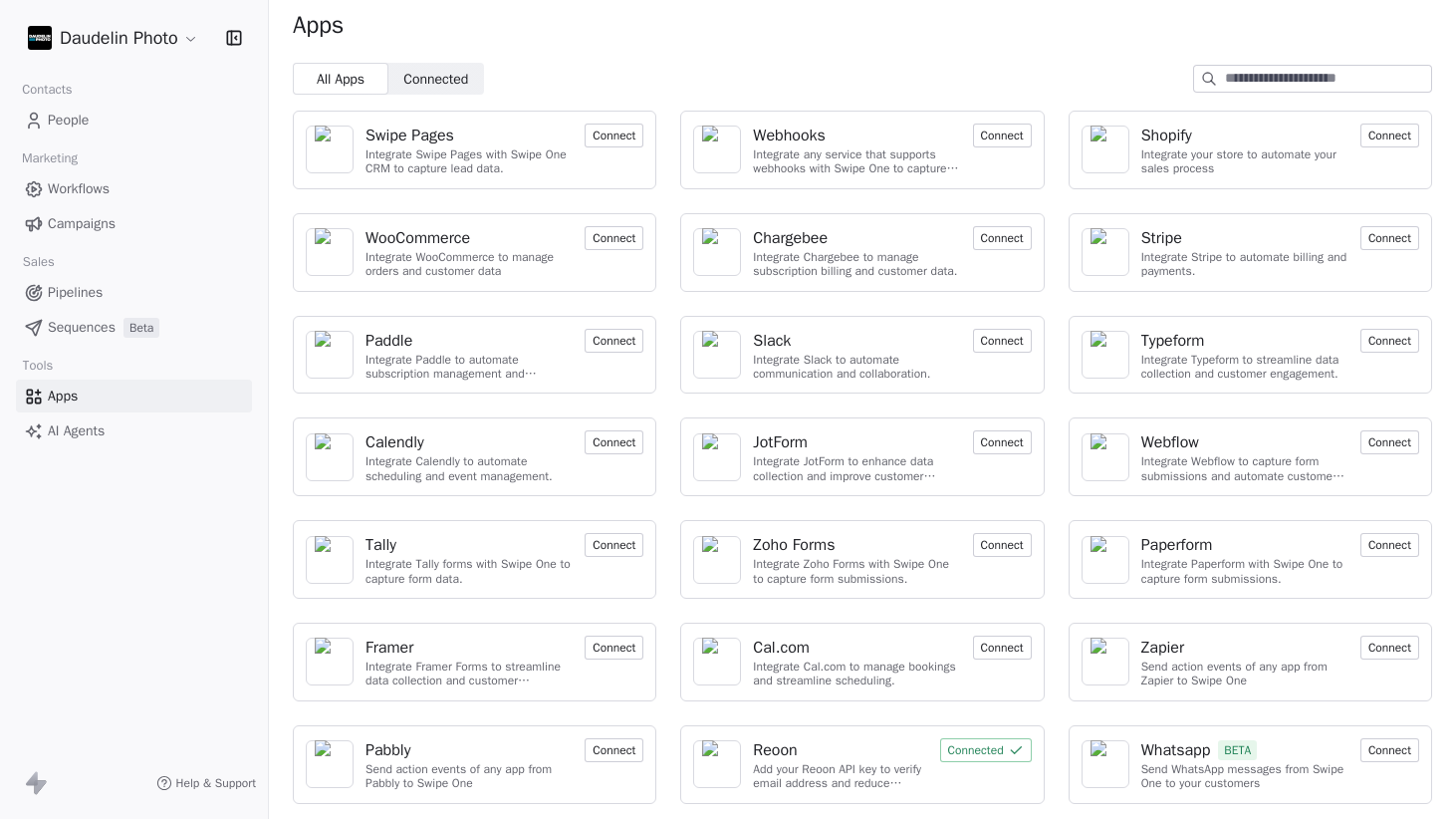 click on "People" at bounding box center (68, 120) 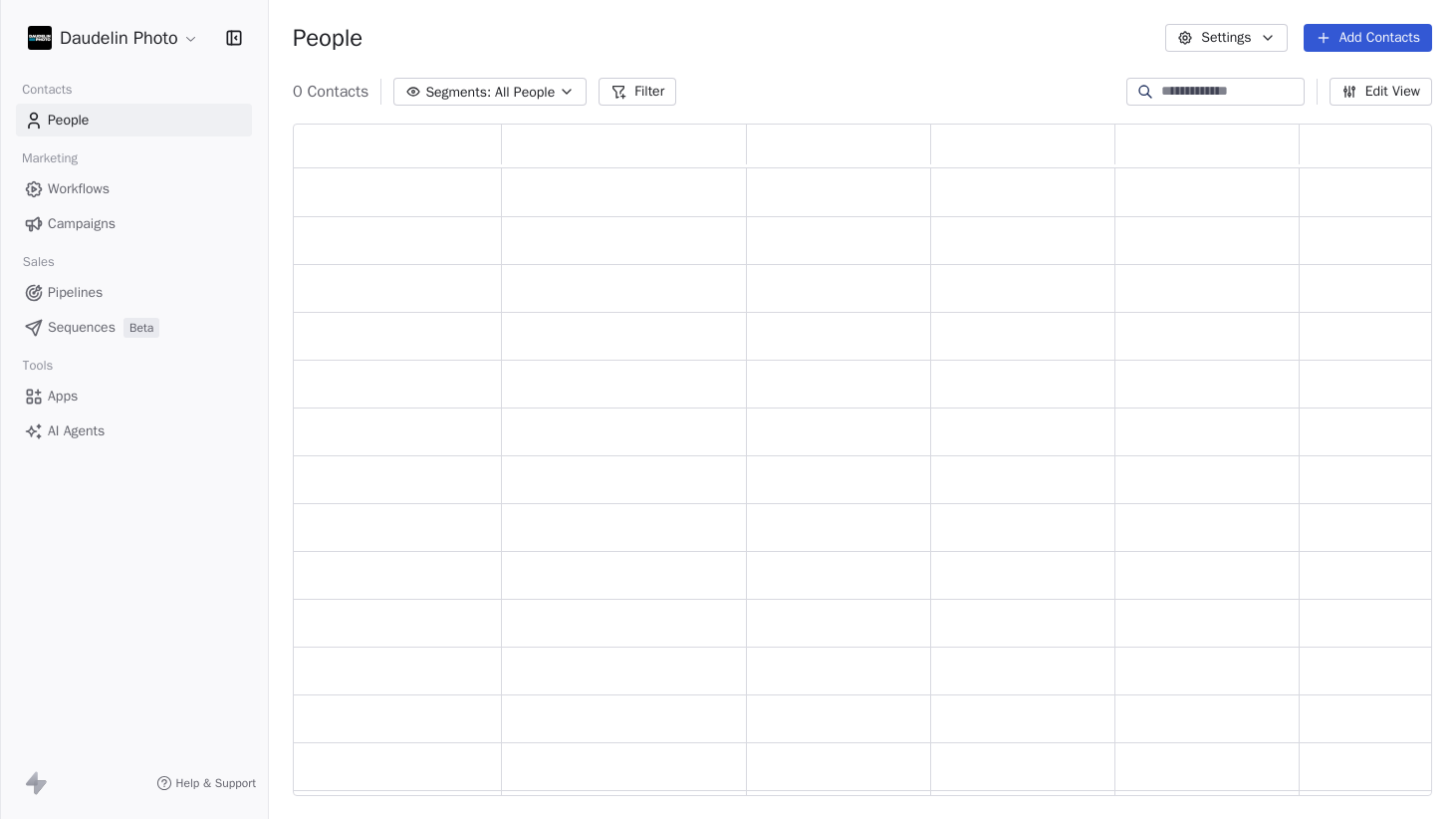 scroll, scrollTop: 0, scrollLeft: 0, axis: both 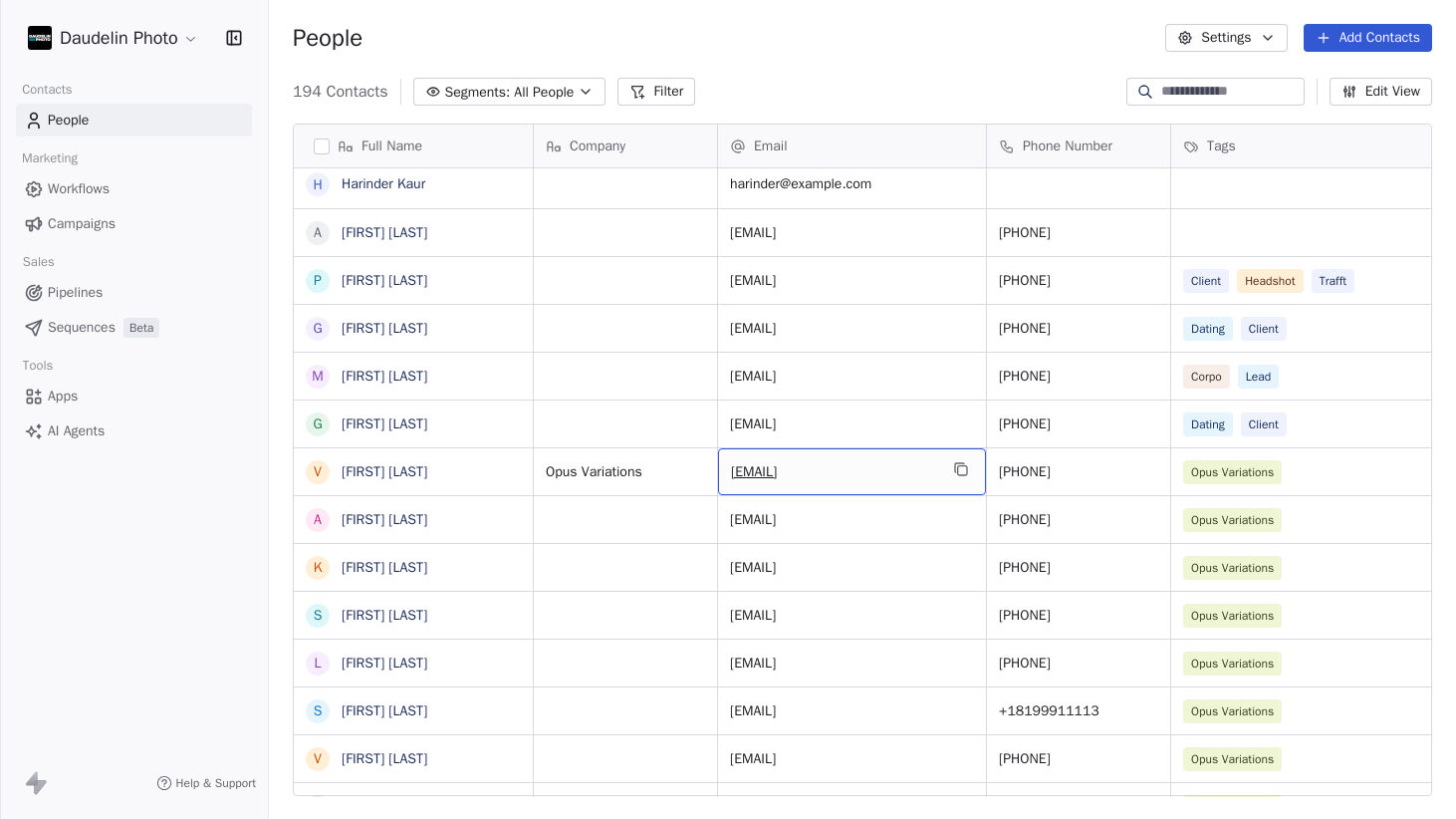 click on "Apps" at bounding box center [63, 396] 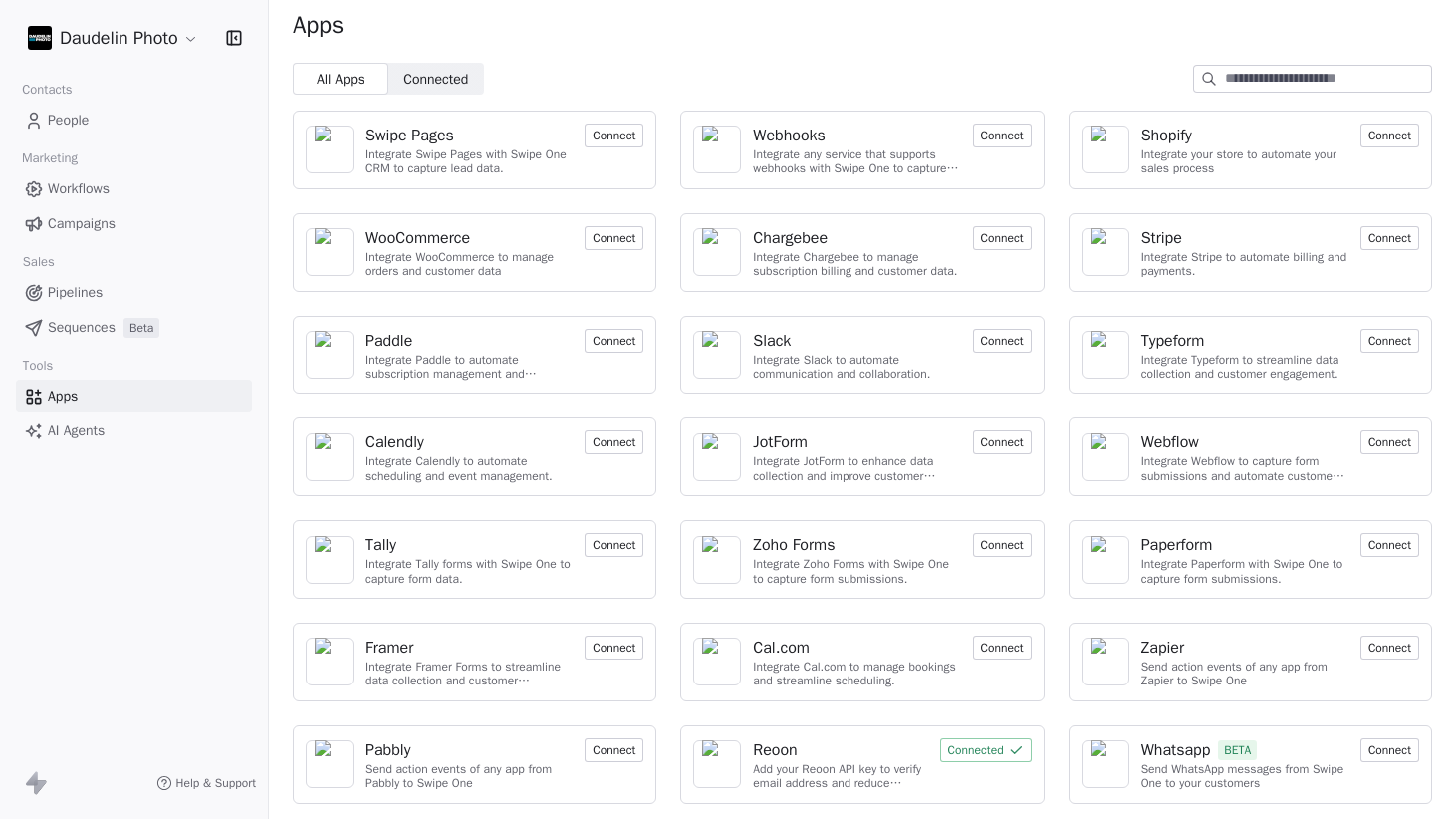 click on "People" at bounding box center [68, 120] 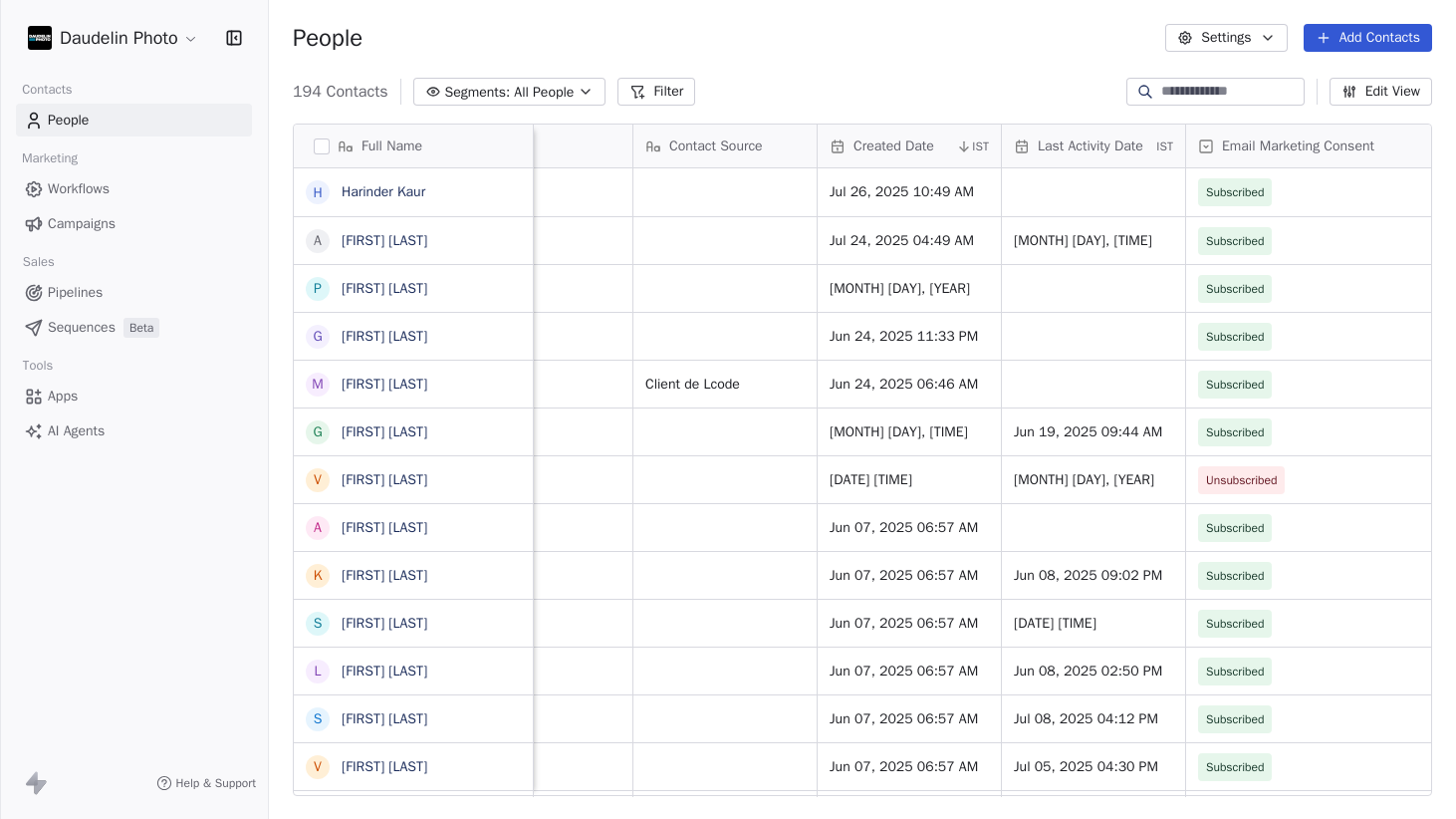 scroll, scrollTop: 0, scrollLeft: 1756, axis: horizontal 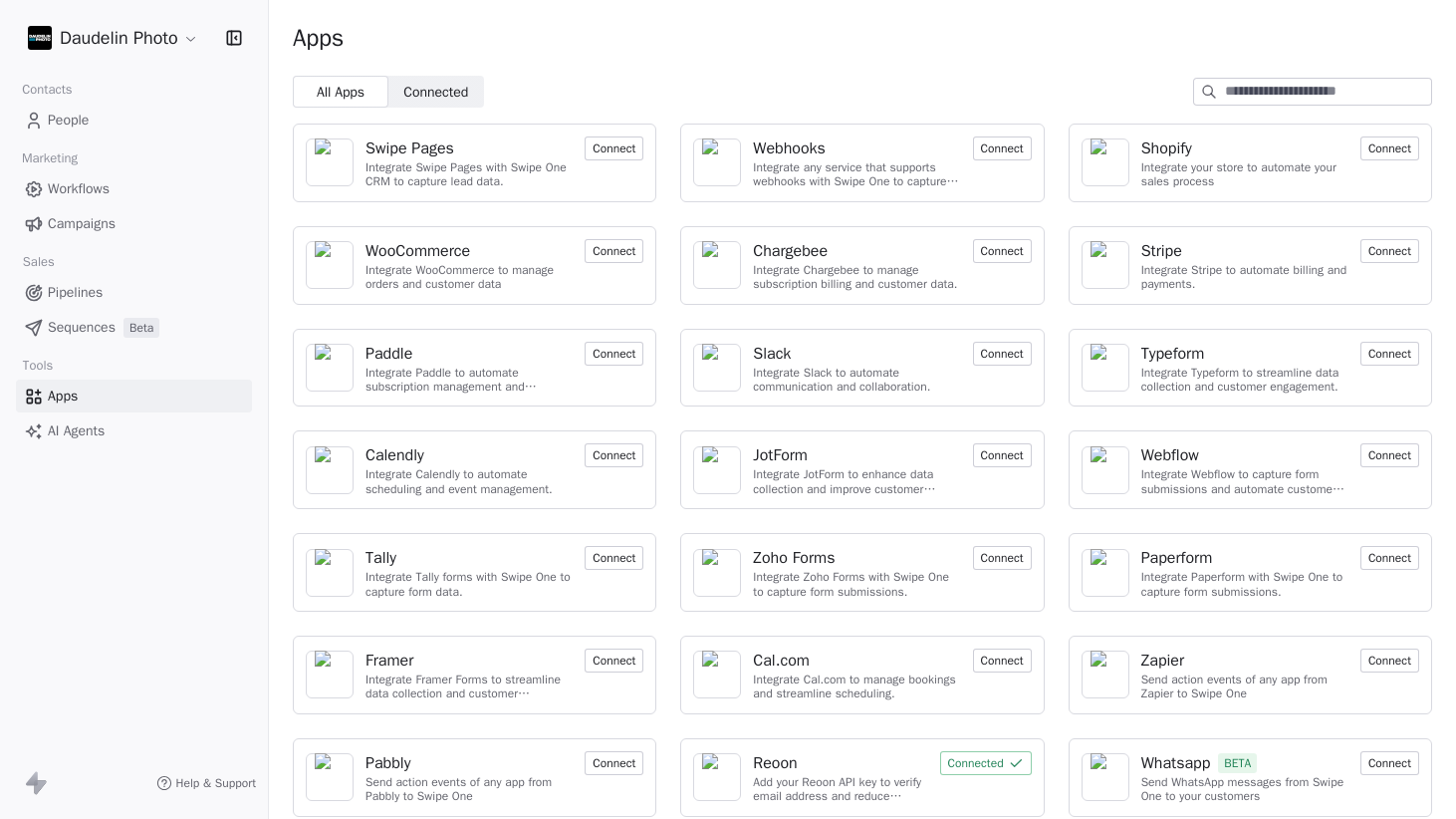 click on "People" at bounding box center [68, 120] 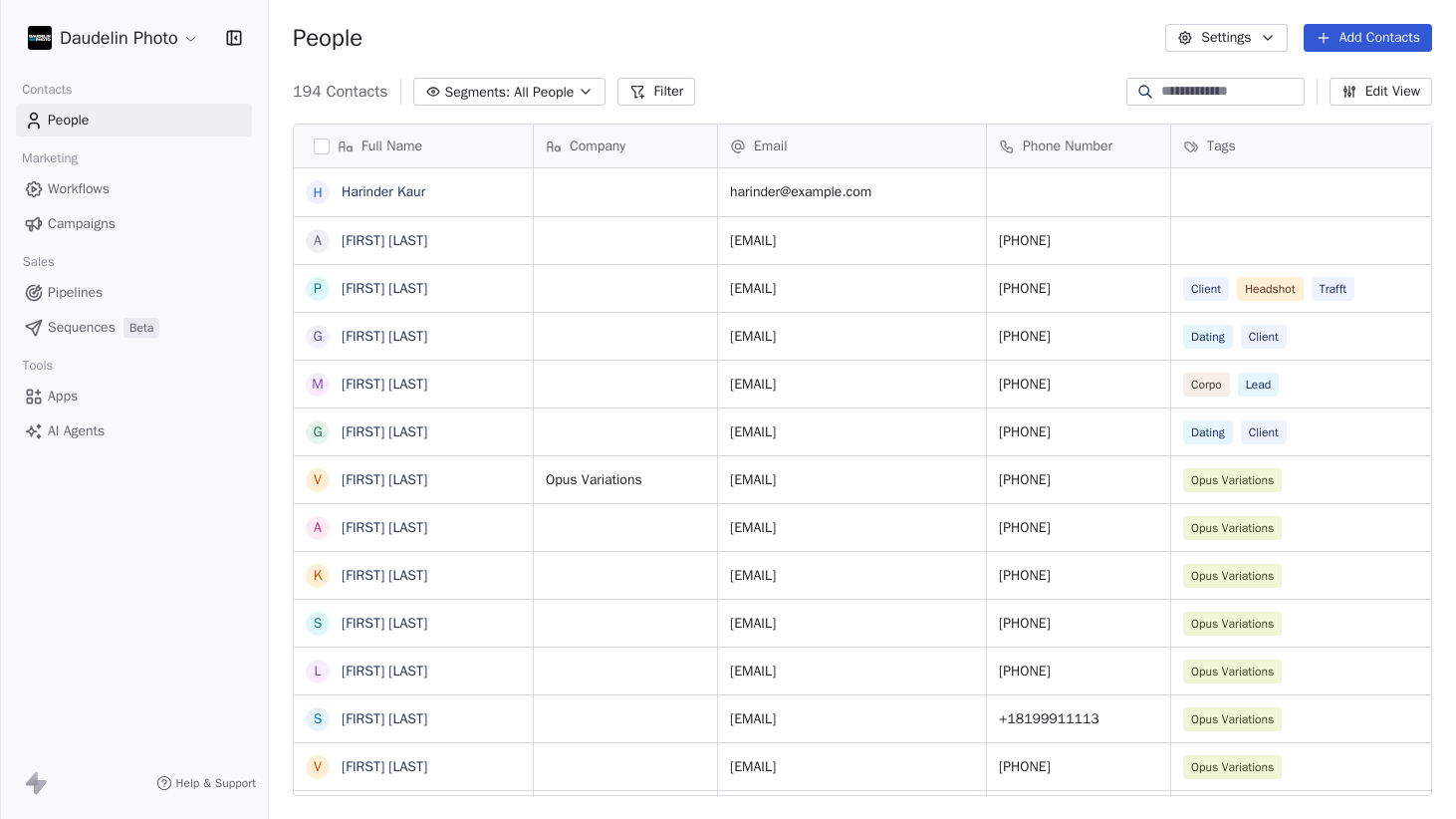 scroll, scrollTop: 0, scrollLeft: 1, axis: horizontal 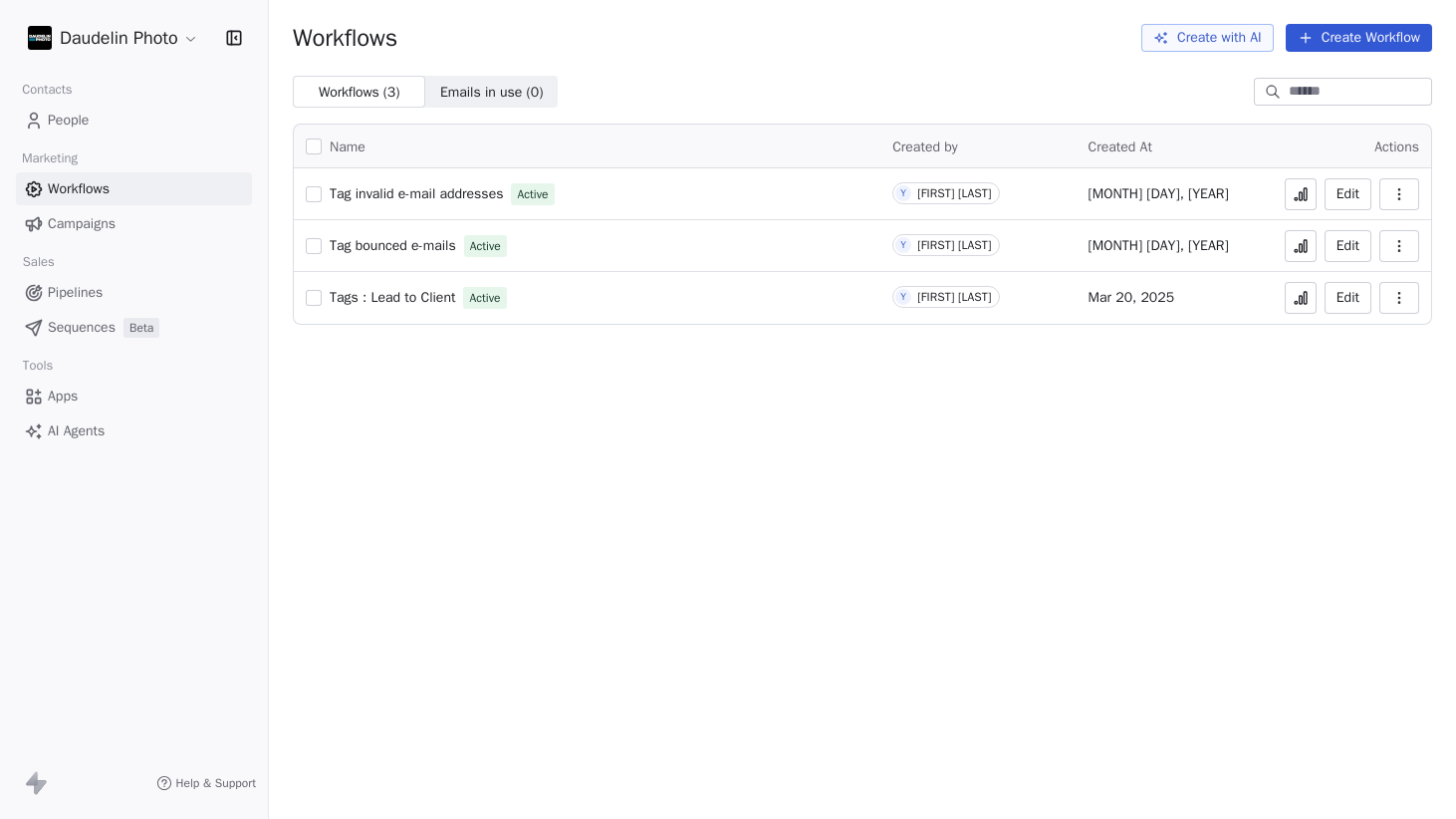 click on "Campaigns" at bounding box center (82, 223) 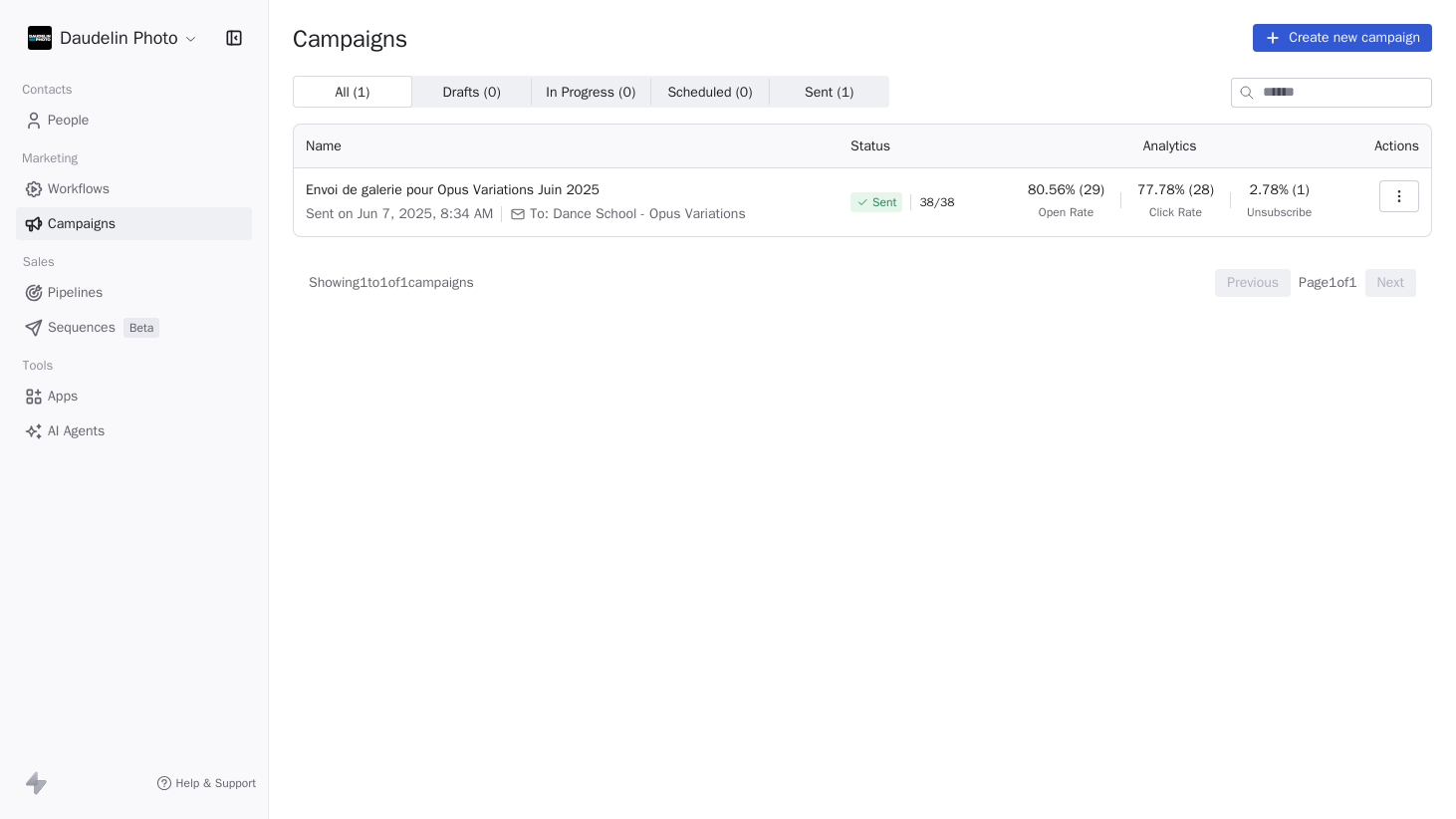 click on "People" at bounding box center (68, 120) 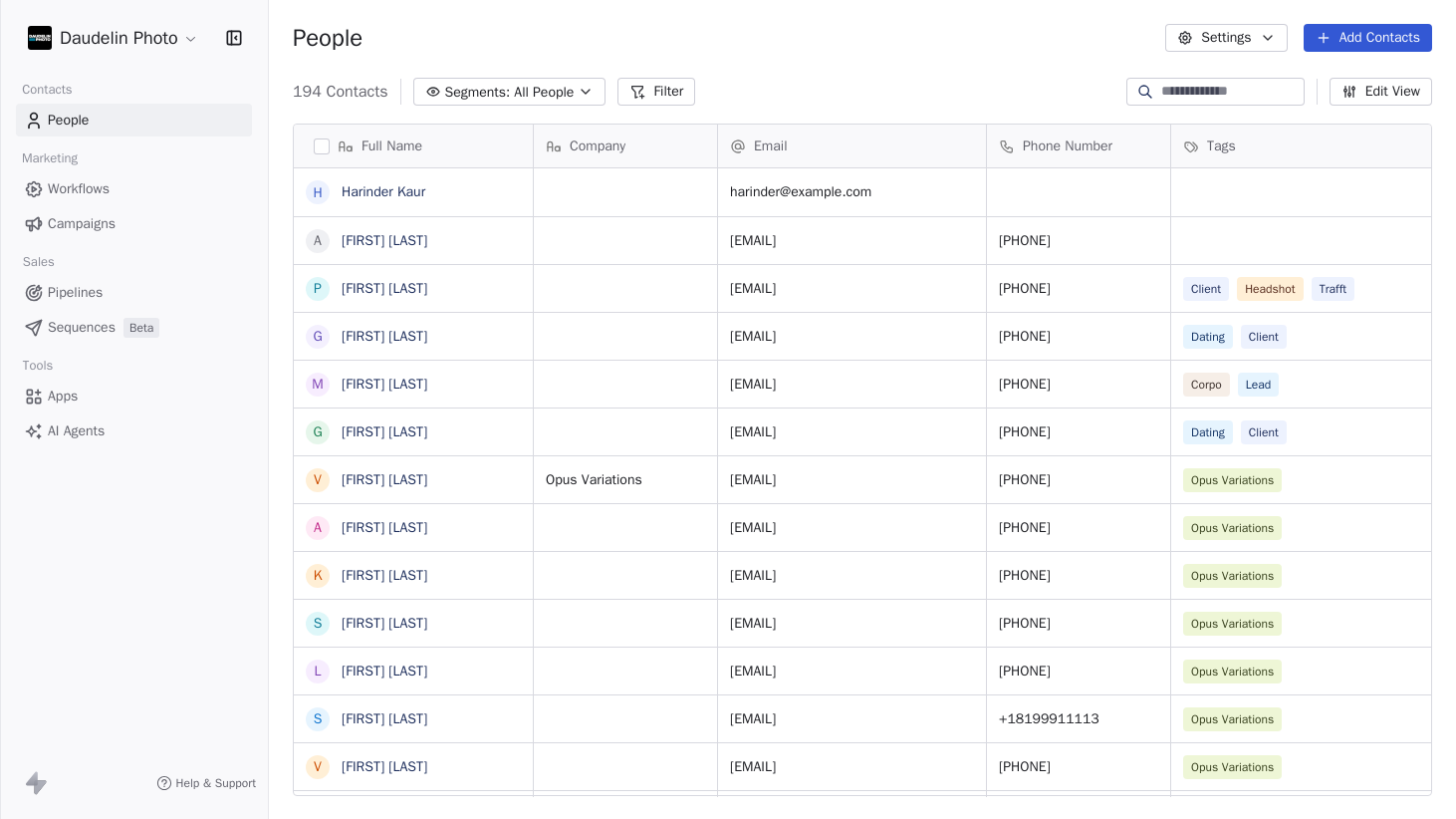 scroll, scrollTop: 0, scrollLeft: 1, axis: horizontal 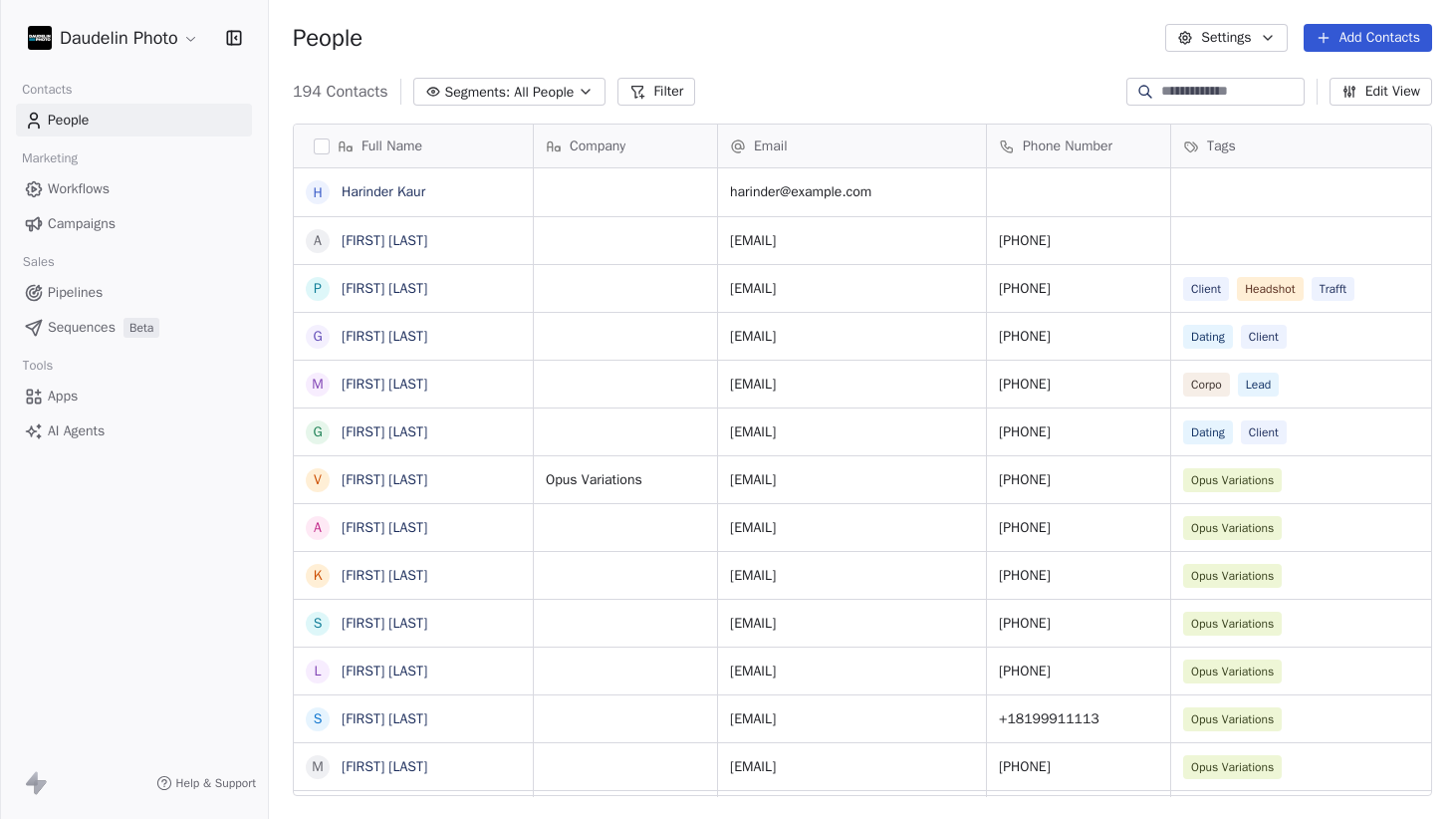 click on "Workflows" at bounding box center [133, 188] 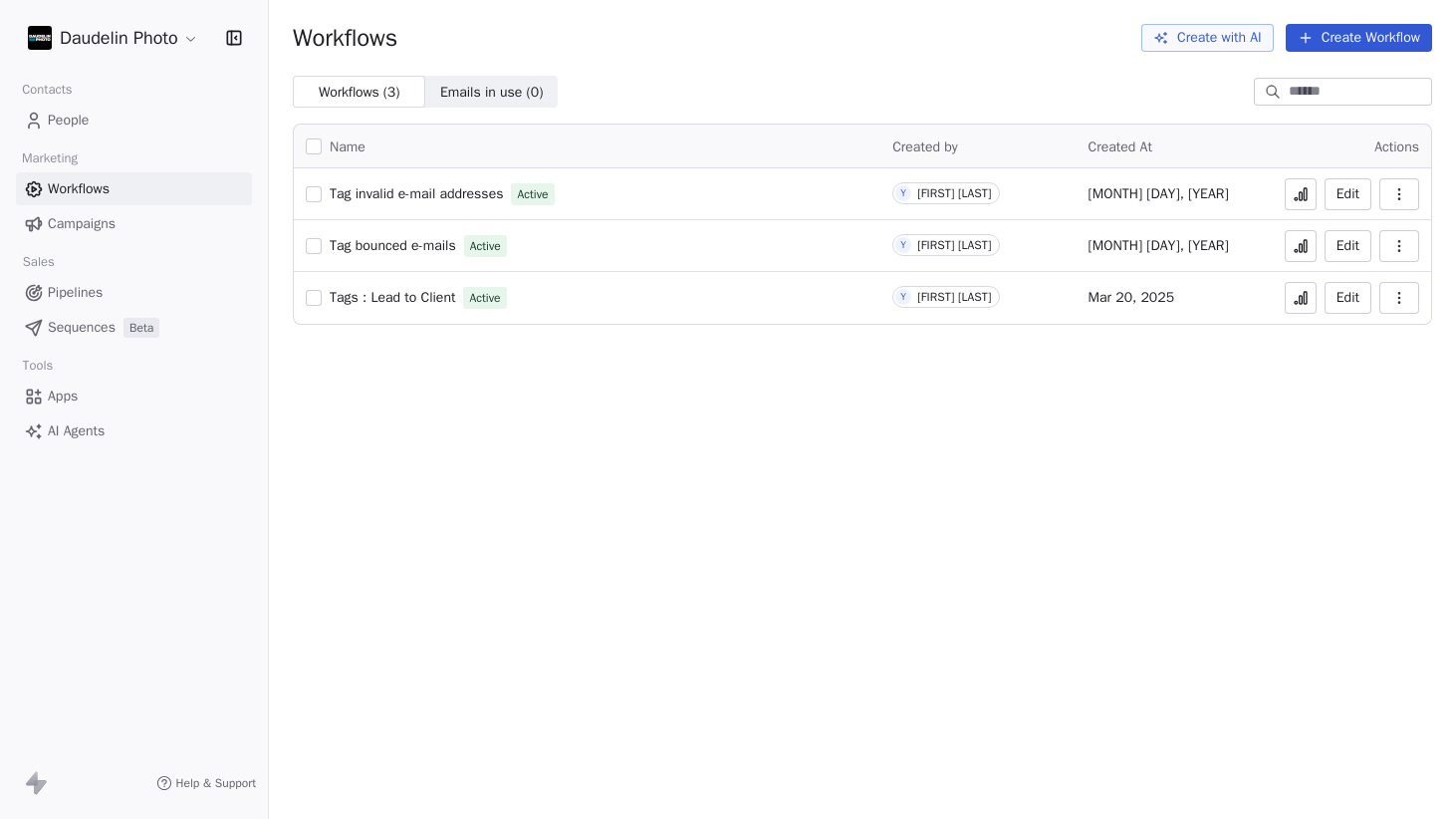click on "Campaigns" at bounding box center (82, 223) 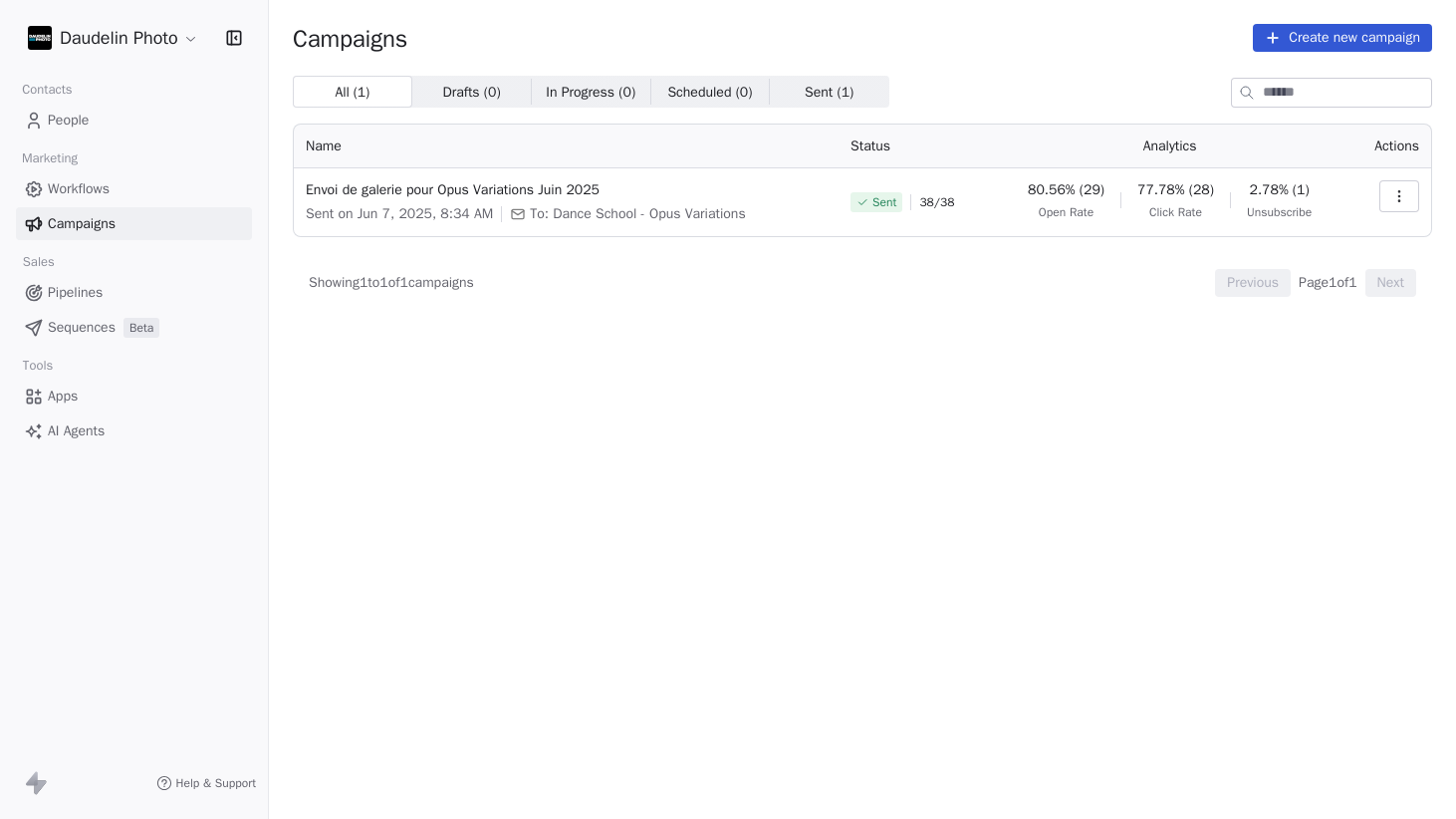 click on "People" at bounding box center (68, 120) 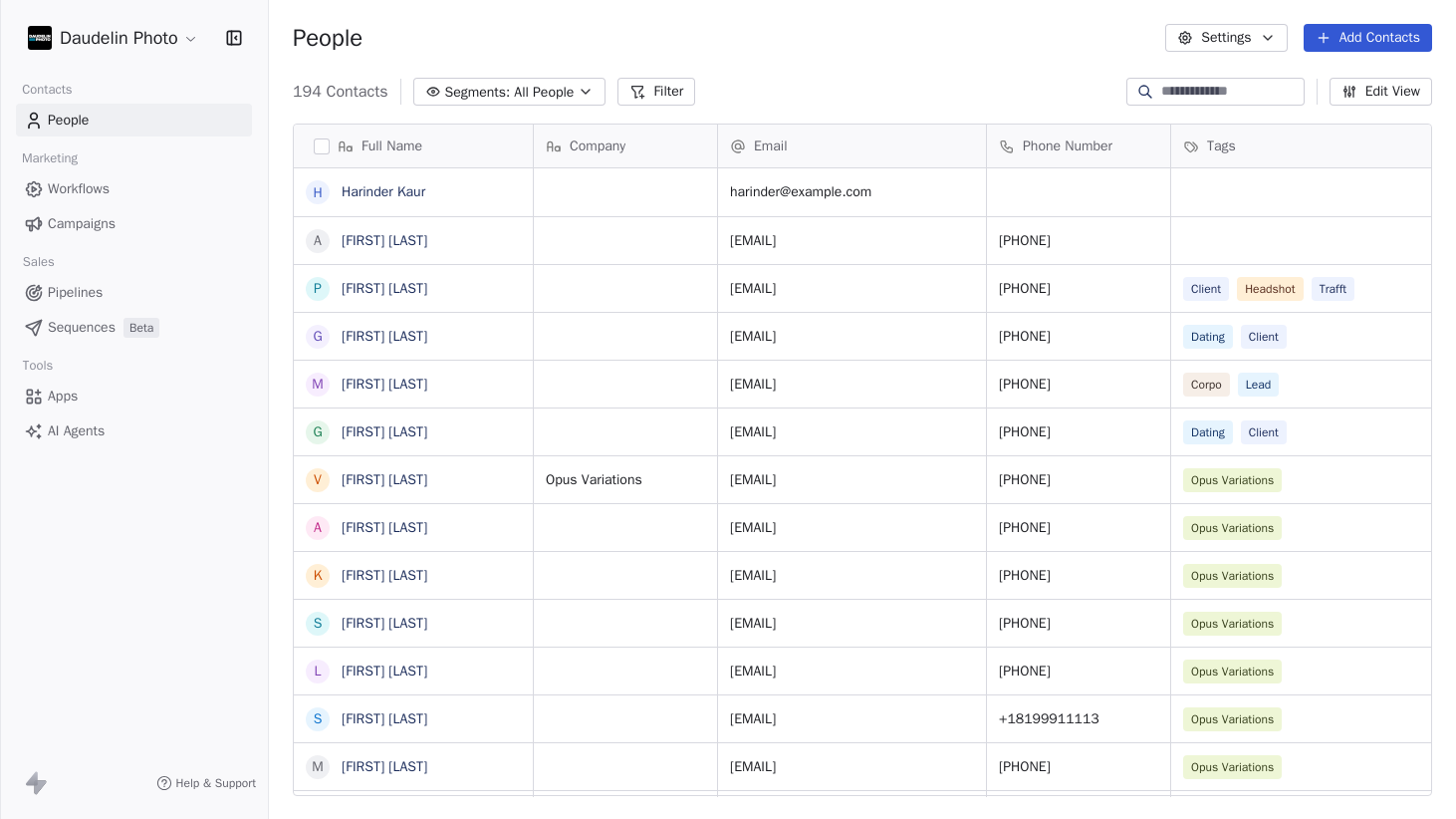 scroll, scrollTop: 0, scrollLeft: 1, axis: horizontal 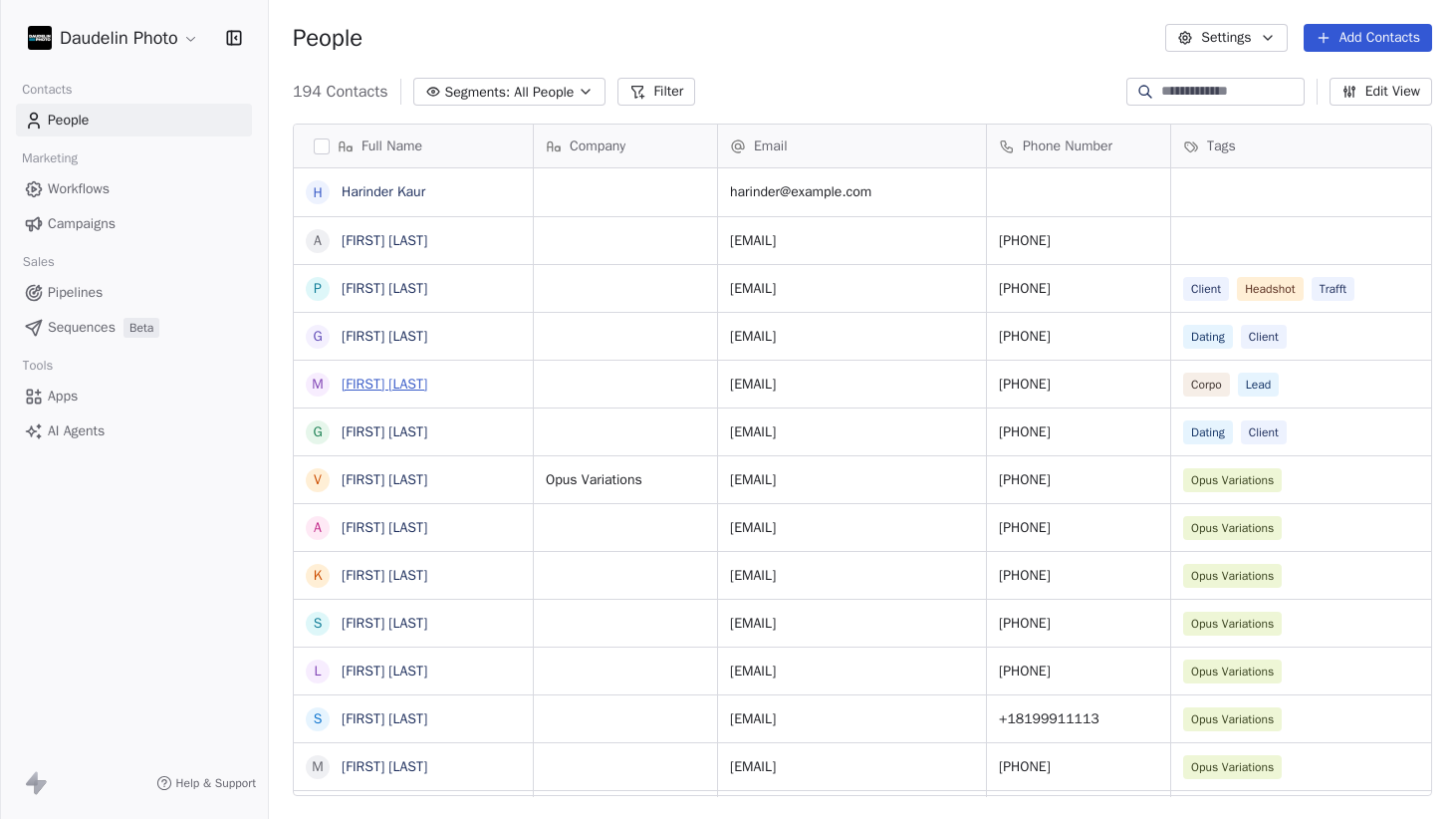 click on "[FIRST] [LAST]" at bounding box center [384, 384] 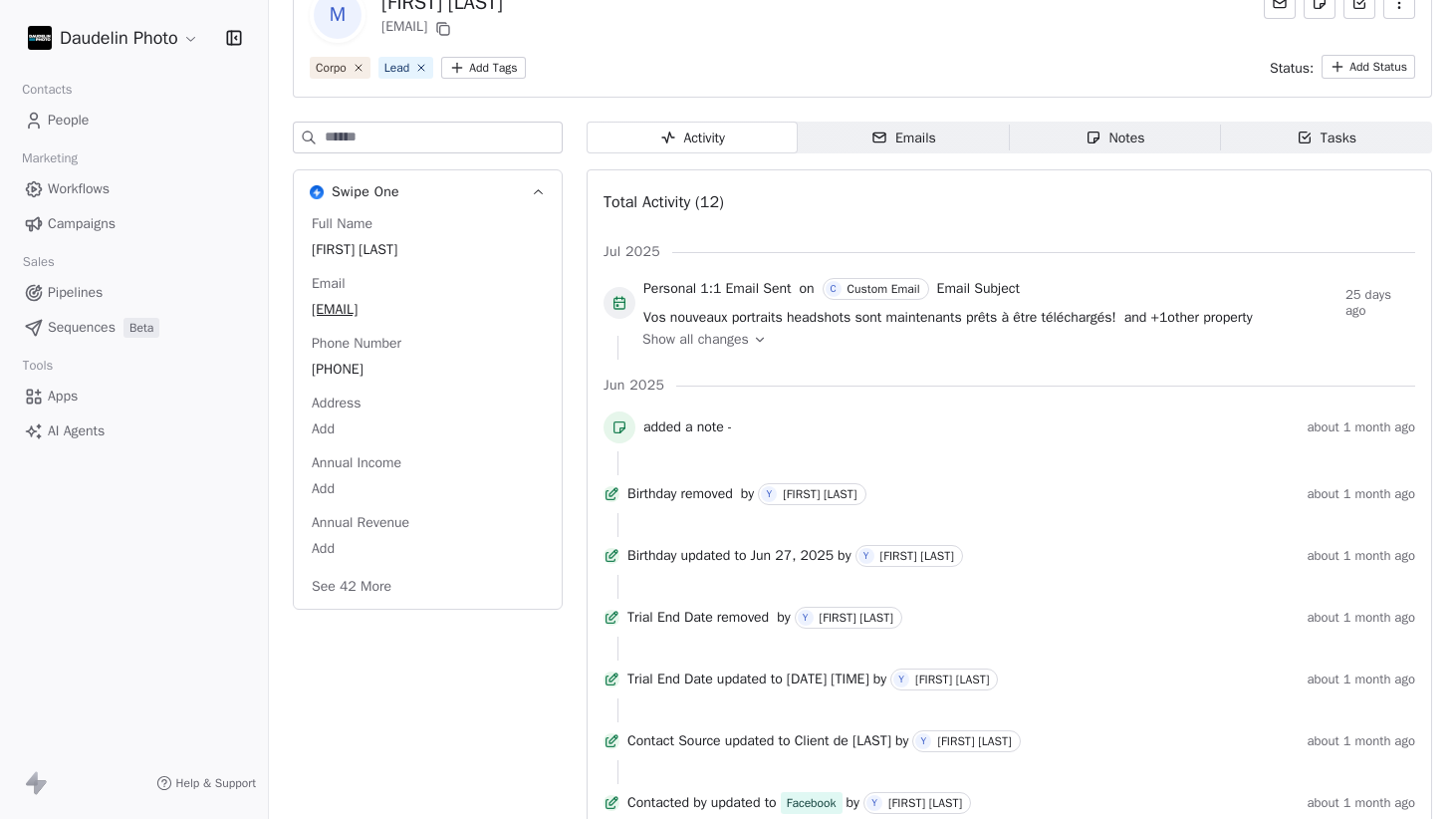 scroll, scrollTop: 130, scrollLeft: 0, axis: vertical 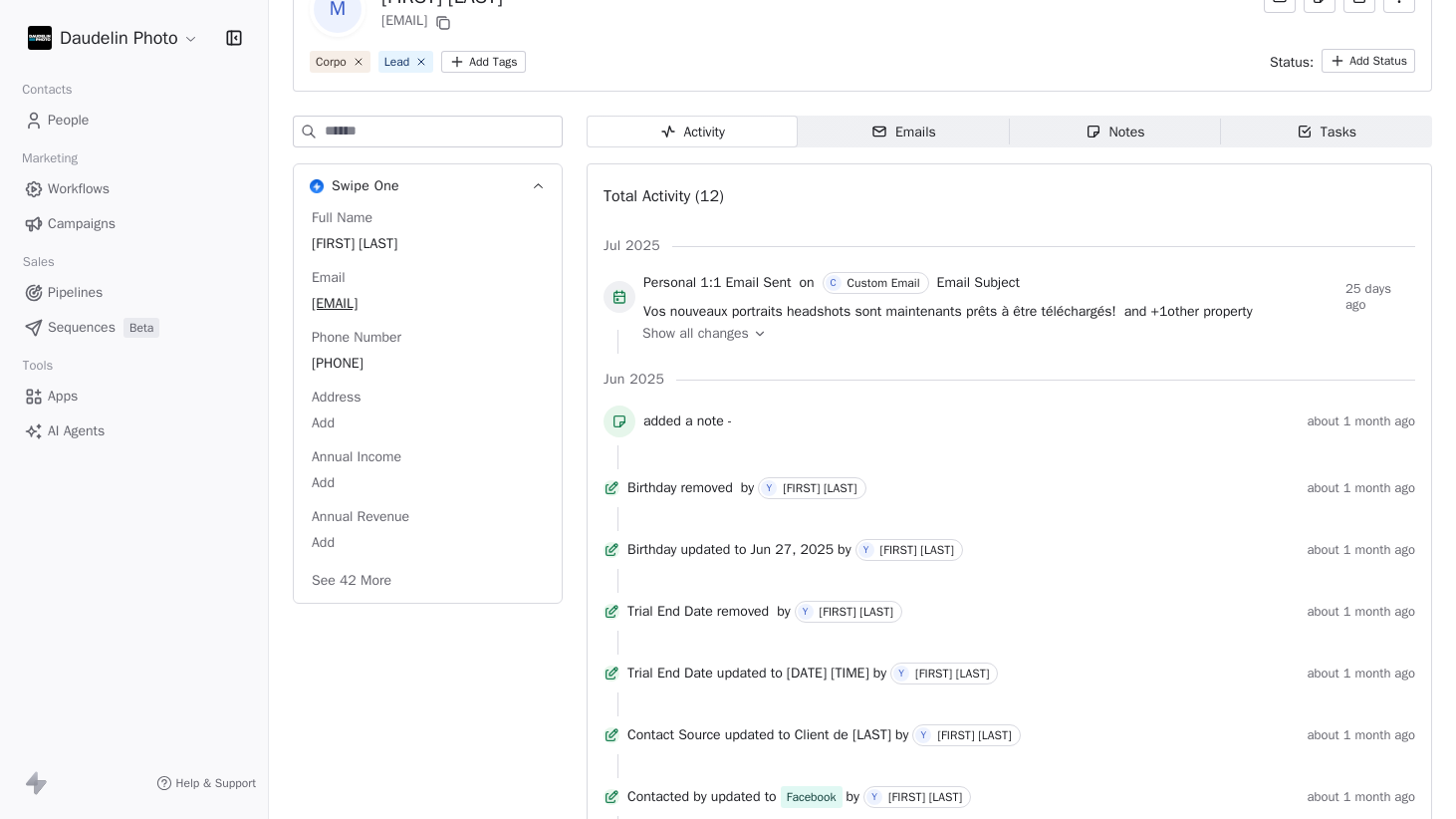 click on "Show all changes" at bounding box center (695, 334) 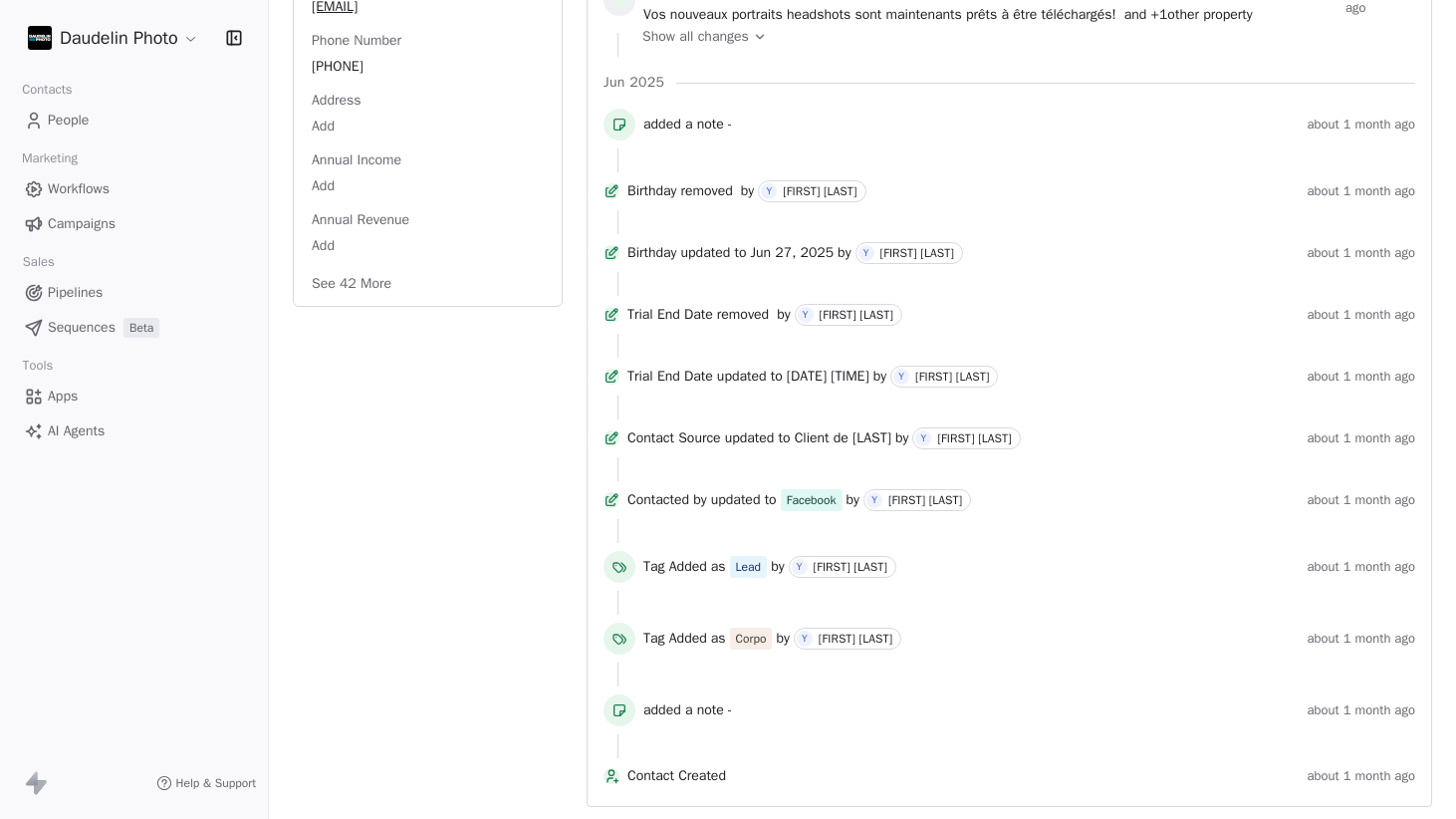 scroll, scrollTop: 0, scrollLeft: 0, axis: both 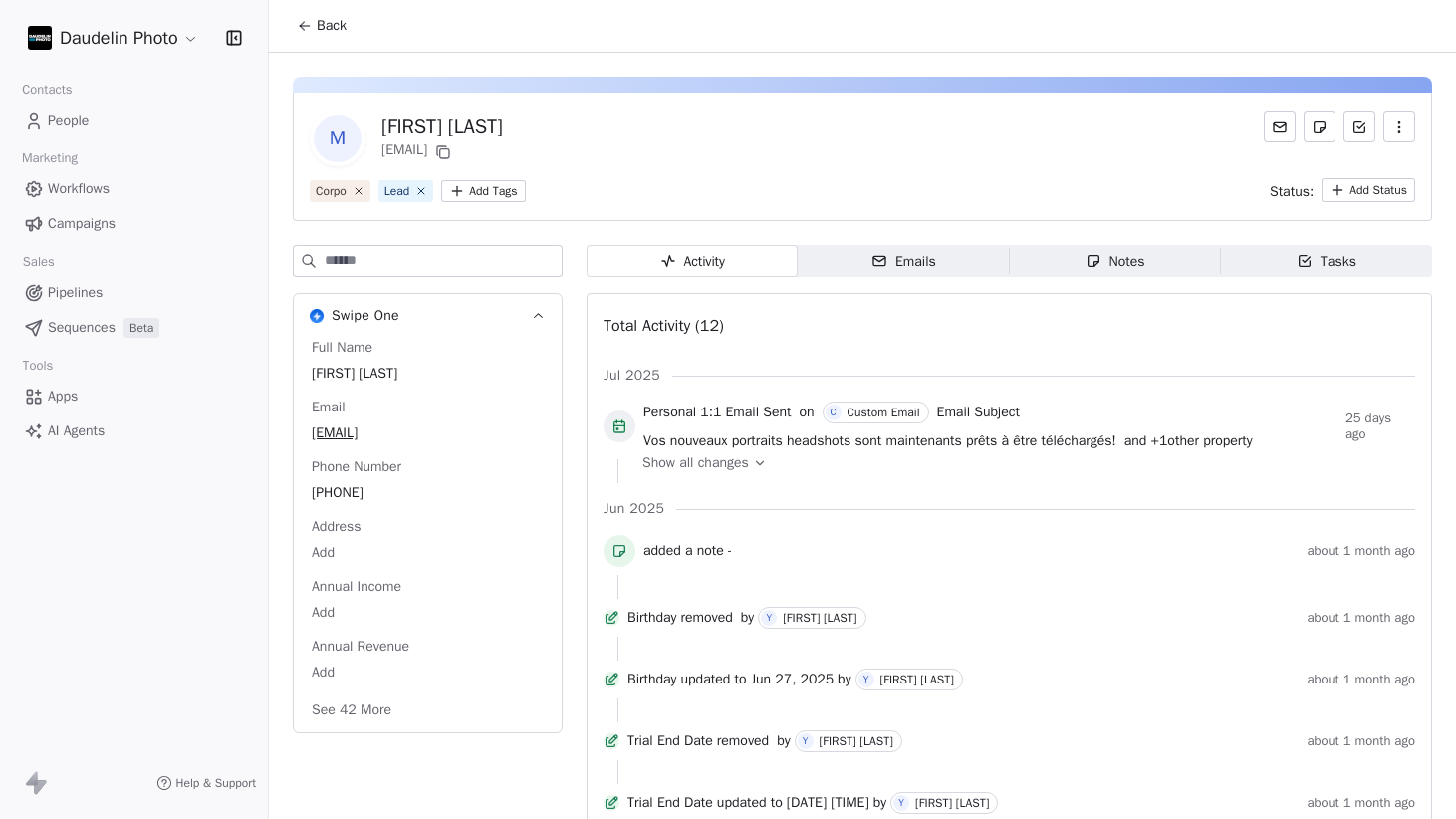 click on "Workflows" at bounding box center [133, 188] 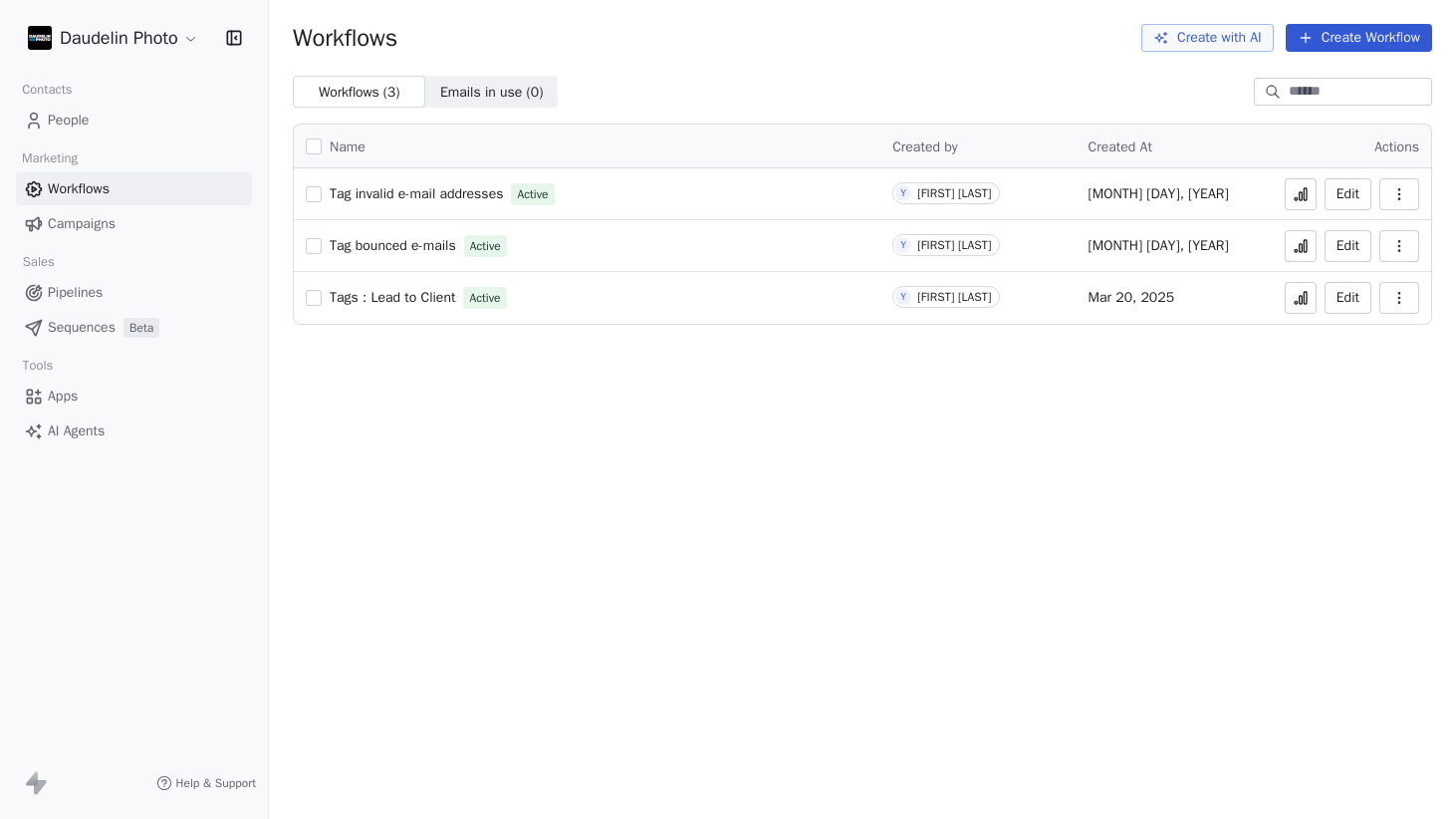 click on "Campaigns" at bounding box center (82, 223) 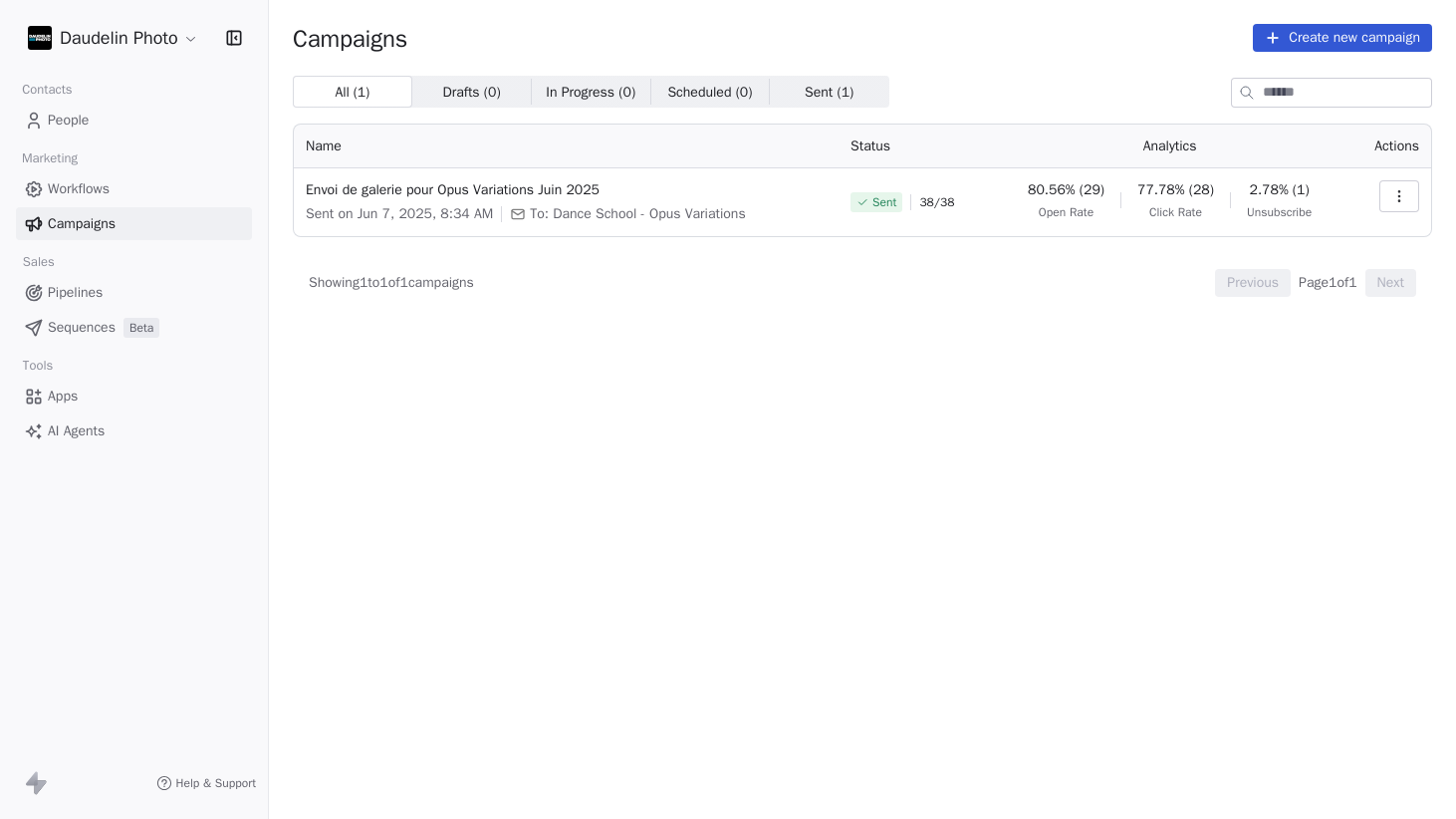 click on "People" at bounding box center (68, 120) 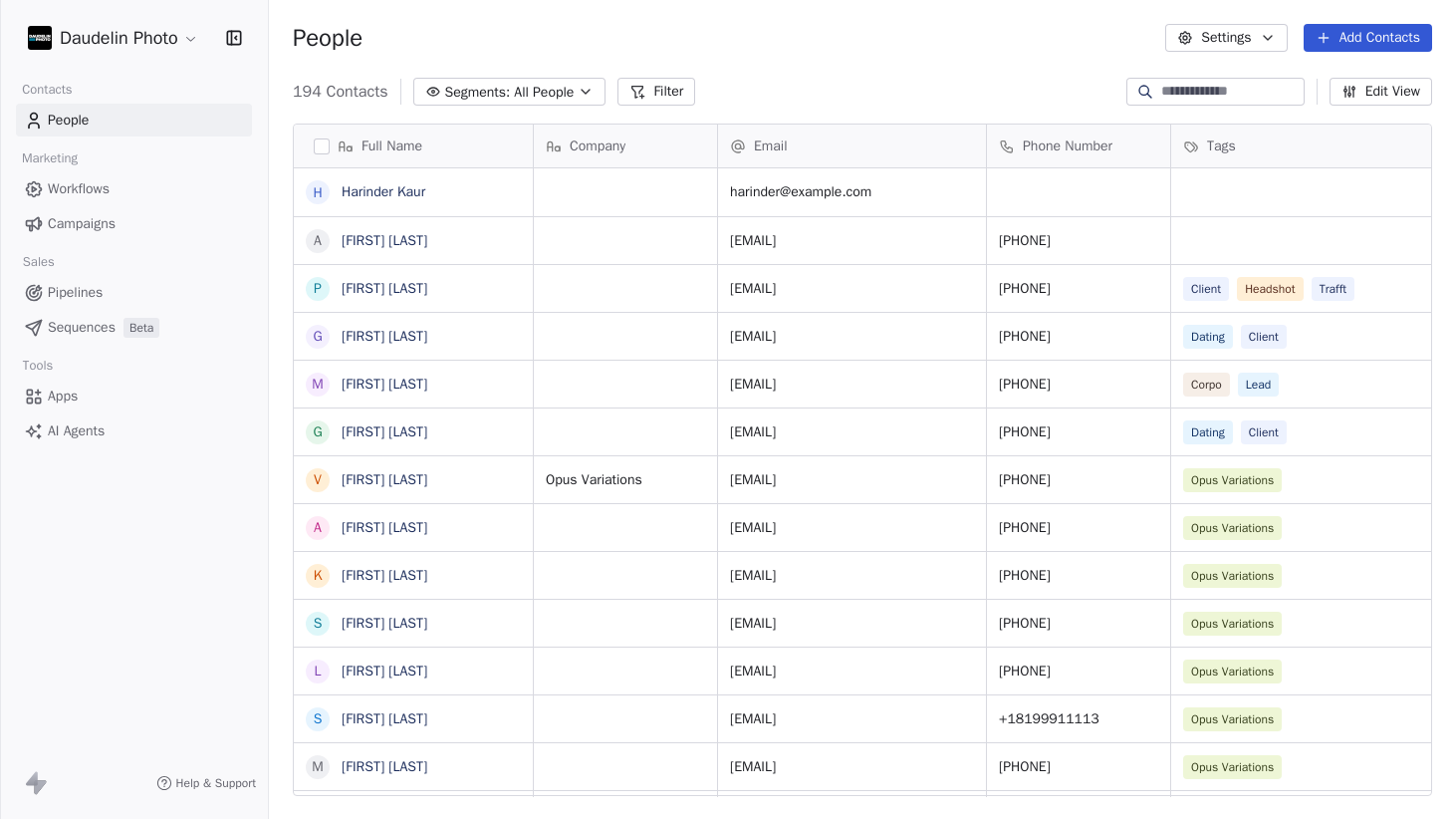 scroll, scrollTop: 0, scrollLeft: 1, axis: horizontal 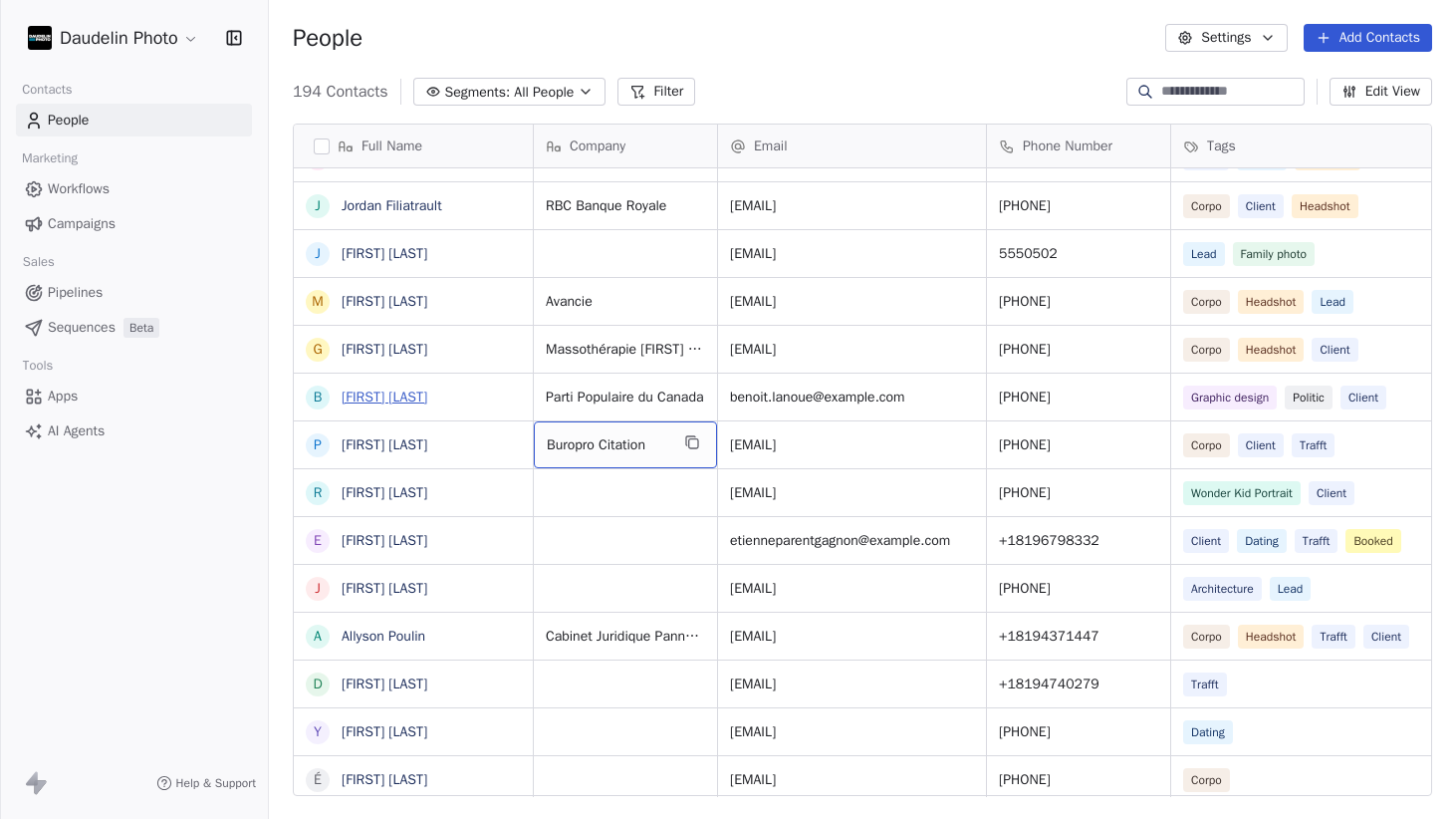 click on "[FIRST] [LAST]" at bounding box center (384, 397) 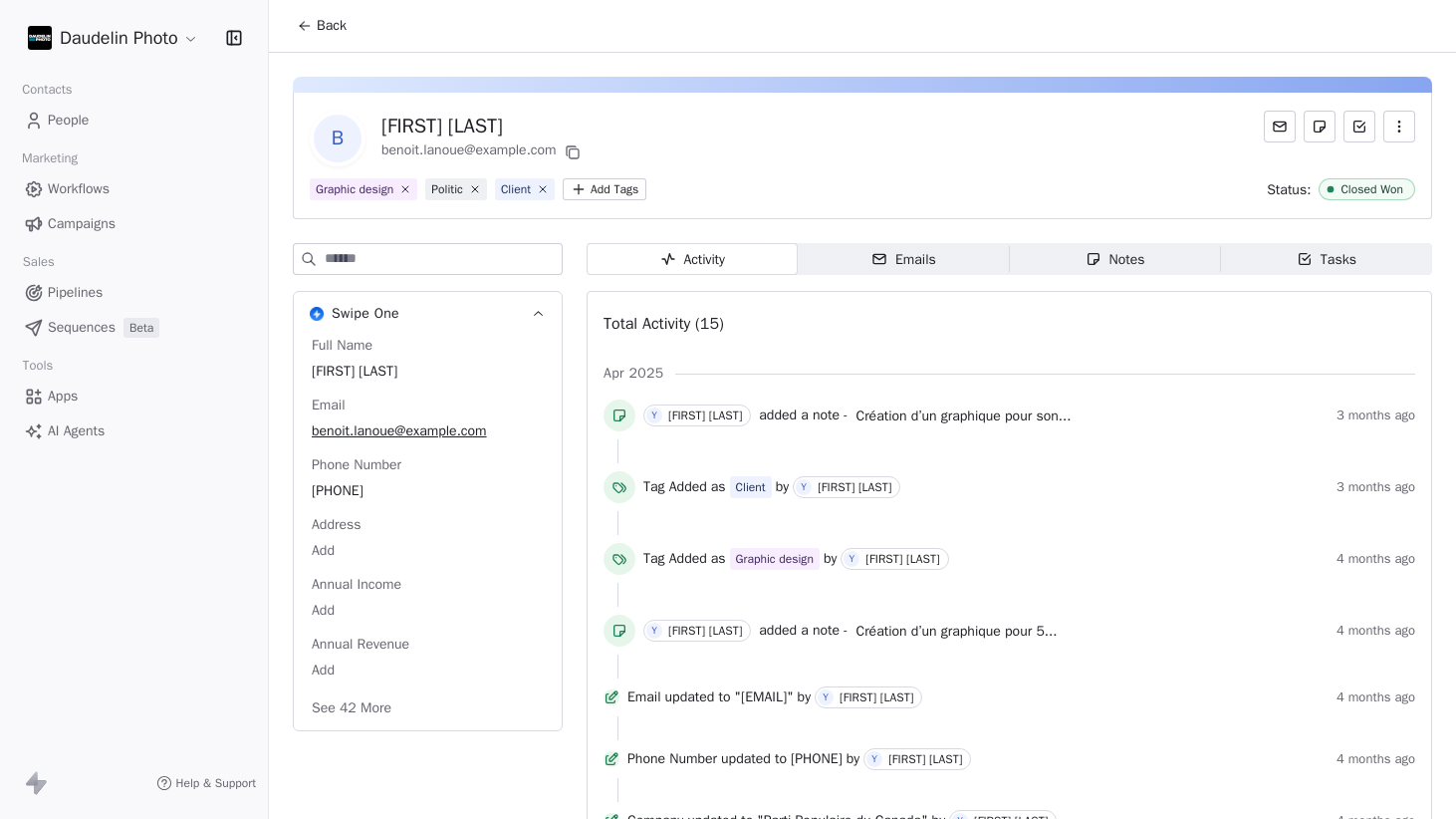 click on "Notes" at bounding box center (1115, 259) 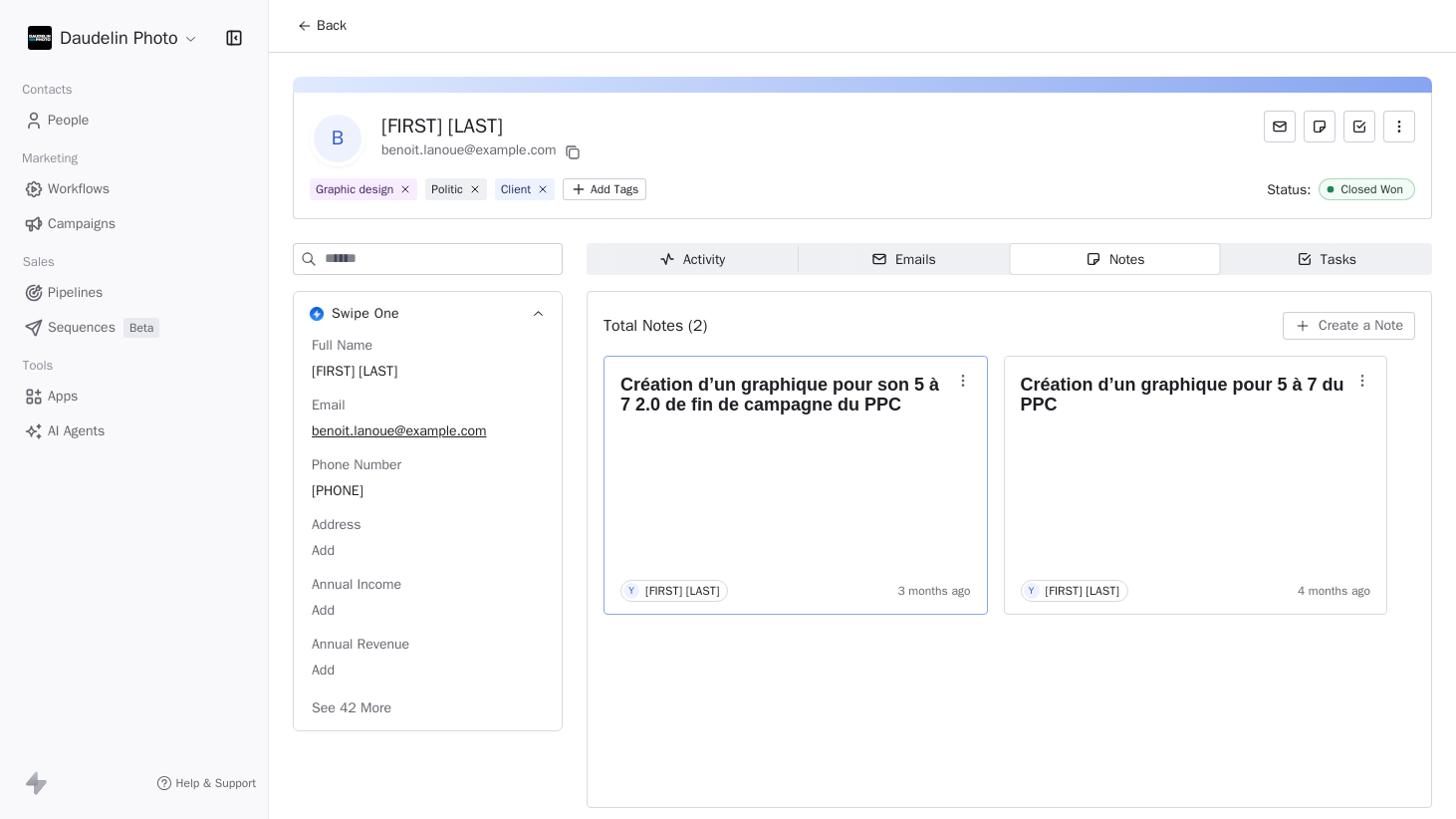 scroll, scrollTop: 1, scrollLeft: 0, axis: vertical 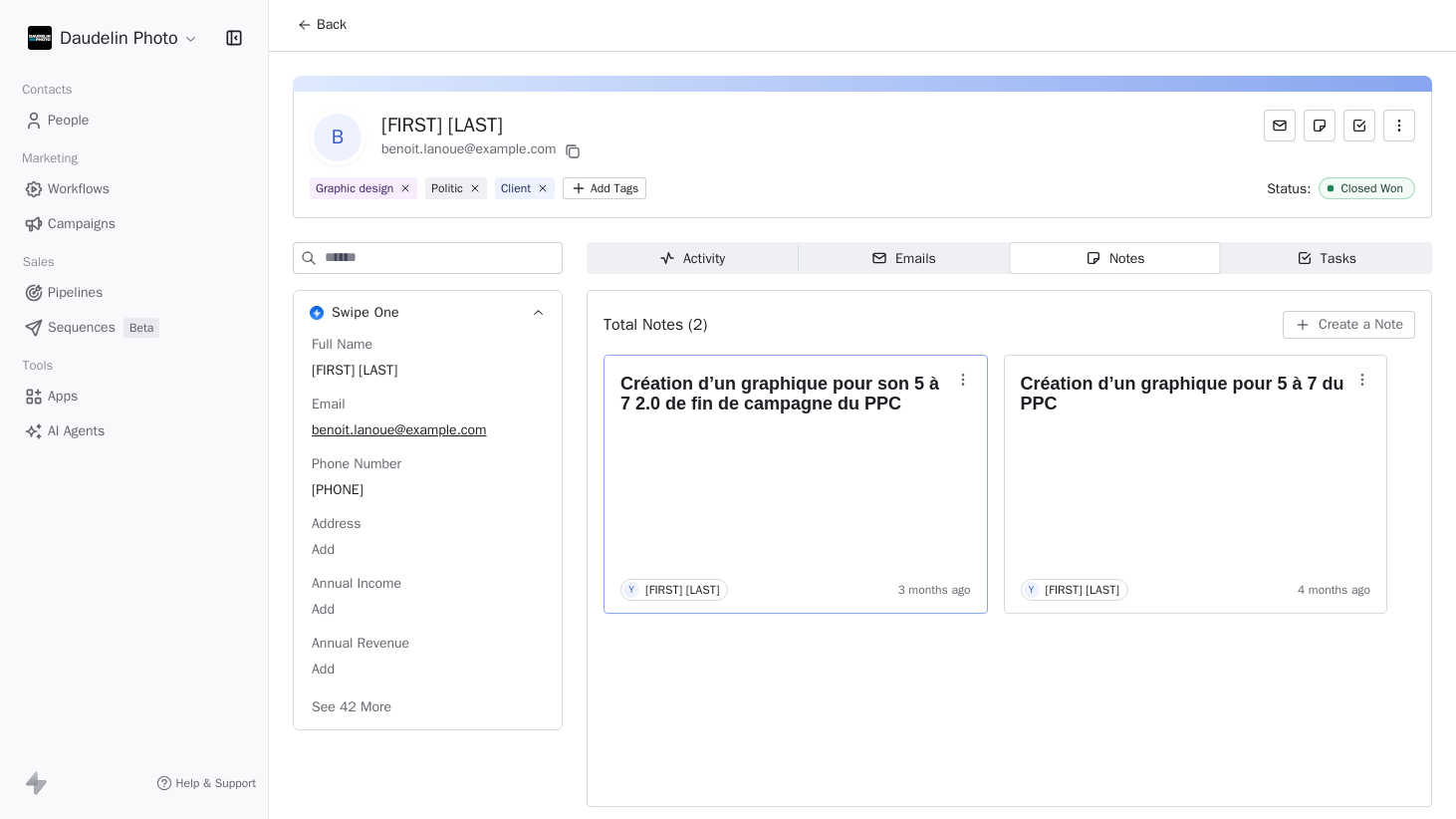 click on "Création d’un graphique pour son 5 à 7 2.0 de fin de campagne du PPC" at bounding box center (786, 394) 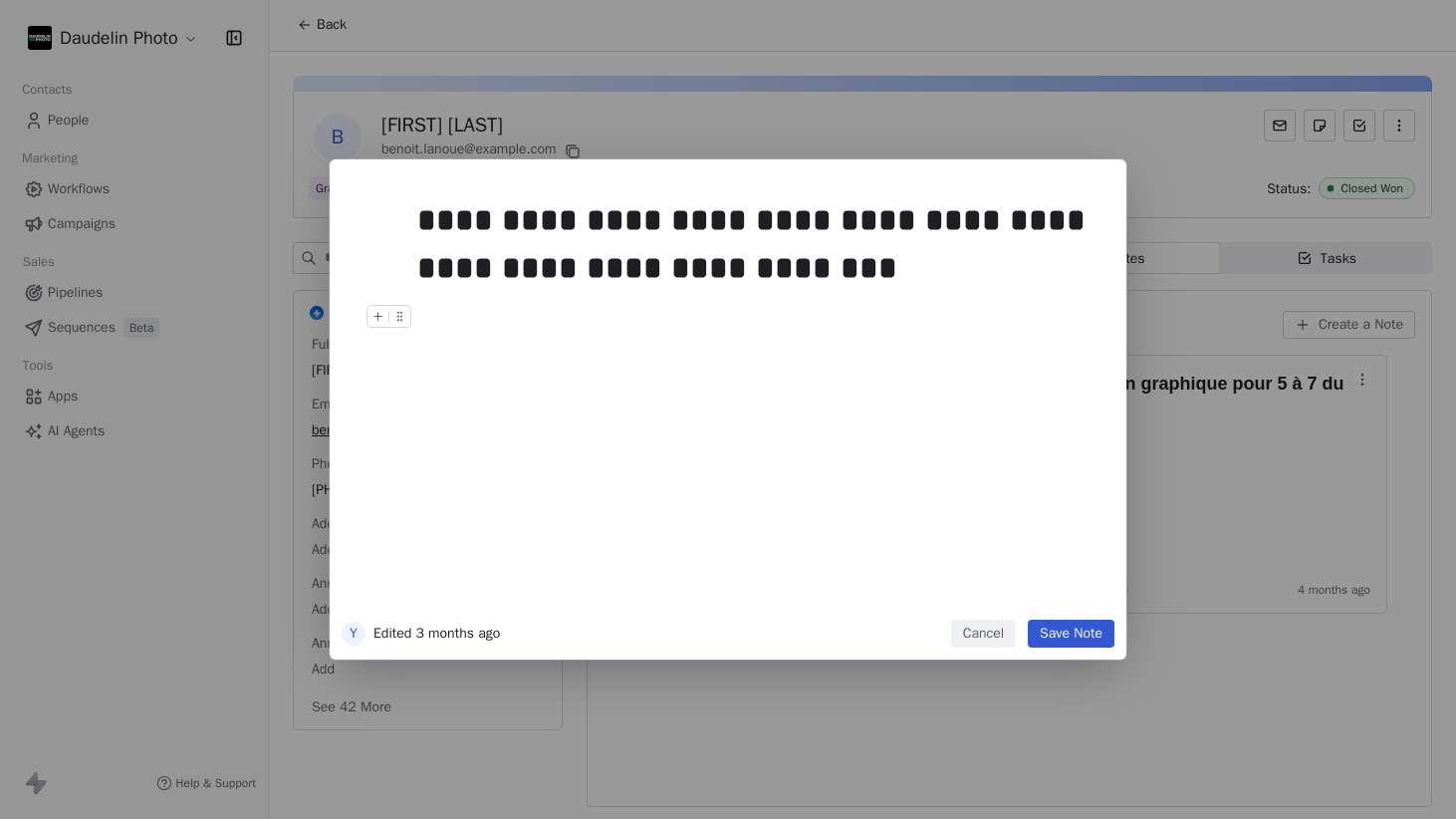 click on "**********" at bounding box center [728, 410] 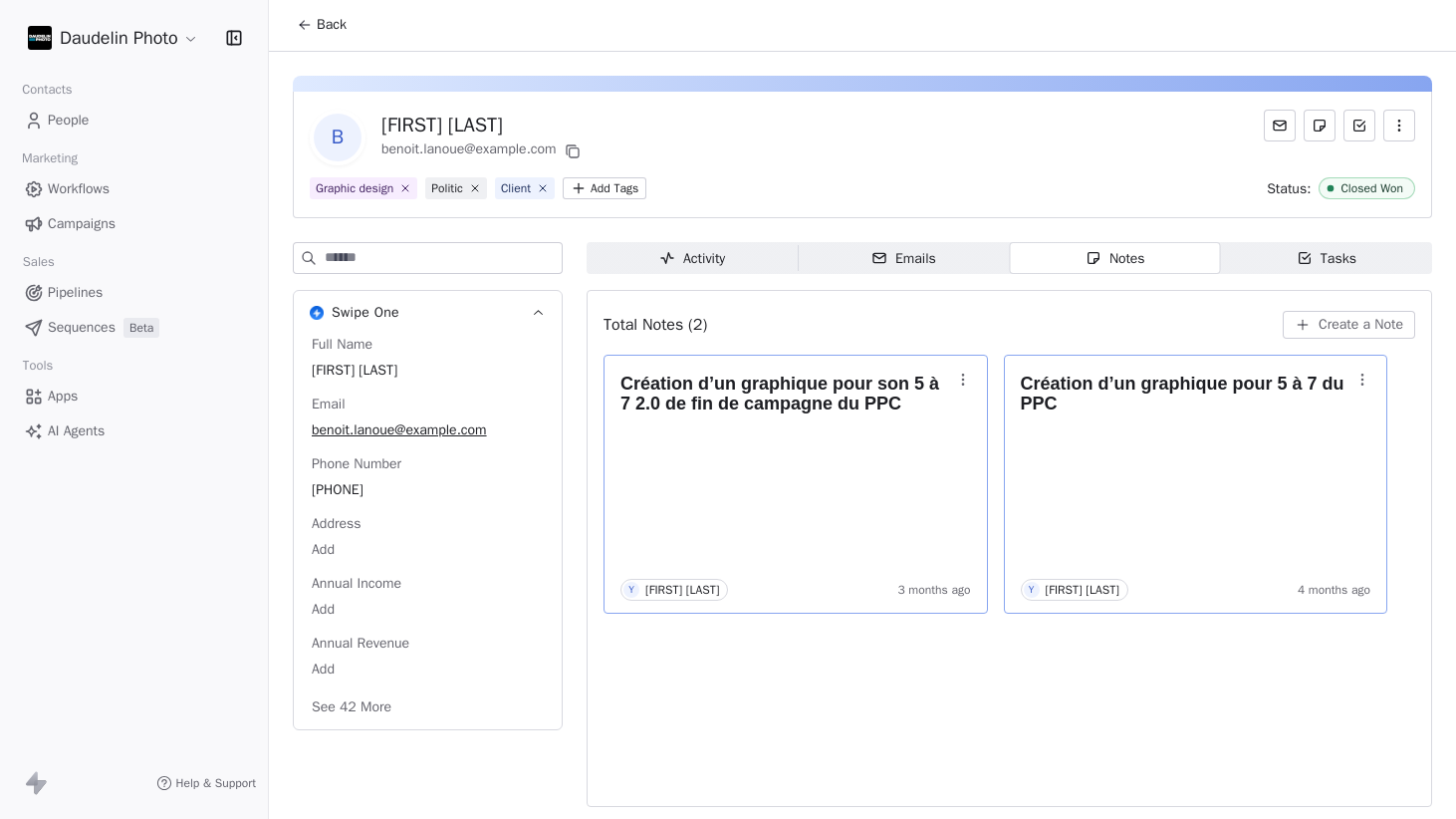 click on "Création d’un graphique pour 5 à 7 du PPC Y Yannick Daudelin 4 months ago" at bounding box center (1196, 484) 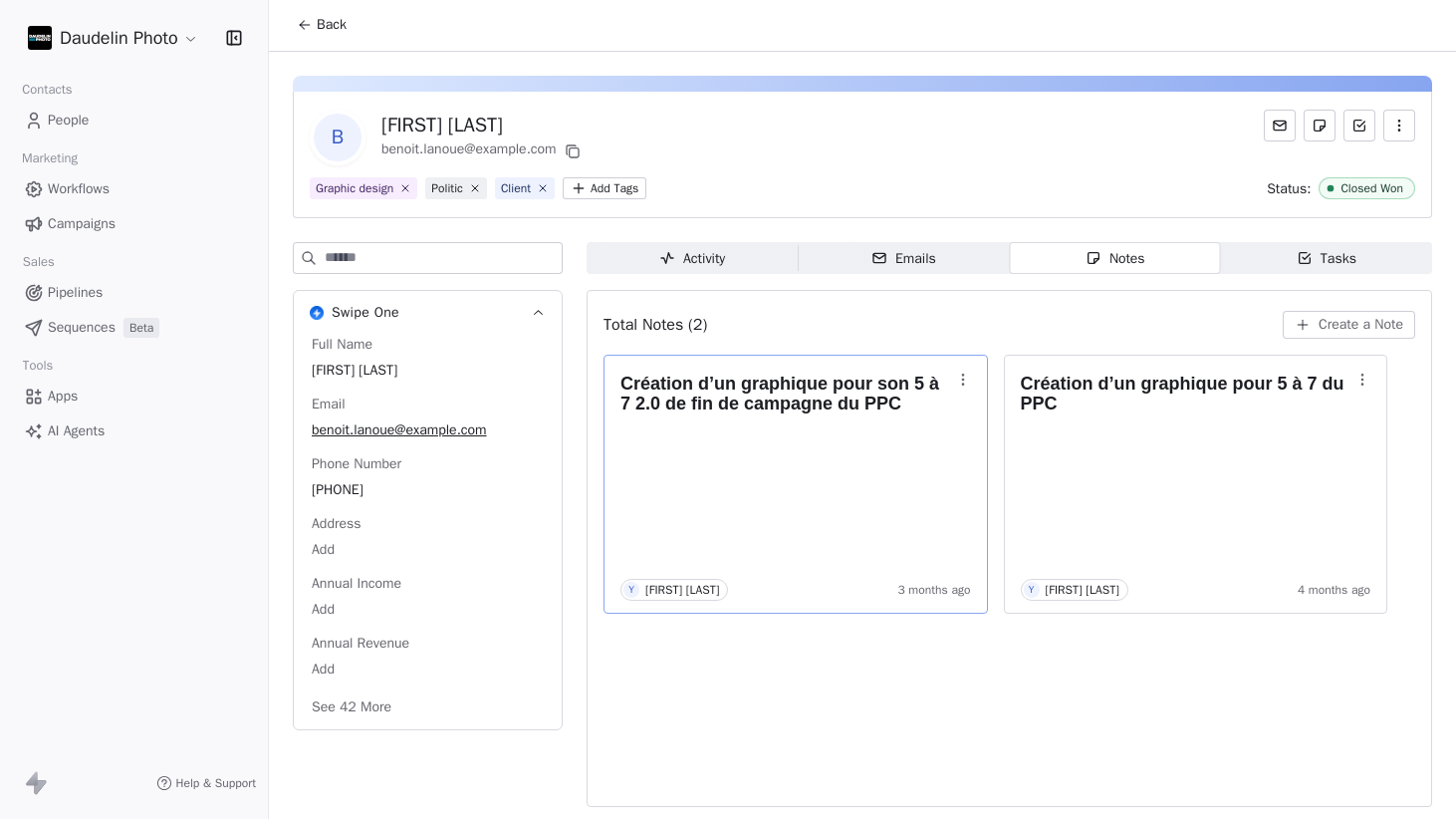 click on "Tasks" at bounding box center [1327, 258] 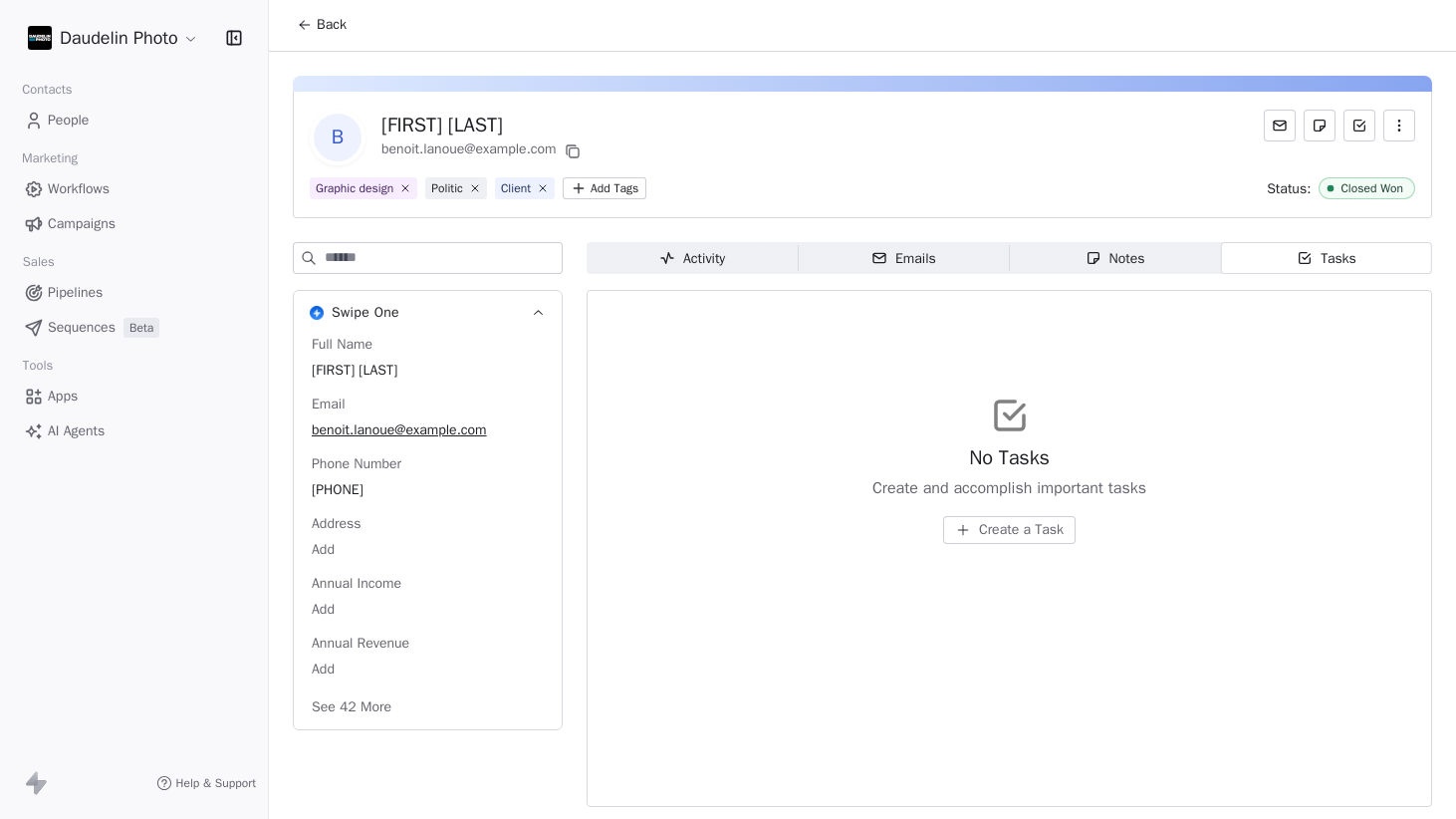 click on "Notes   Notes" at bounding box center (1115, 258) 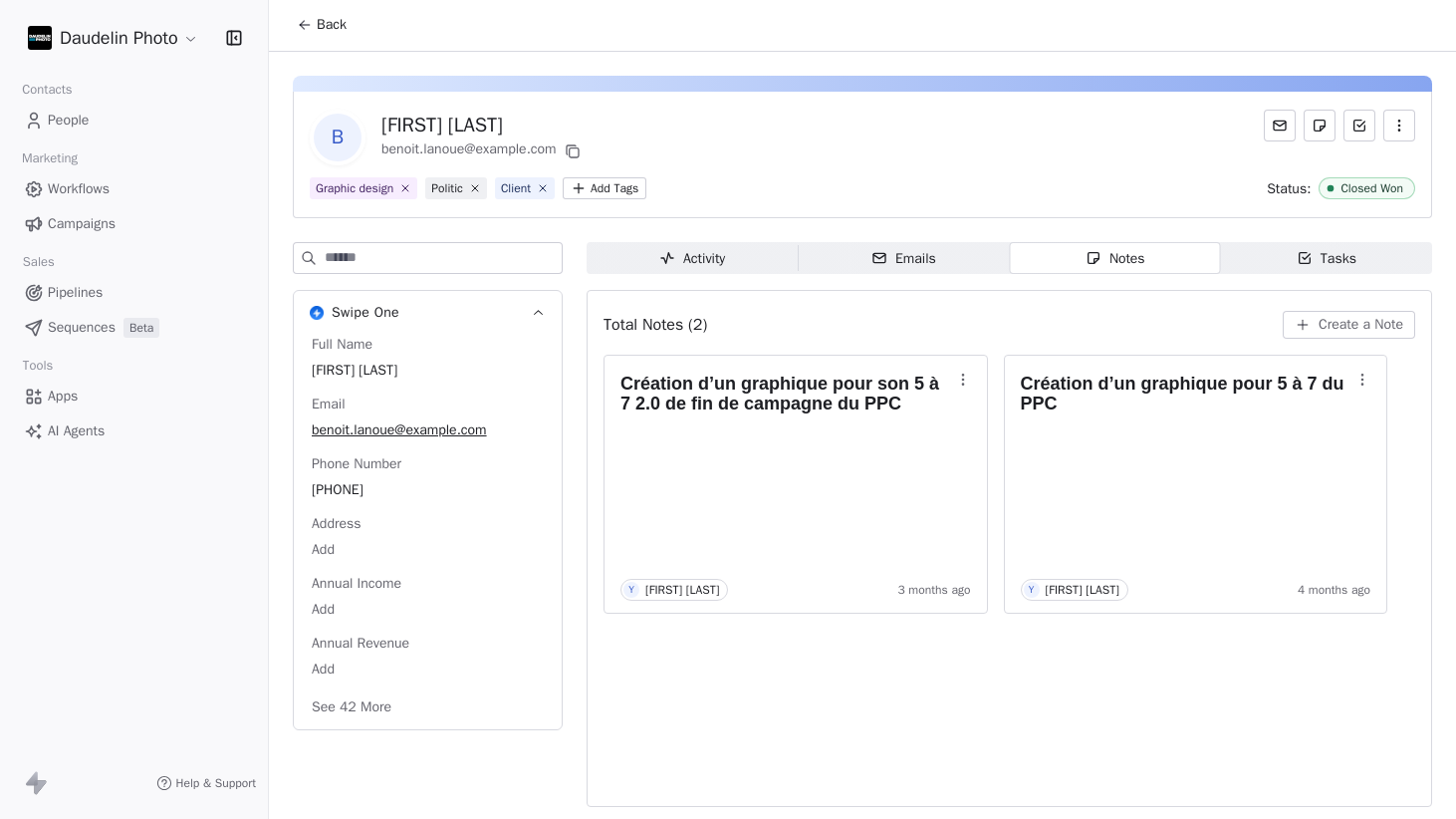 click on "B [FIRST] [LAST] [EMAIL] Graphic design Politic Client Add Tags Status: Closed Won Swipe One Full Name [FIRST] [LAST] Email [EMAIL] Phone Number
[PHONE] Address Add Annual Income Add Annual Revenue Add See 42 More Activity Activity Emails Emails Notes Notes Tasks Tasks Total Notes (2) Create a Note Création d’un graphique pour son 5 à 7 2.0 de fin de campagne du PPC Y Yannick Daudelin 3 months ago Création d’un graphique pour 5 à 7 du PPC Y Yannick Daudelin 4 months ago" at bounding box center (862, 435) 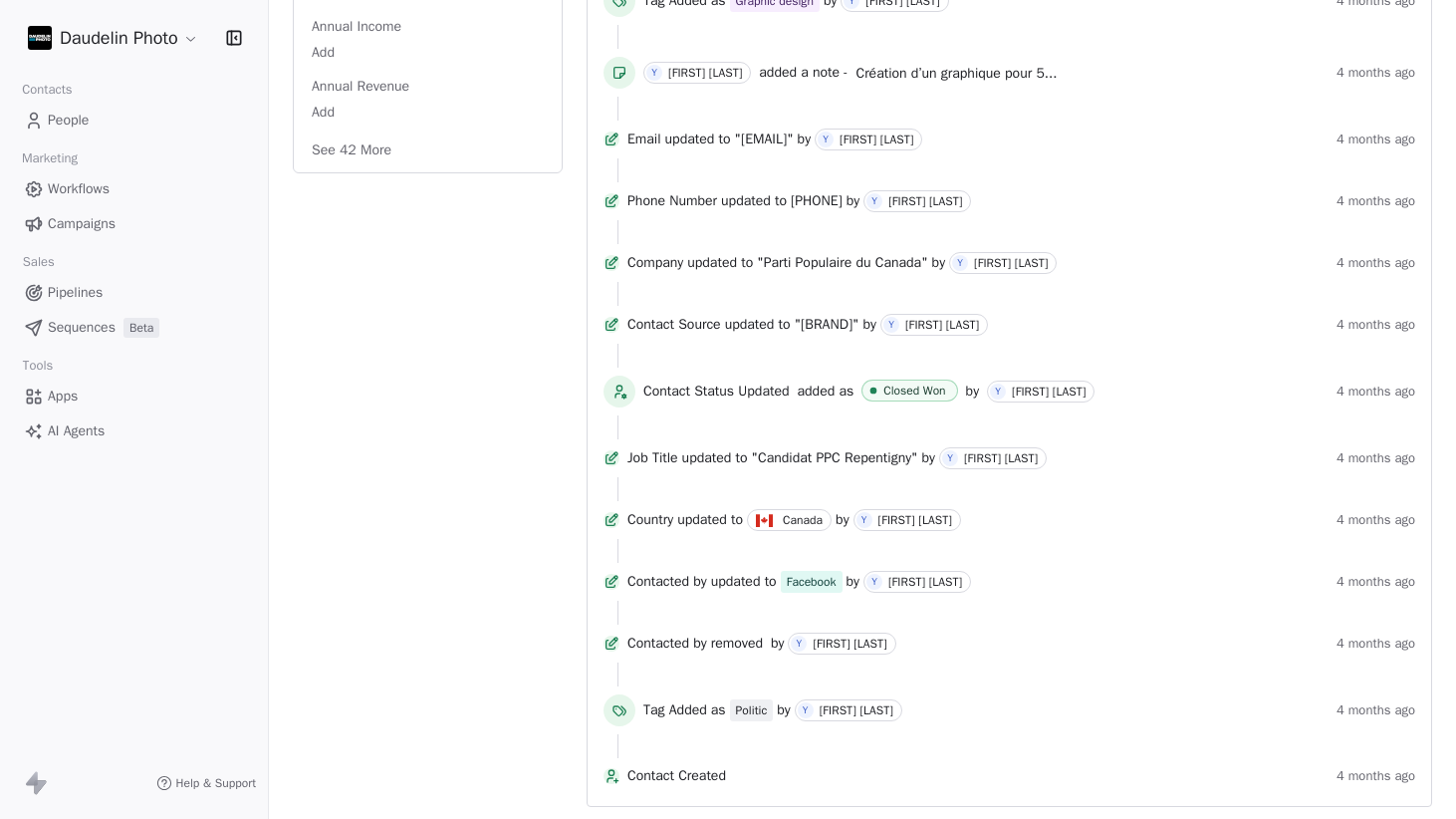 scroll, scrollTop: 0, scrollLeft: 0, axis: both 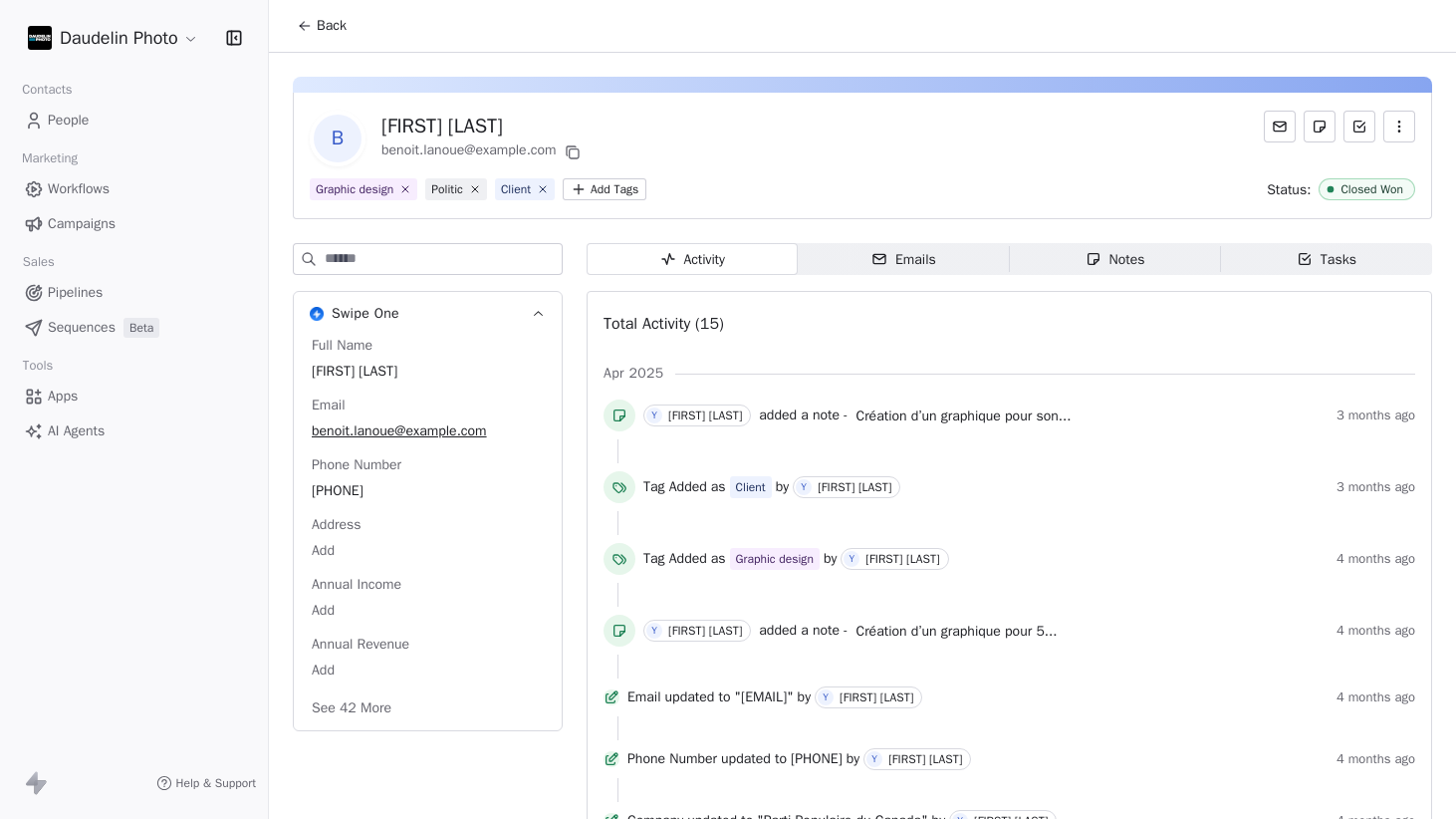 click on "Back" at bounding box center [322, 26] 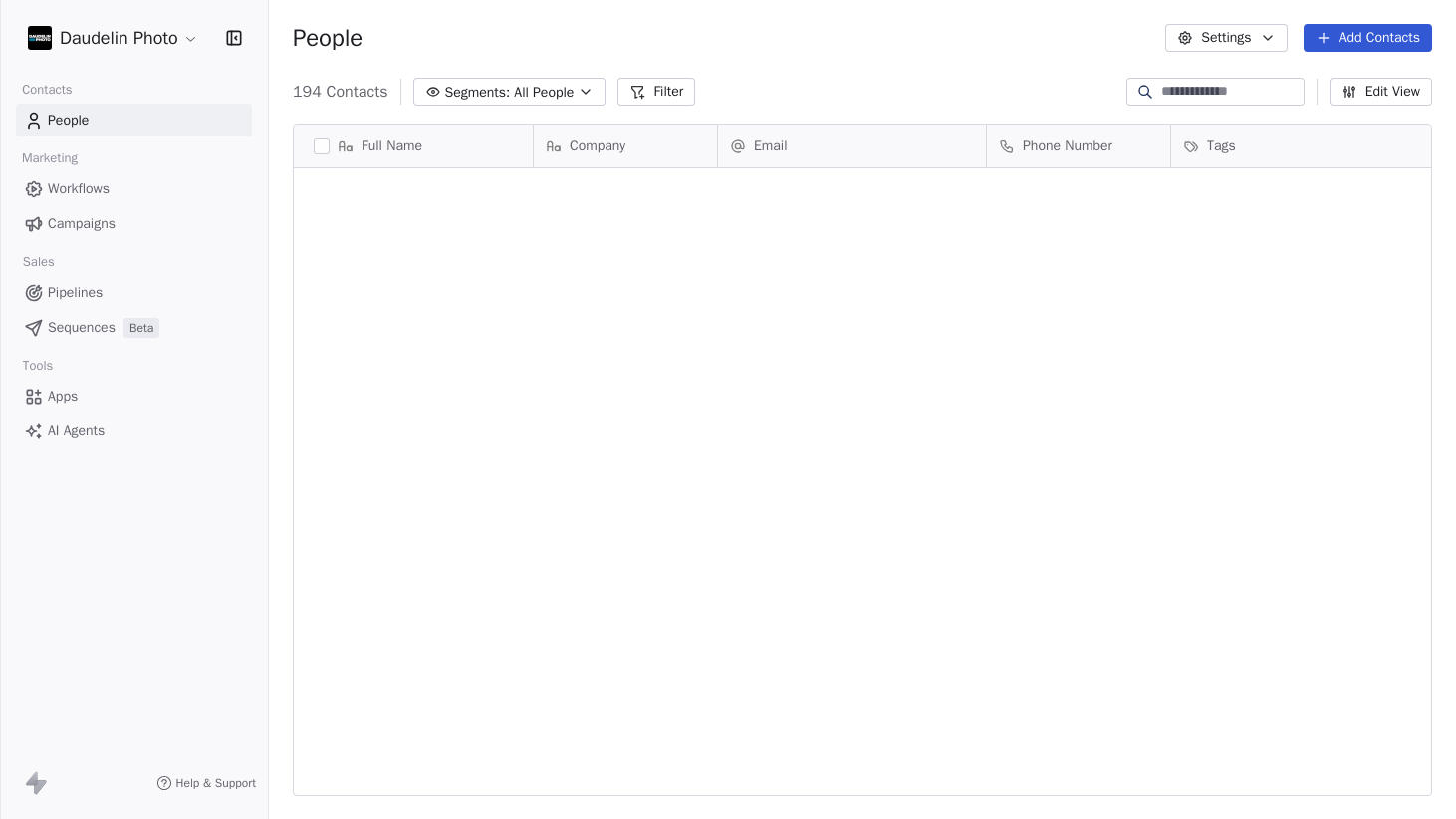 scroll, scrollTop: 2187, scrollLeft: 0, axis: vertical 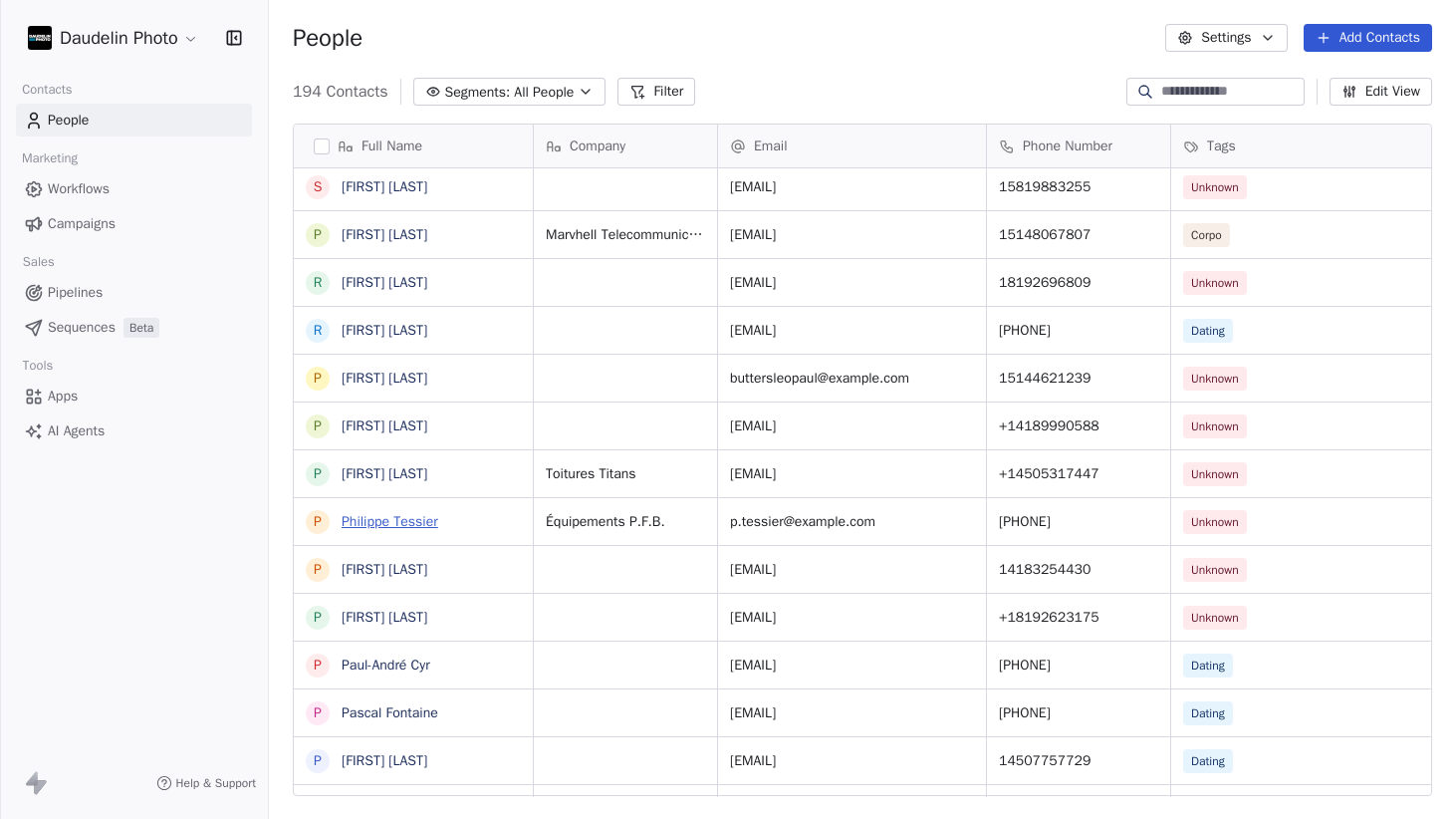 click on "Philippe Tessier" at bounding box center (389, 521) 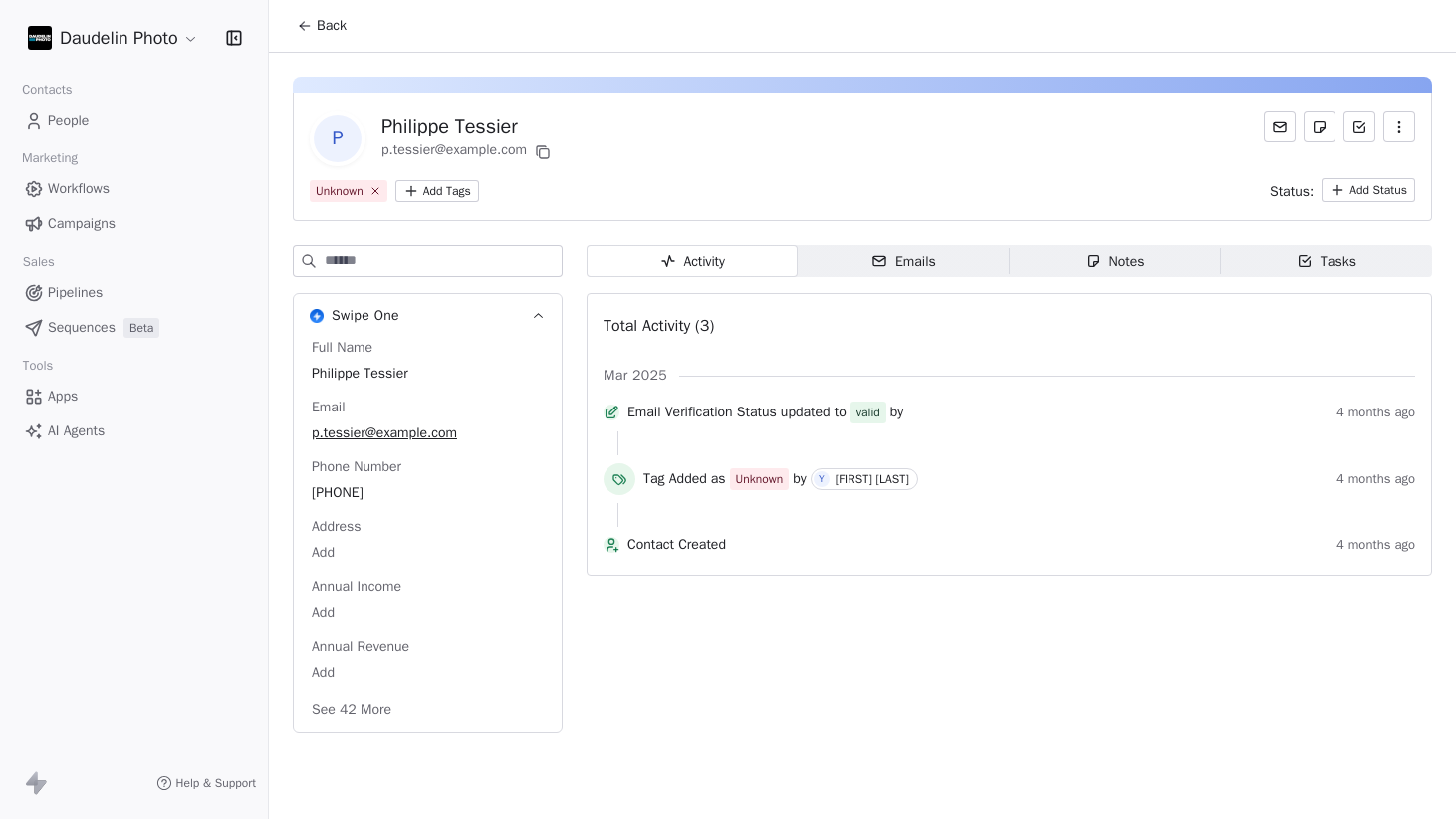 click on "Emails" at bounding box center [903, 261] 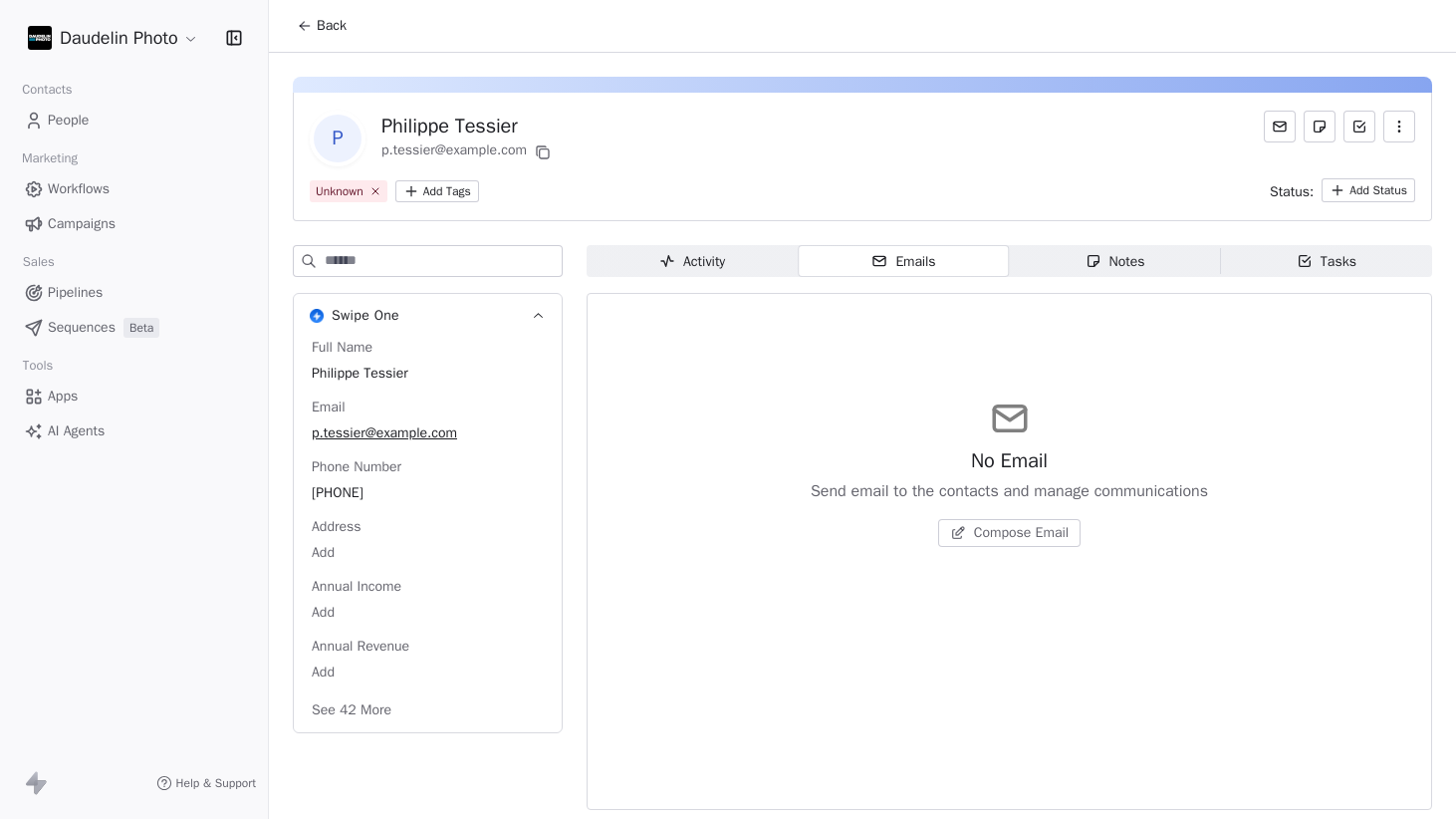 click on "Back" at bounding box center (322, 26) 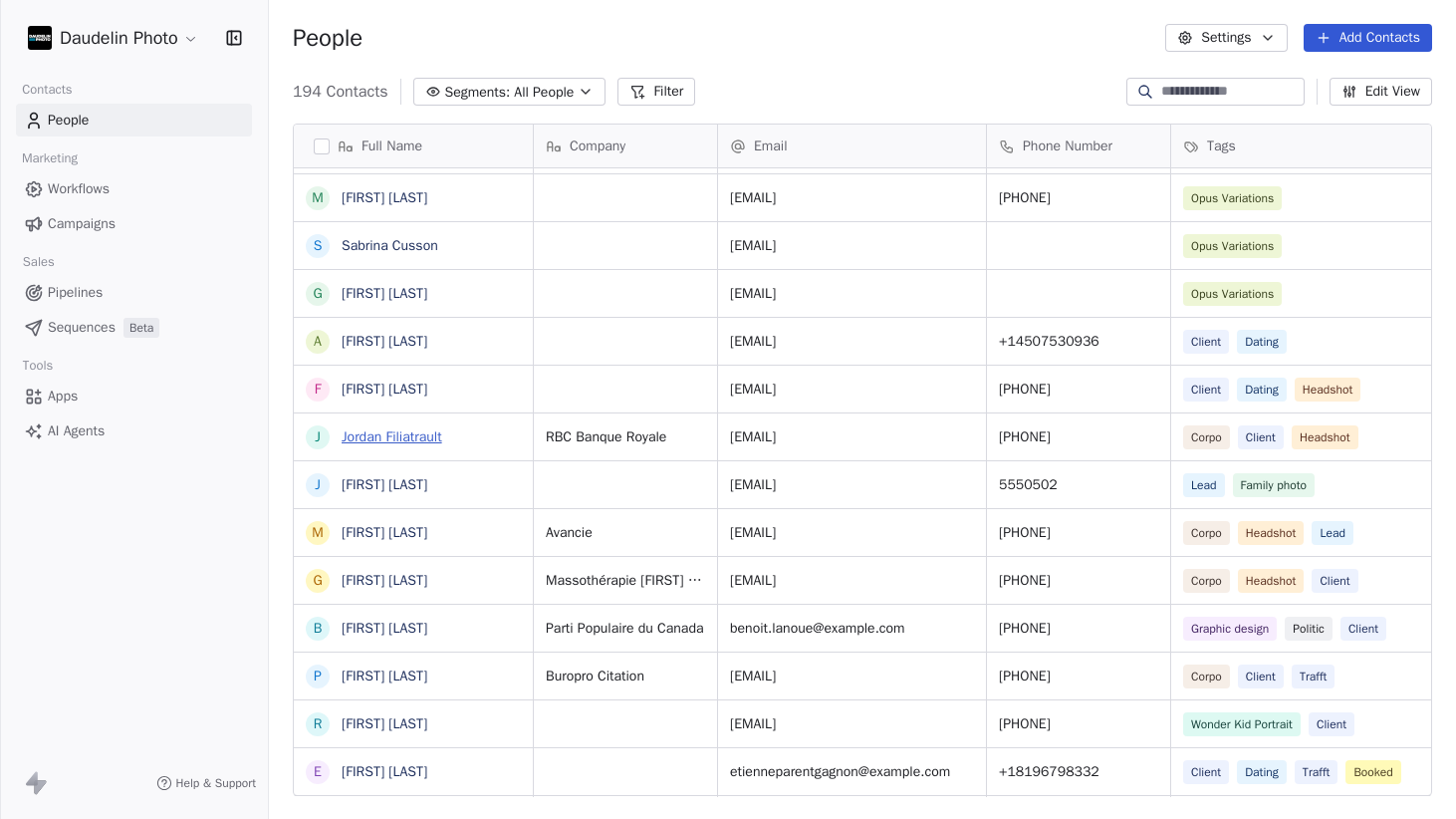 click on "Jordan Filiatrault" at bounding box center [391, 436] 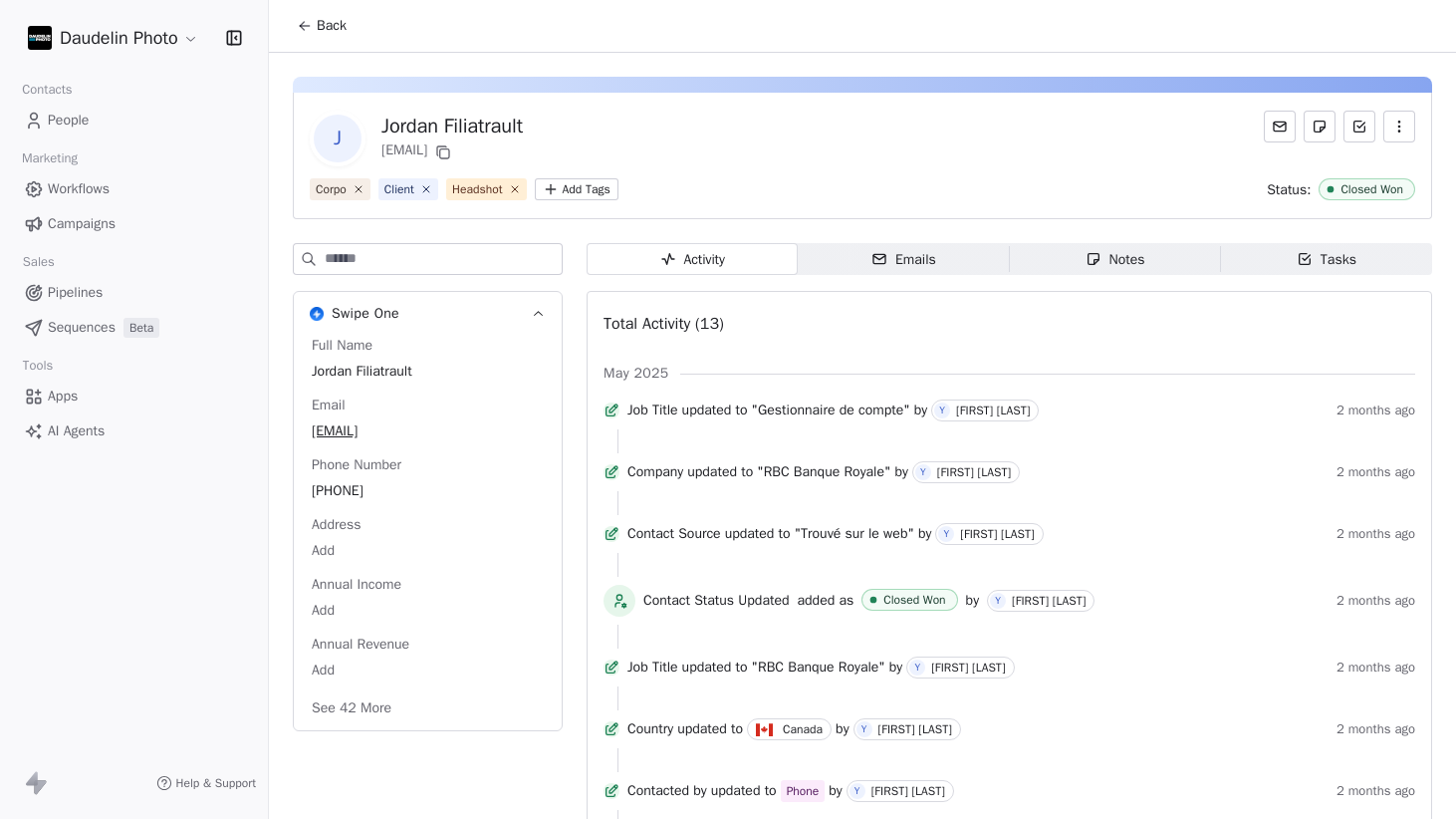 click on "Back" at bounding box center [332, 26] 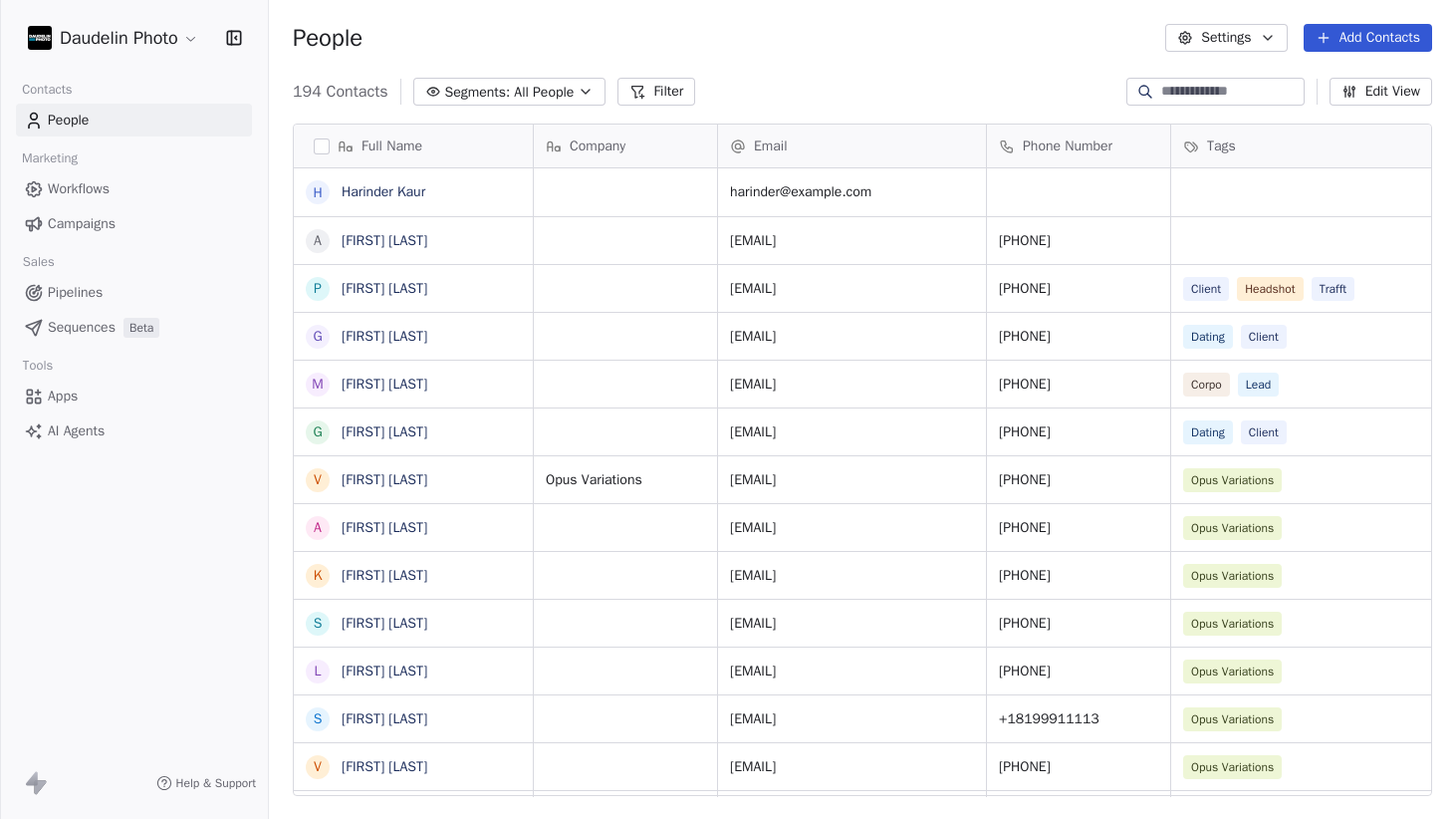 click on "Full Name H [FIRST] [LAST] A [FIRST] [LAST] P [FIRST] [LAST] G [FIRST] [LAST] M [FIRST] [LAST] G [FIRST] [LAST] V [FIRST] [LAST] A [FIRST] [LAST] K [FIRST] [LAST] S [FIRST] [LAST] L [FIRST] [LAST] S [FIRST] [LAST] V [FIRST] [LAST] M [FIRST] [LAST] K [FIRST] [LAST] K [FIRST] [LAST] L [FIRST] [LAST] M [FIRST] [LAST] E [FIRST] [LAST] M [FIRST] [LAST] M [FIRST] [LAST] N [FIRST] [LAST] K [FIRST] [LAST] J [FIRST] [LAST] È [FIRST] [LAST] M [FIRST] [LAST] L [FIRST] [LAST] C [FIRST] [LAST] A [FIRST] [LAST] V [FIRST] [LAST] V [FIRST] [LAST] V [FIRST] [LAST] A [FIRST] [LAST] M [FIRST] [LAST] Company Email Phone Number Tags Contacted by Website Country [EMAIL] [PHONE]" at bounding box center [728, 410] 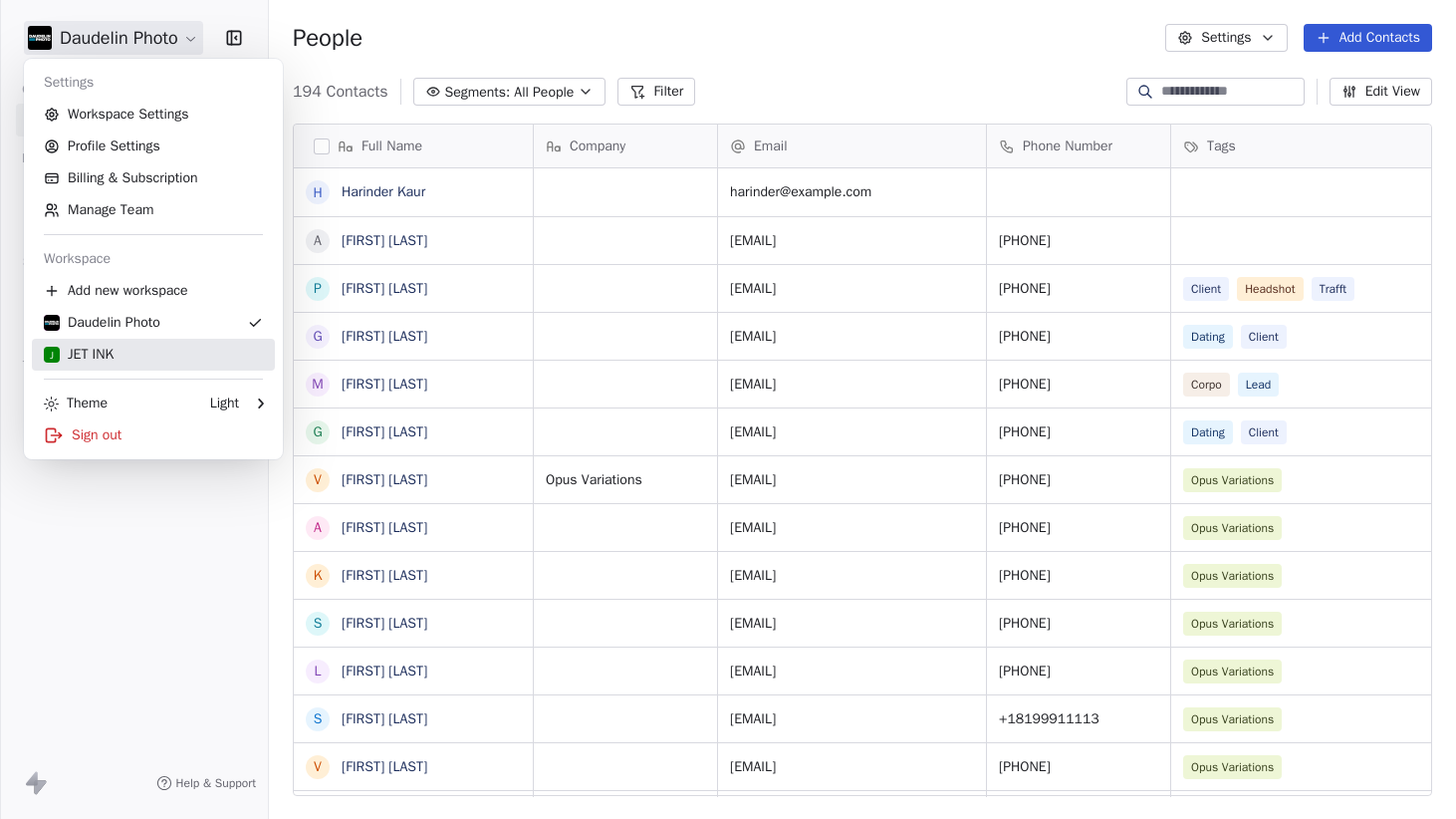 click on "J JET INK" at bounding box center [153, 355] 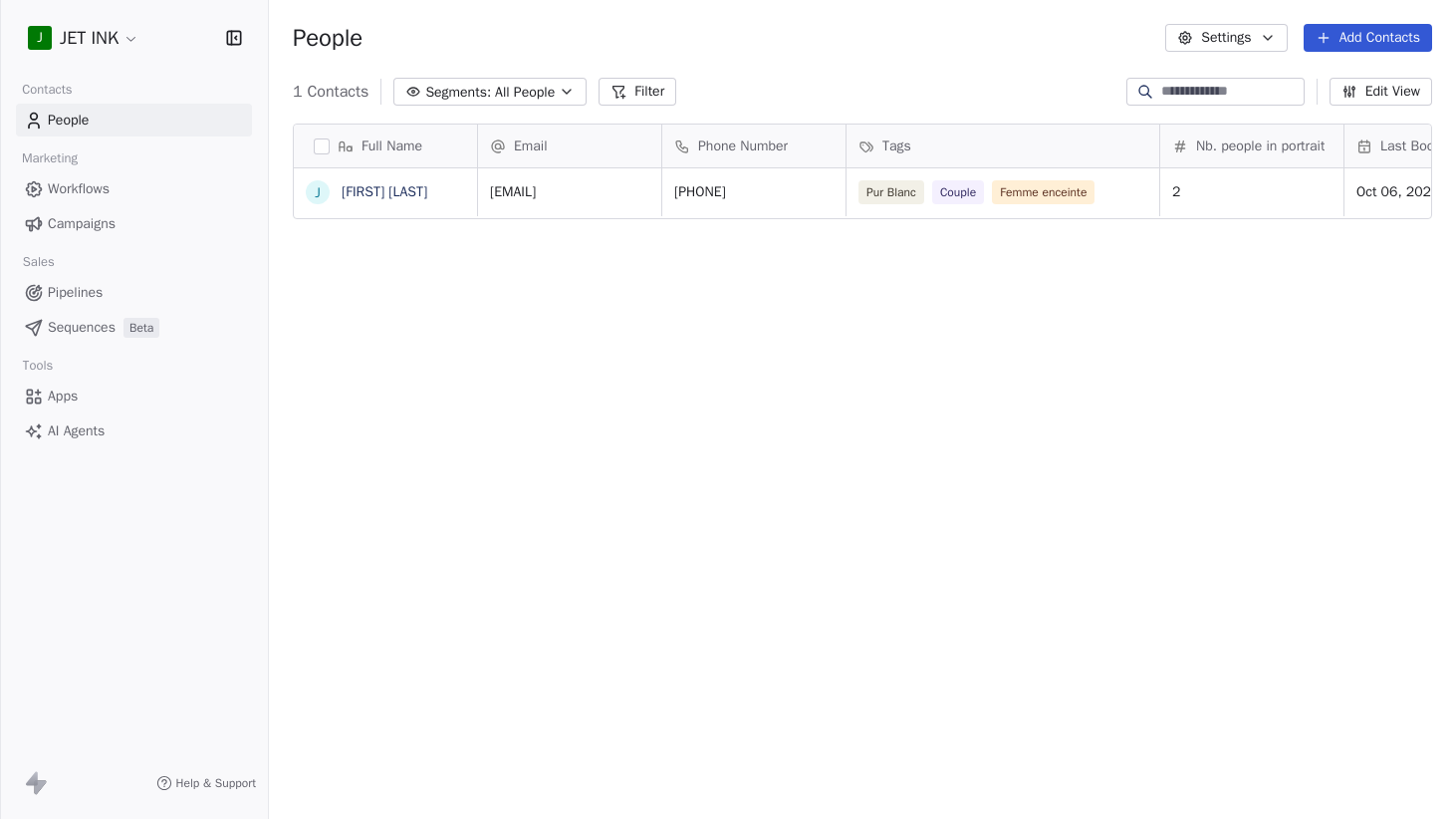 click on "J JET INK Contacts People Marketing Workflows Campaigns Sales Pipelines Sequences Beta Tools Apps AI Agents Help & Support People Settings Add Contacts 1 Contacts Segments: All People Filter Edit View Tag Add to Sequence Export Full Name J Jayson Paquette Email Phone Number Tags Nb. people in portrait Last Booking Date IST Status Email Verification Status Contact Source jayson_paquette92@example.com +15149297463 Pur Blanc Couple Femme enceinte 2 Oct 06, 2025 01:30 AM Booked Valid By Facebook Messenger
To pick up a draggable item, press the space bar.
While dragging, use the arrow keys to move the item.
Press space again to drop the item in its new position, or press escape to cancel." at bounding box center [728, 410] 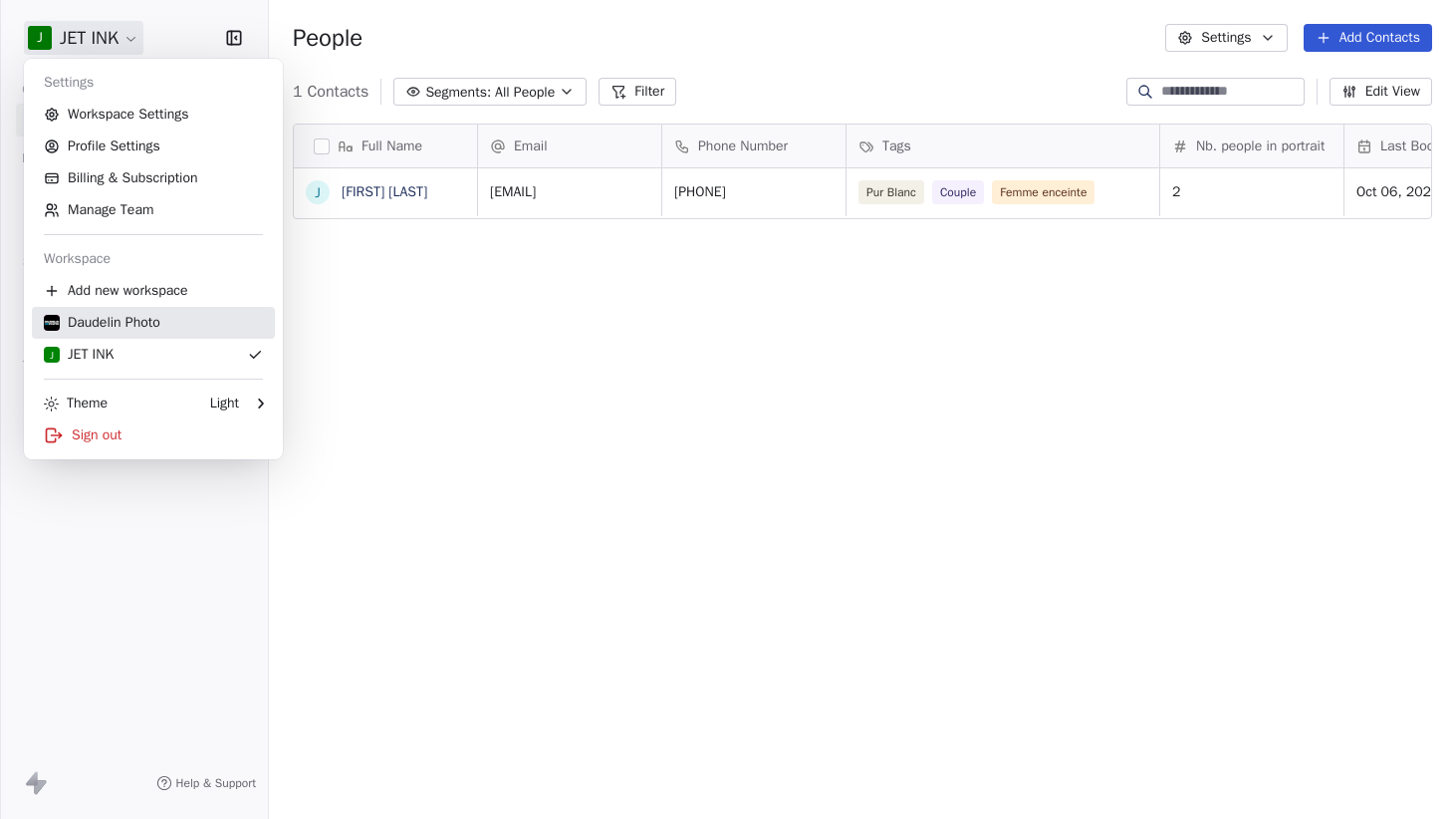 click on "Daudelin Photo" at bounding box center [102, 323] 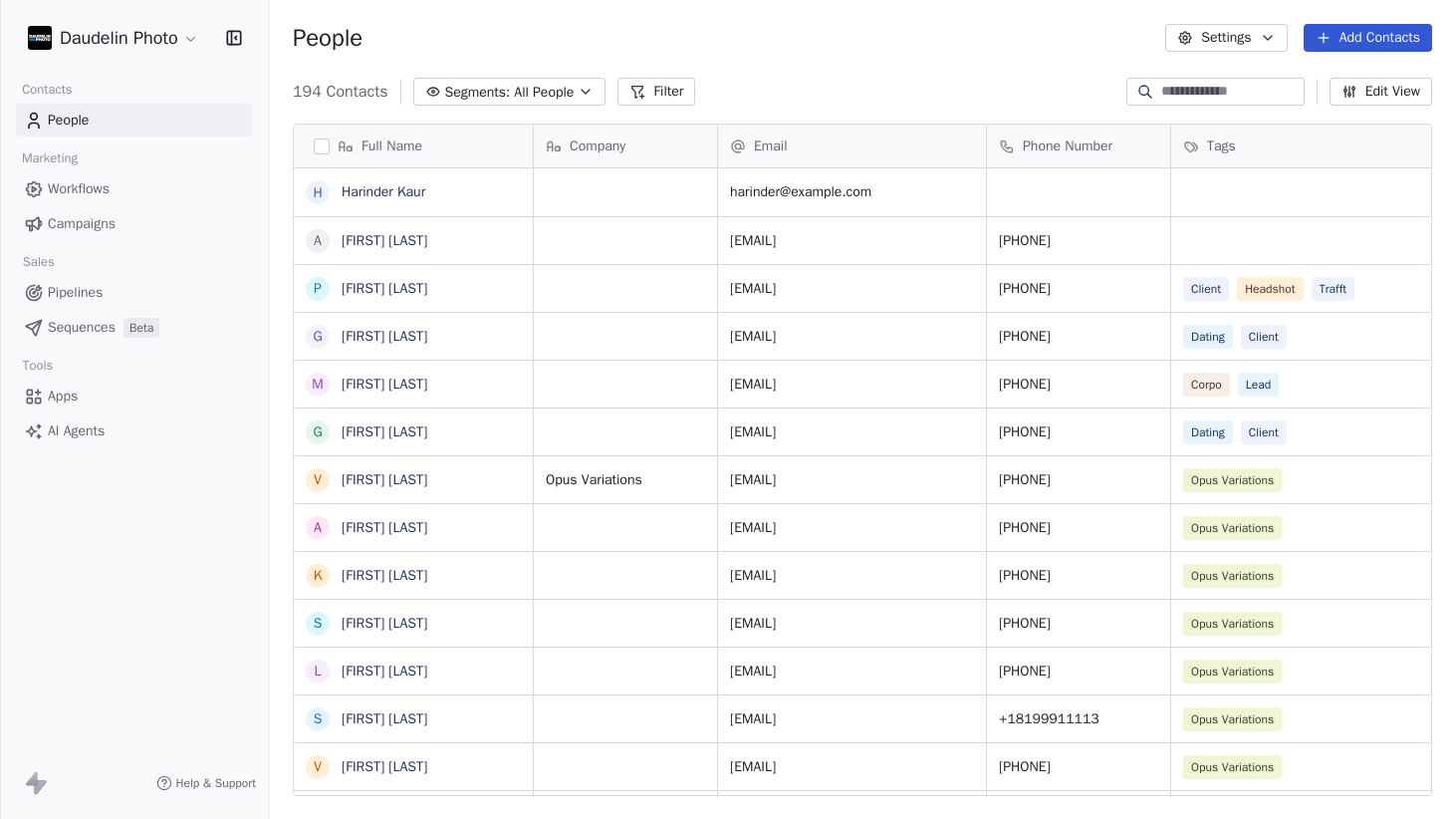 click on "Full Name H [FIRST] [LAST] A [FIRST] [LAST] P [FIRST] [LAST] G [FIRST] [LAST] M [FIRST] [LAST] G [FIRST] [LAST] V [FIRST] [LAST] A [FIRST] [LAST] K [FIRST] [LAST] S [FIRST] [LAST] L [FIRST] [LAST] S [FIRST] [LAST] V [FIRST] [LAST] M [FIRST] [LAST] K [FIRST] [LAST] K [FIRST] [LAST] L [FIRST] [LAST] M [FIRST] [LAST] E [FIRST] [LAST] M [FIRST] [LAST] M [FIRST] [LAST] N [FIRST] [LAST] K [FIRST] [LAST] J [FIRST] [LAST] È [FIRST] [LAST] M [FIRST] [LAST] L [FIRST] [LAST] C [FIRST] [LAST] A [FIRST] [LAST] V [FIRST] [LAST] V [FIRST] [LAST] V [FIRST] [LAST] A [FIRST] [LAST] M [FIRST] [LAST] Company Email Phone Number Tags Contacted by Website Country [EMAIL] [PHONE]" at bounding box center [728, 410] 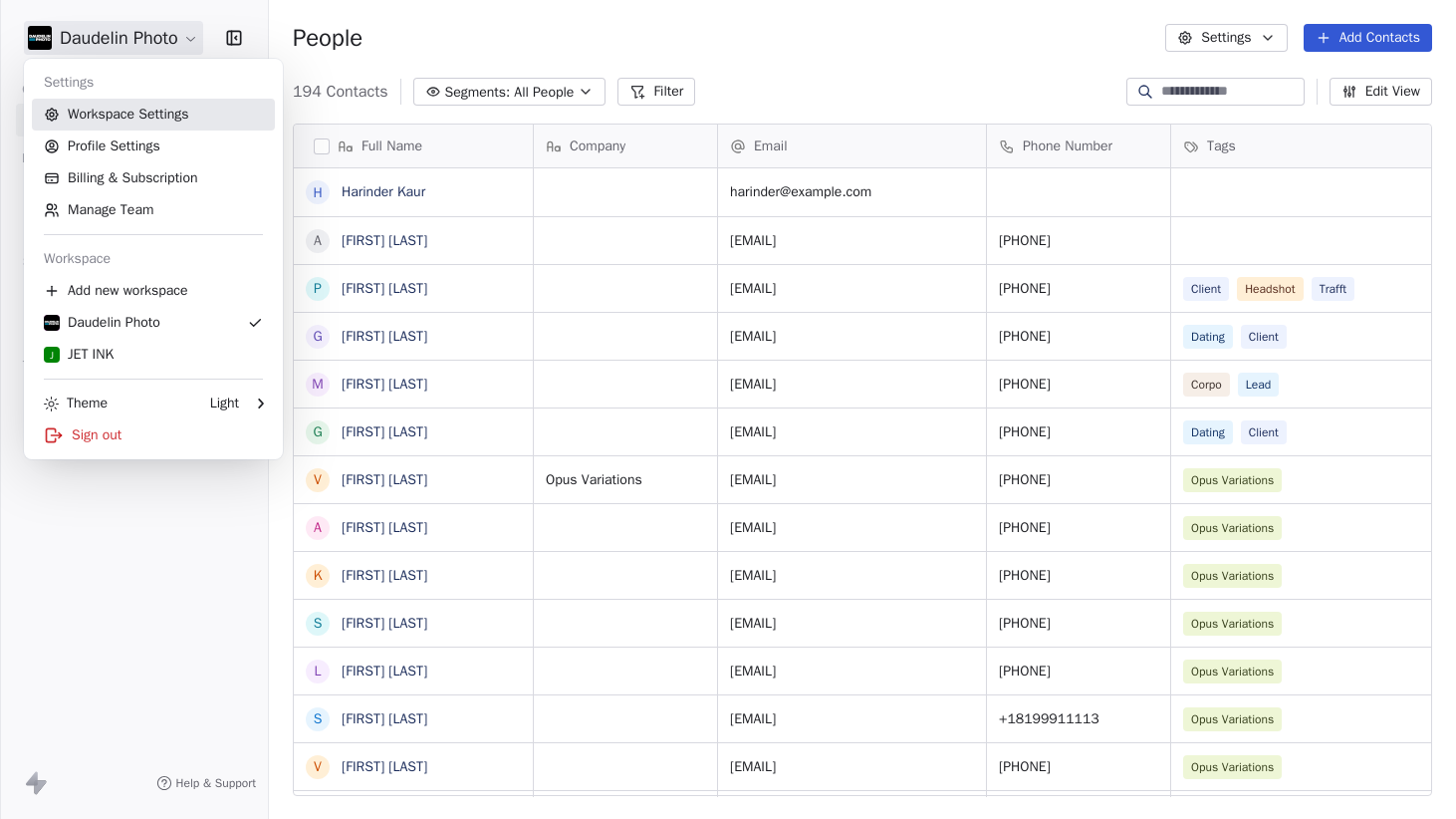 click on "Workspace Settings" at bounding box center (153, 115) 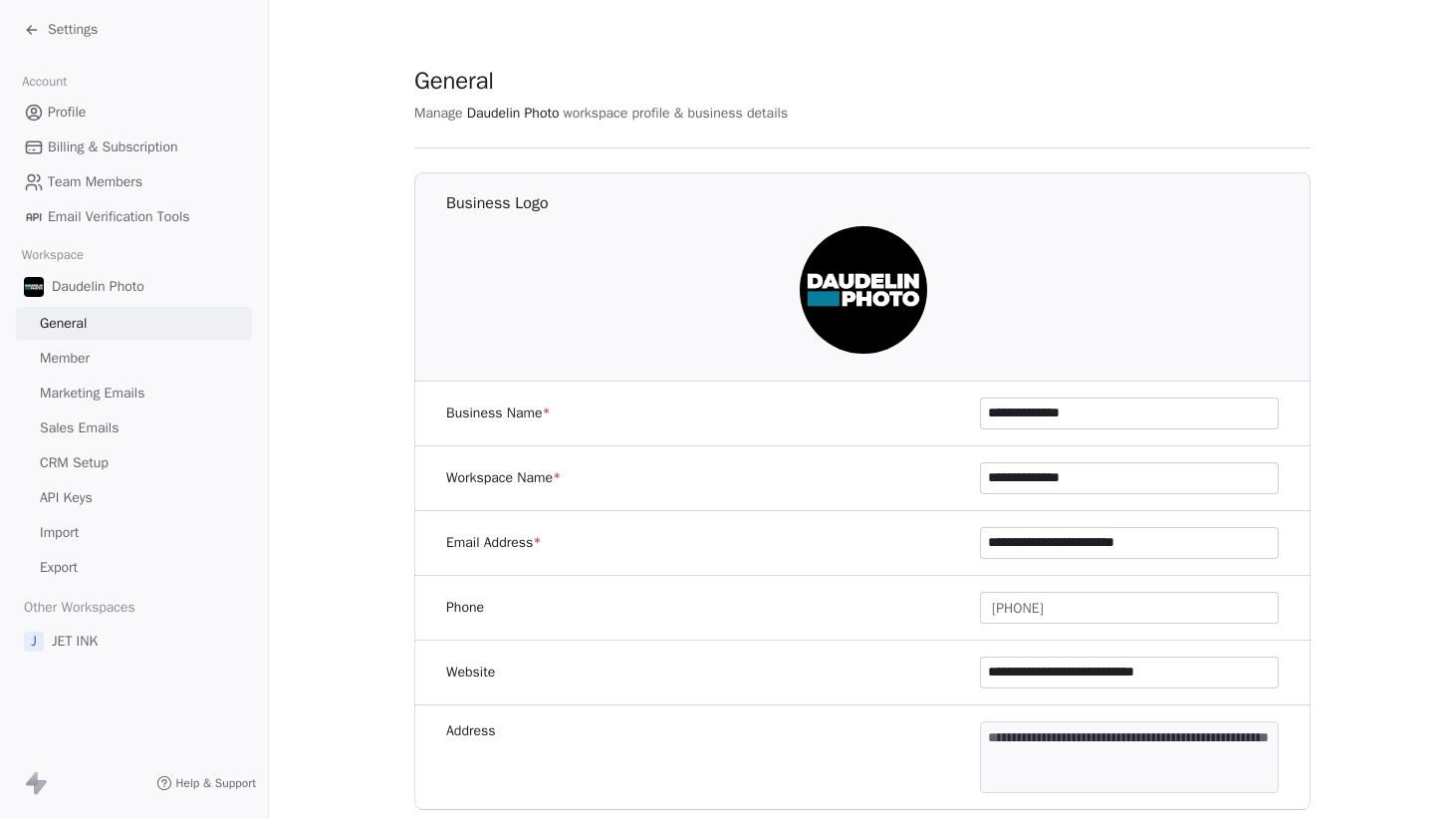 click on "Team Members" at bounding box center (95, 181) 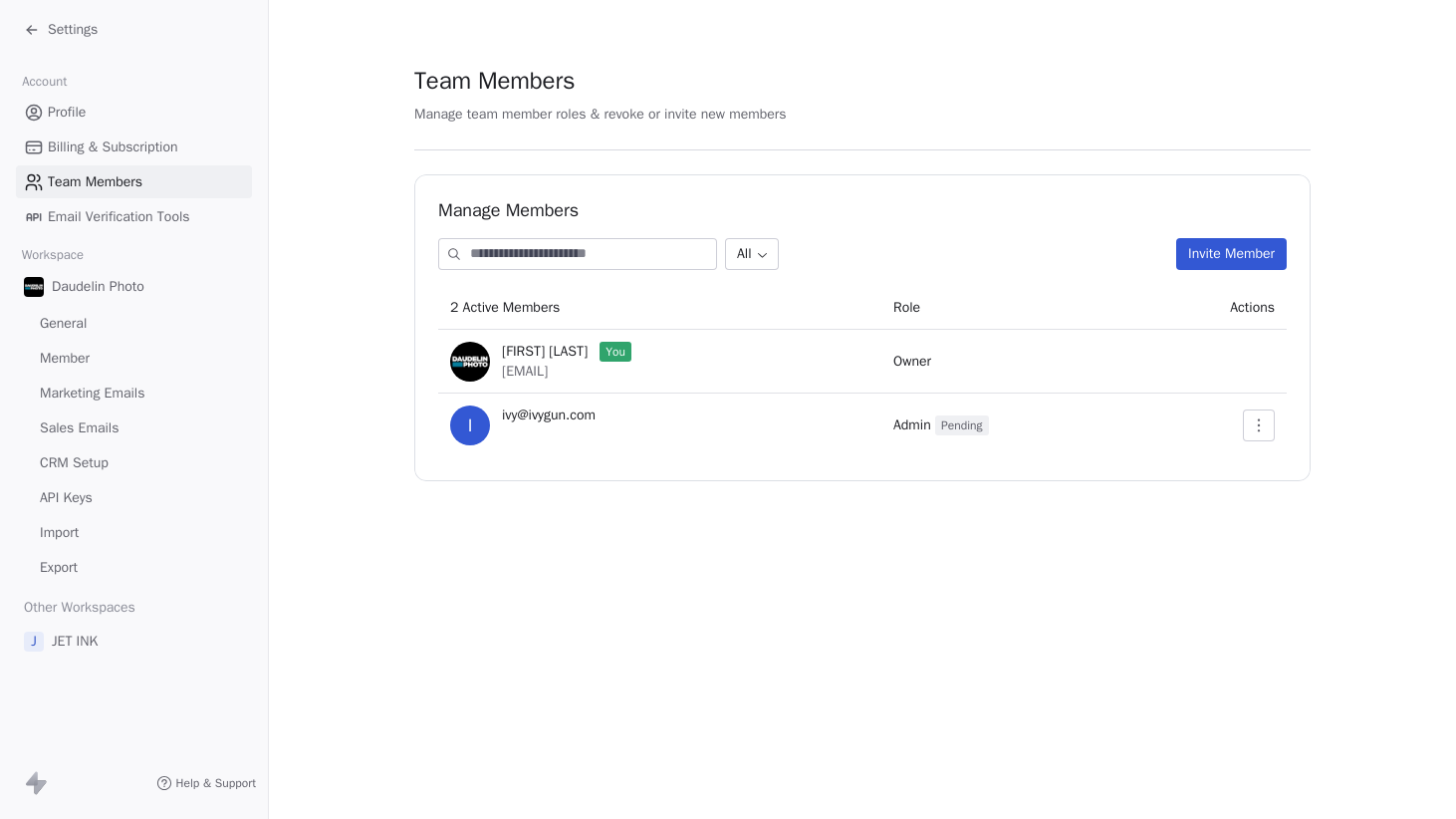 click on "Sales Emails" at bounding box center [79, 427] 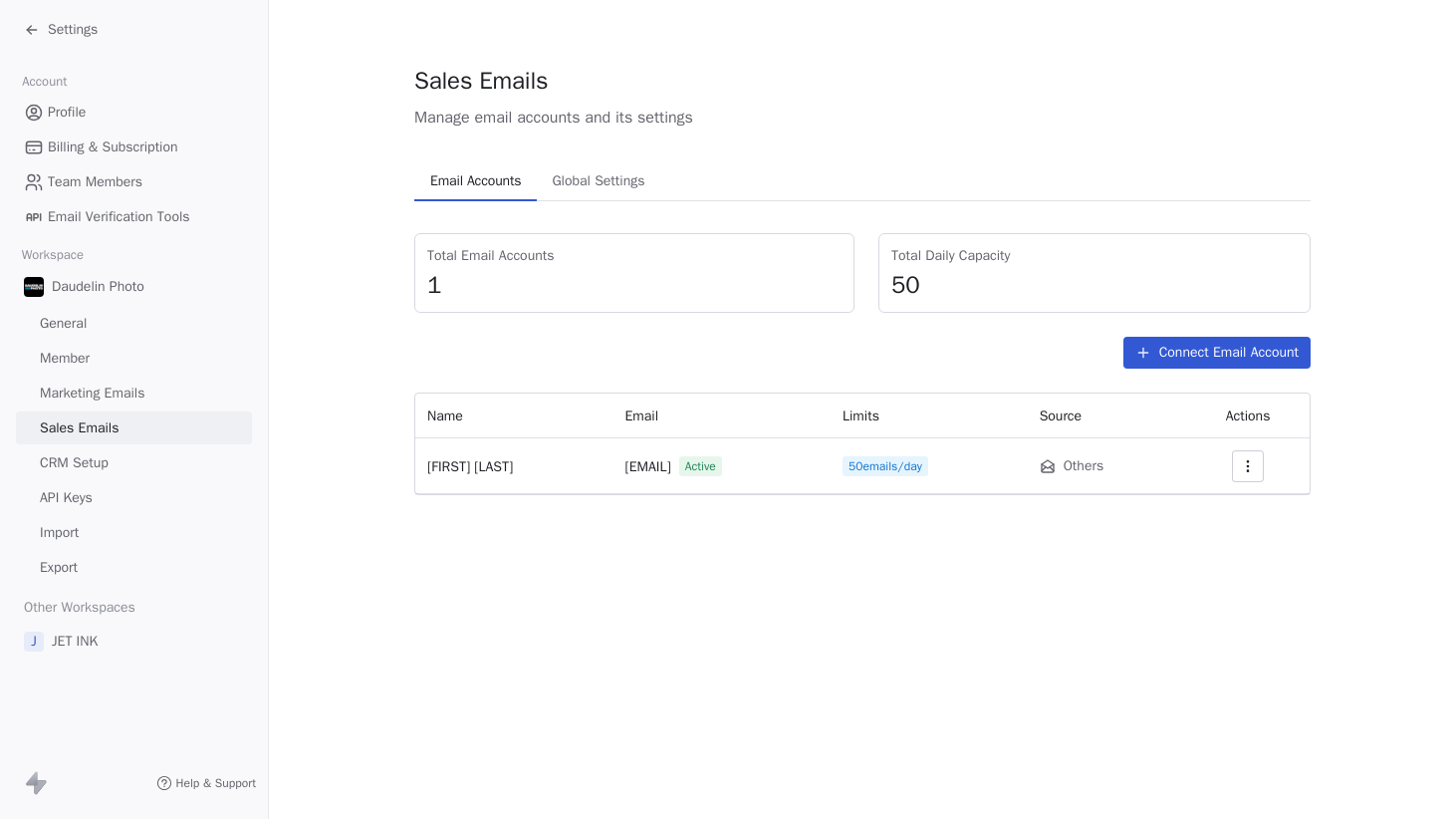 click 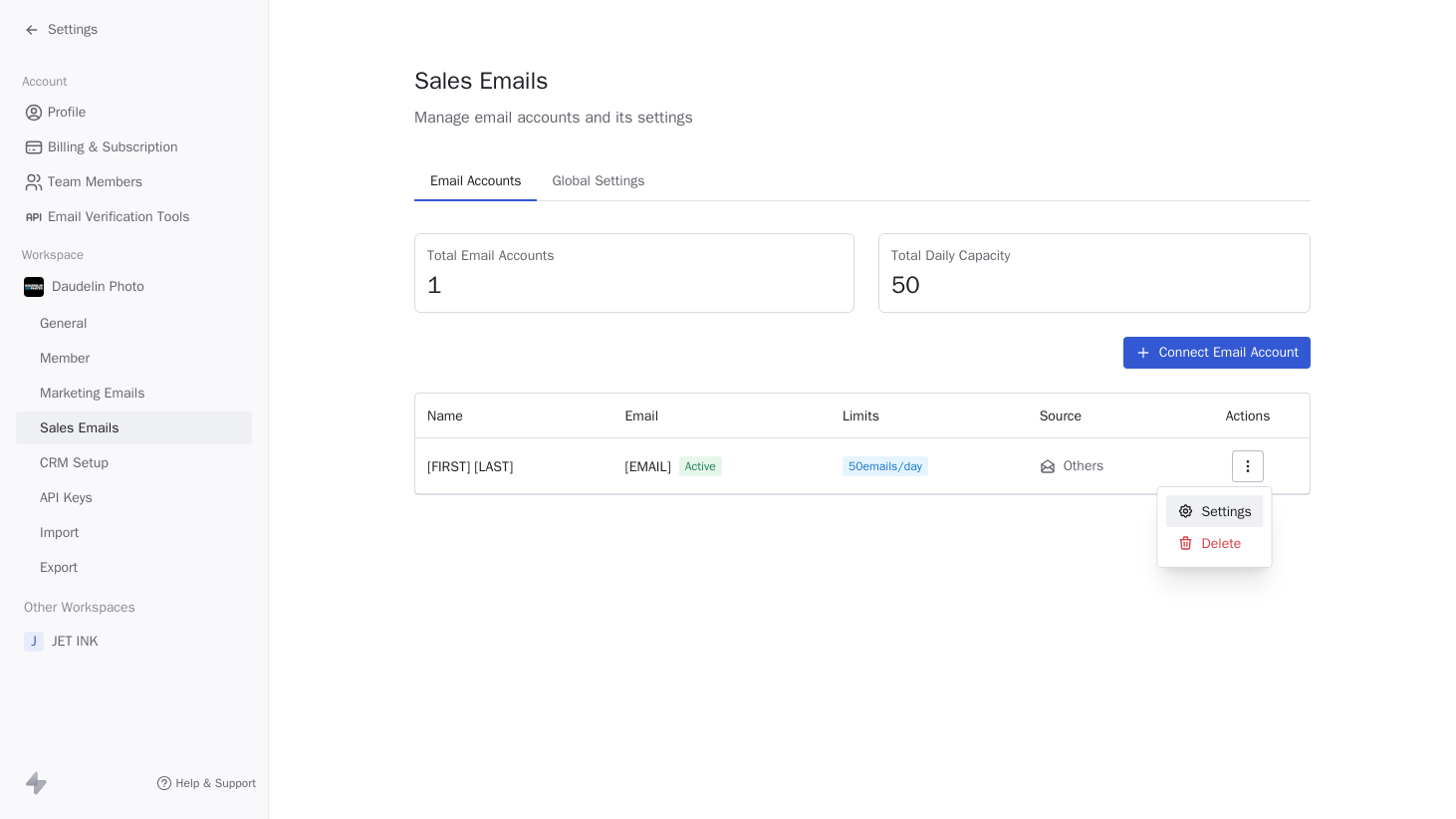 click 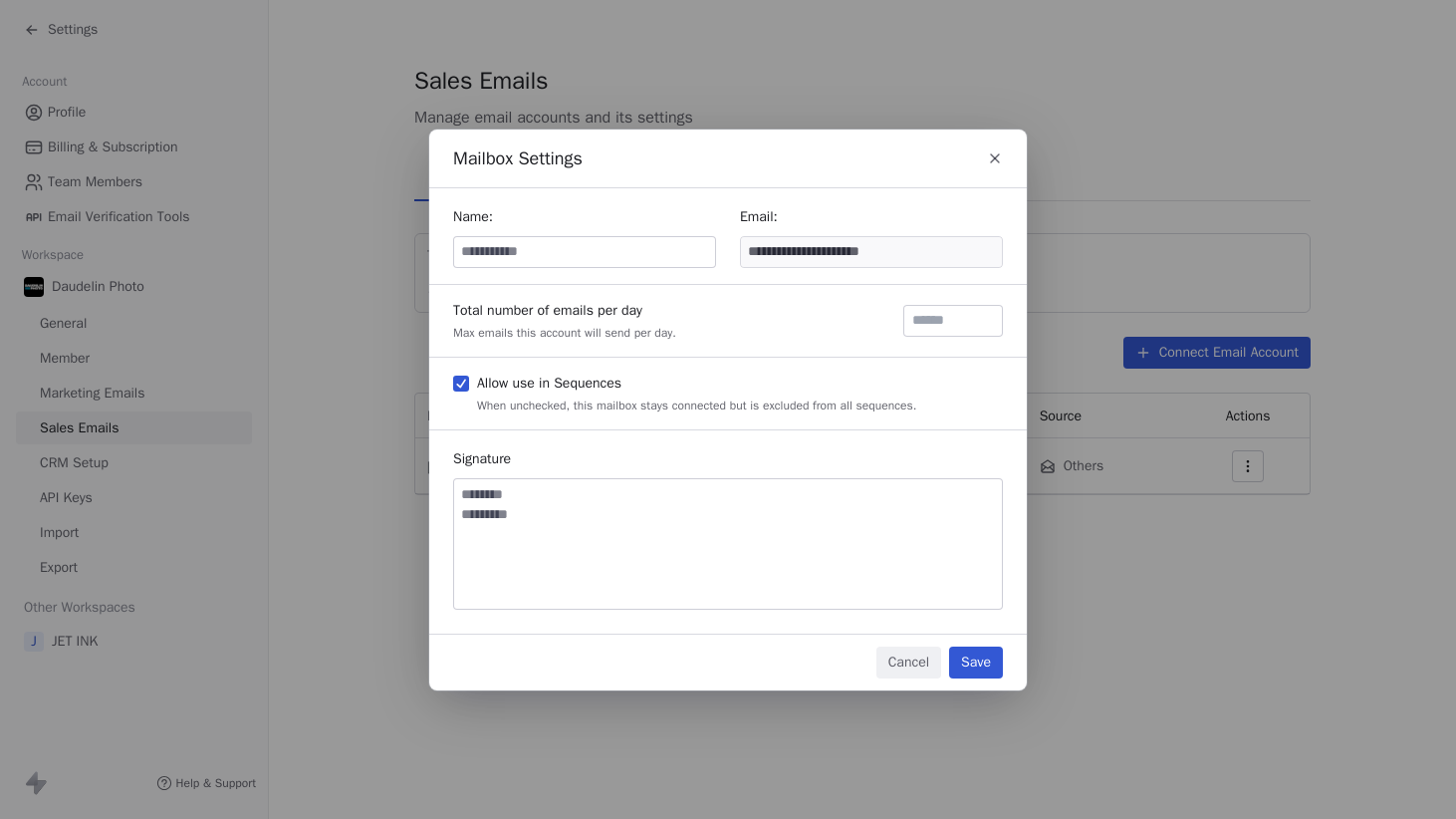 click 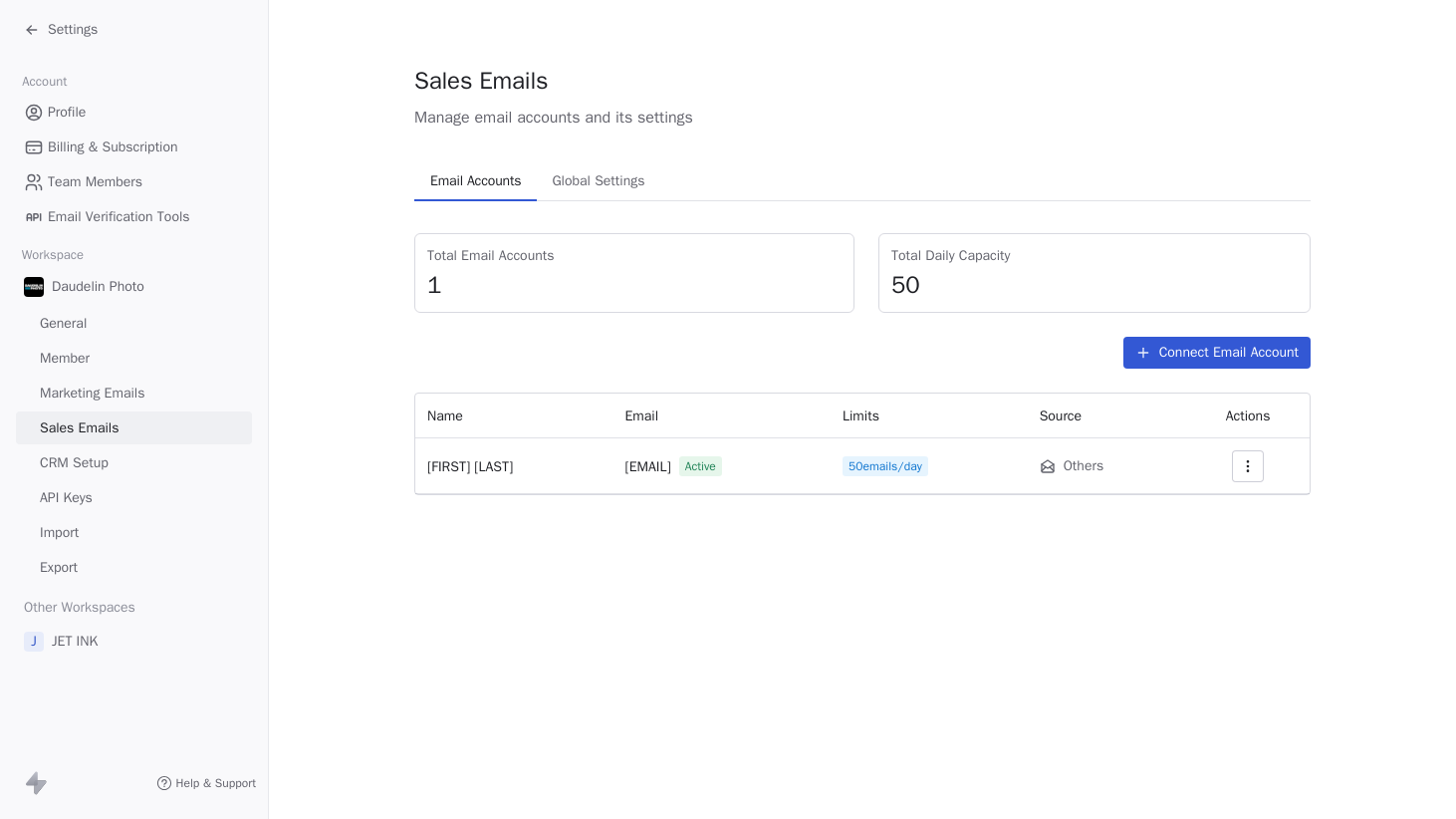 click on "Others" at bounding box center (1107, 466) 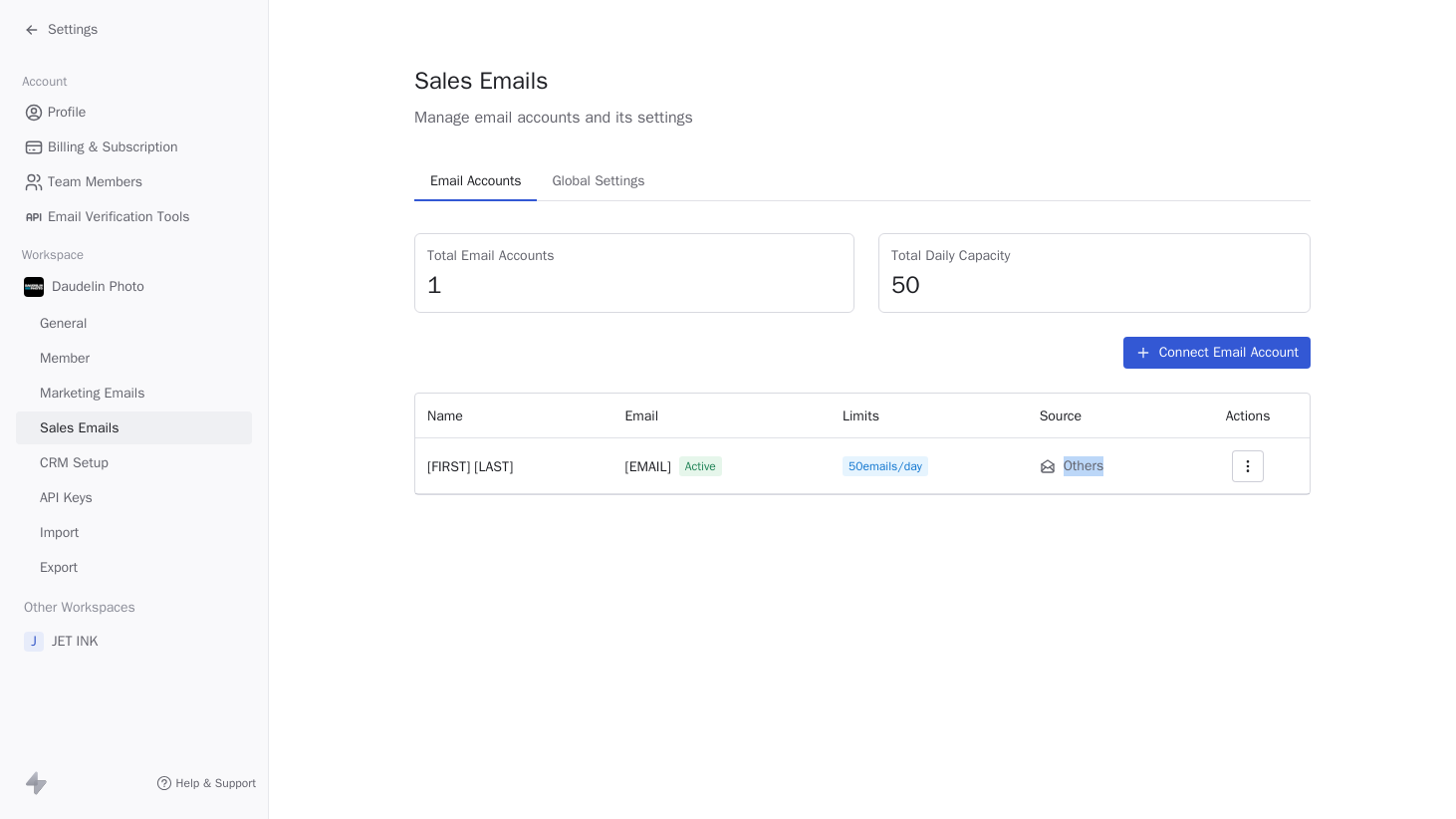 click on "Others" at bounding box center [1107, 466] 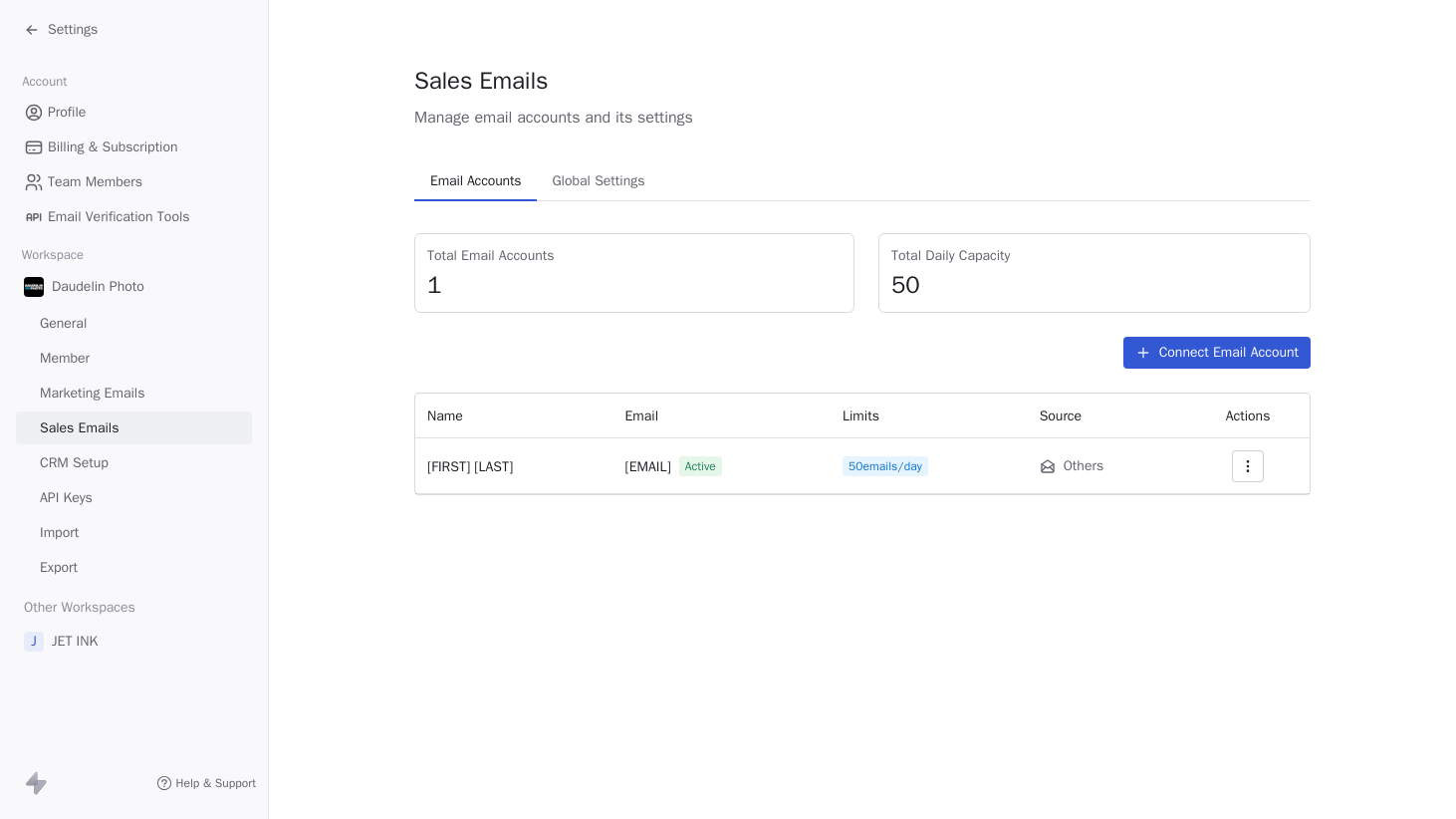 click on "Sales Emails Manage email accounts and its settings Email Accounts Email Accounts Global Settings Global Settings Total Email Accounts 1 Total Daily Capacity 50 Connect Email Account Name Email Limits Source Actions Yannick Daudelin [EMAIL] Active 50 emails/day Others" at bounding box center [862, 279] 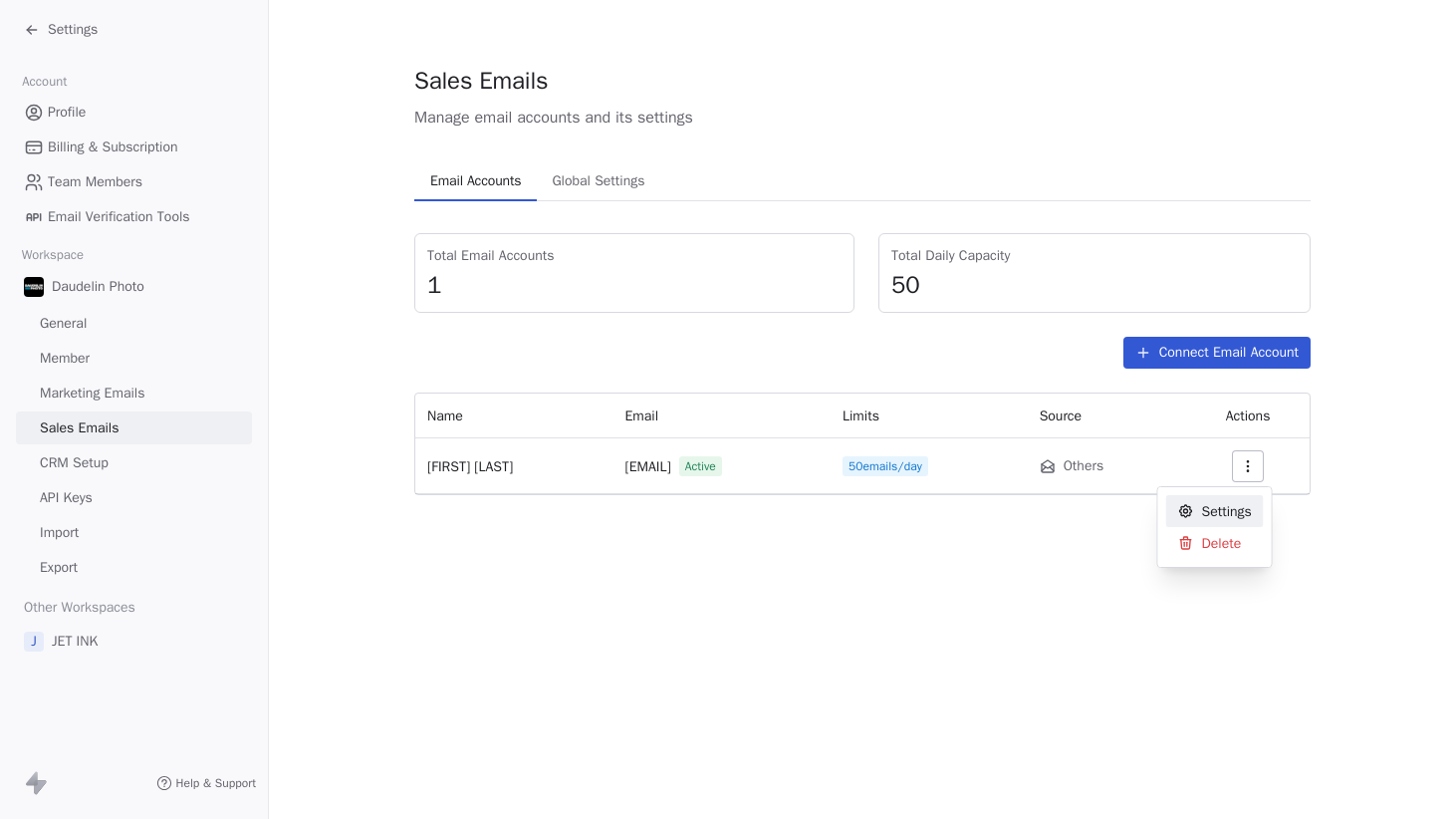 click on "Settings" at bounding box center (1227, 511) 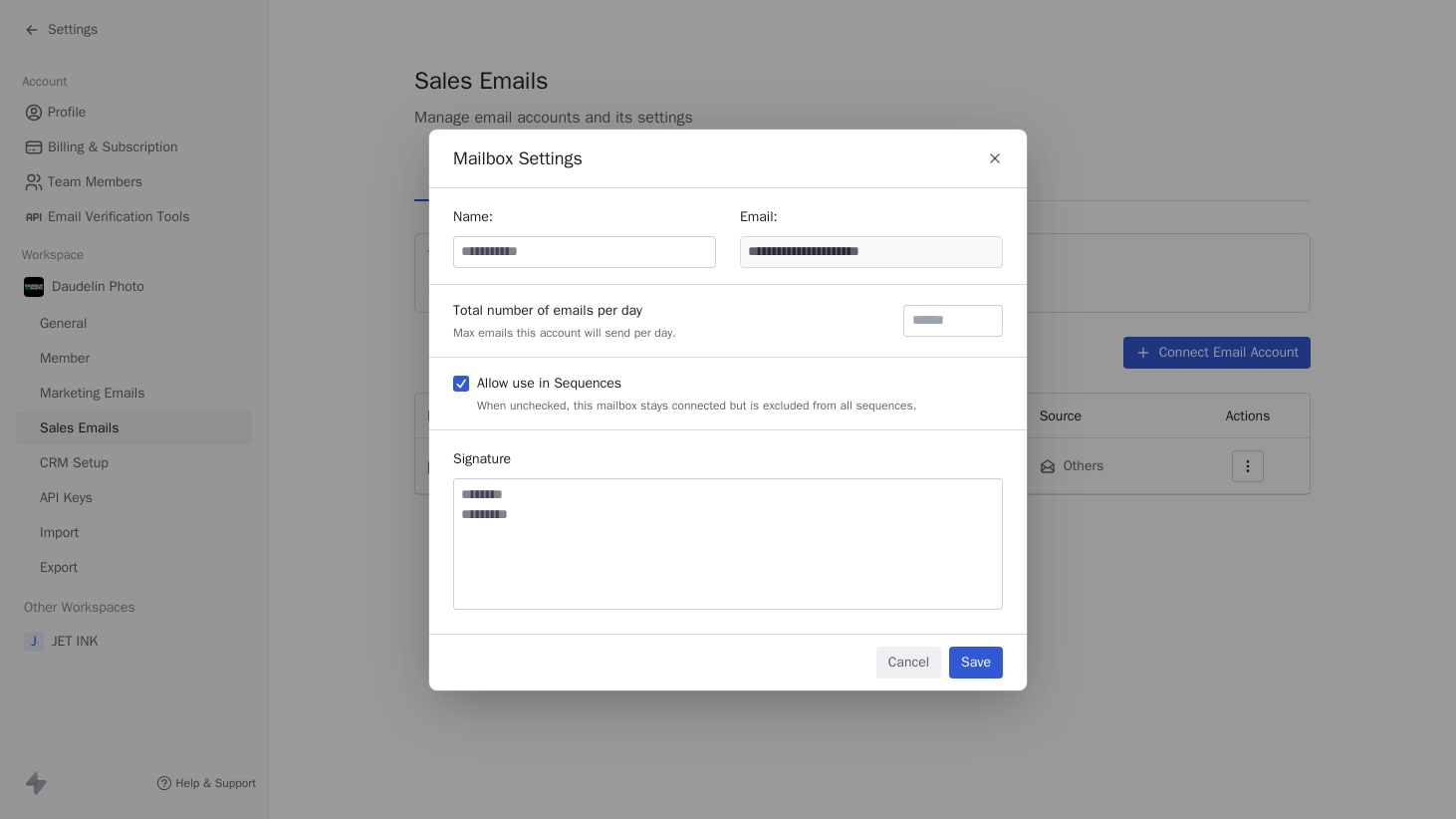 click 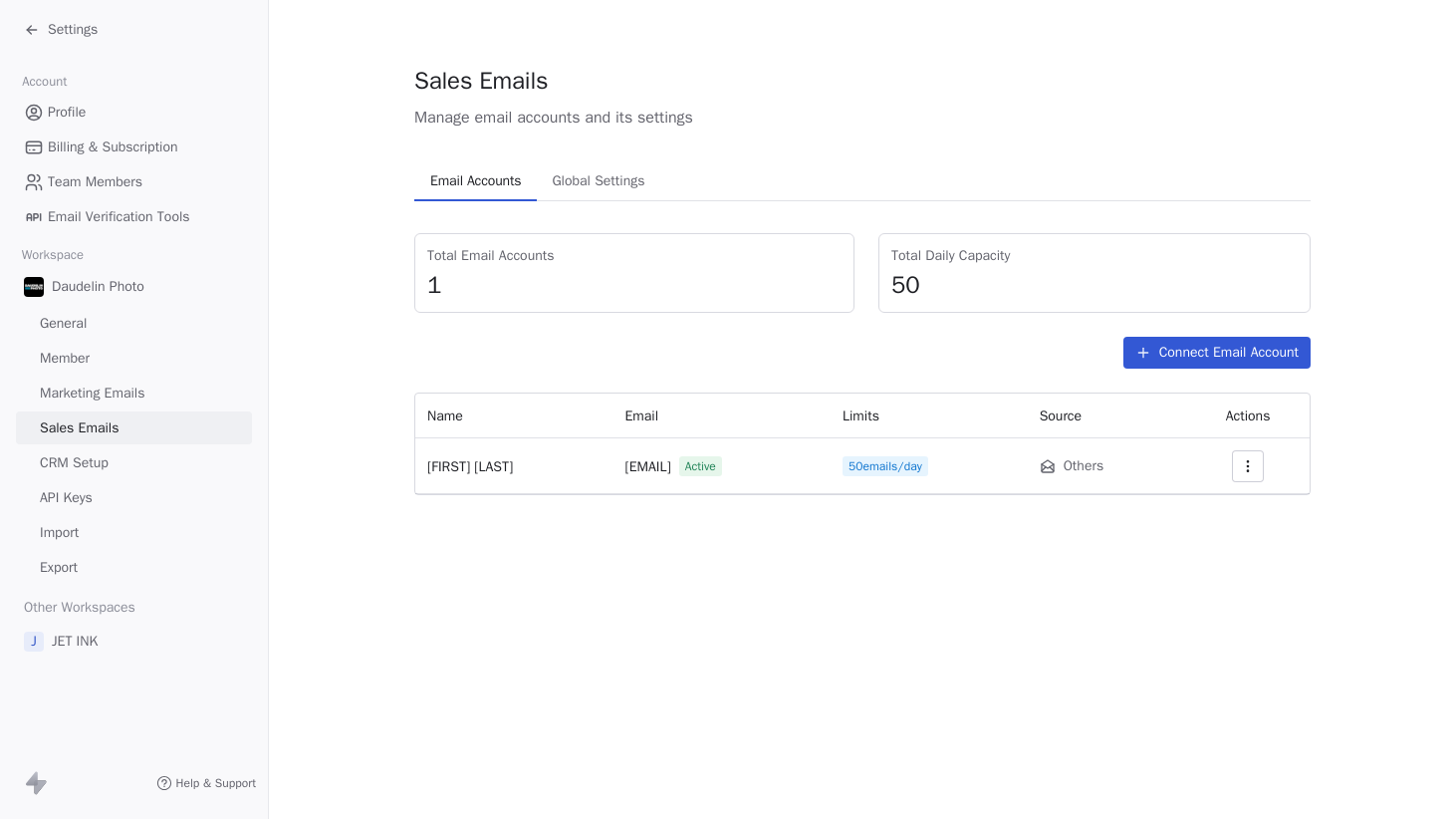 click at bounding box center (1248, 466) 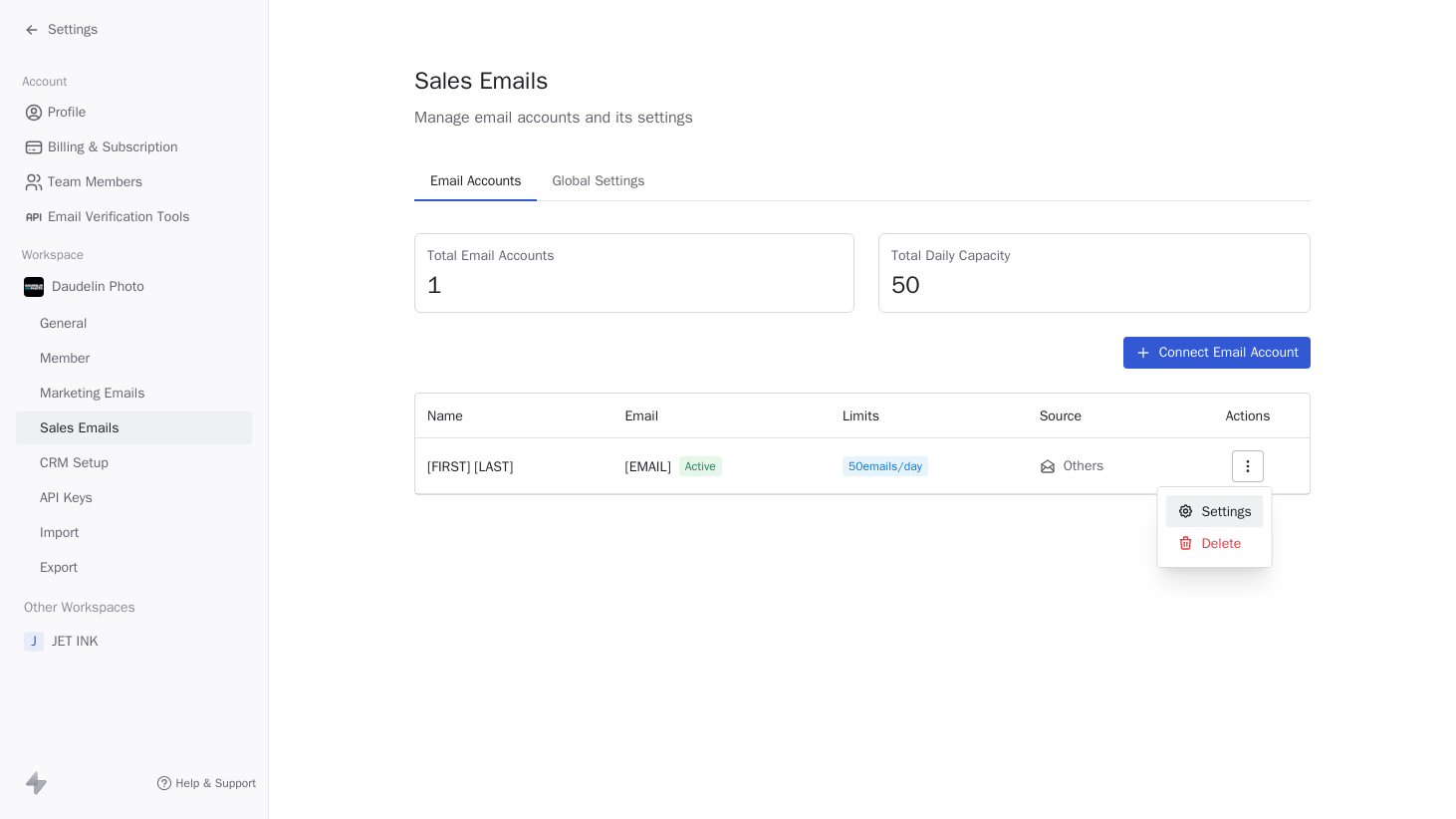 click on "Settings" at bounding box center (1227, 511) 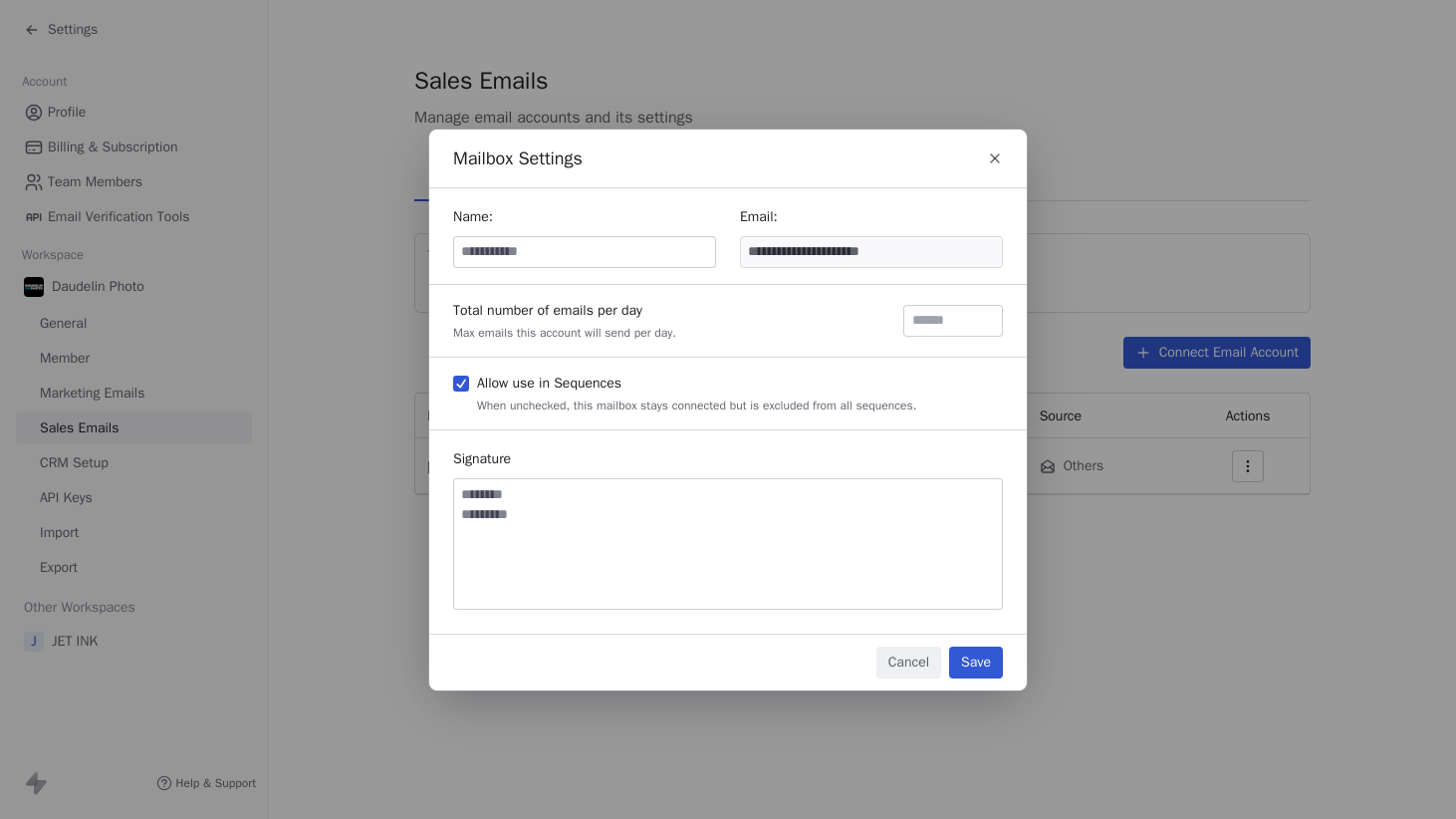 click 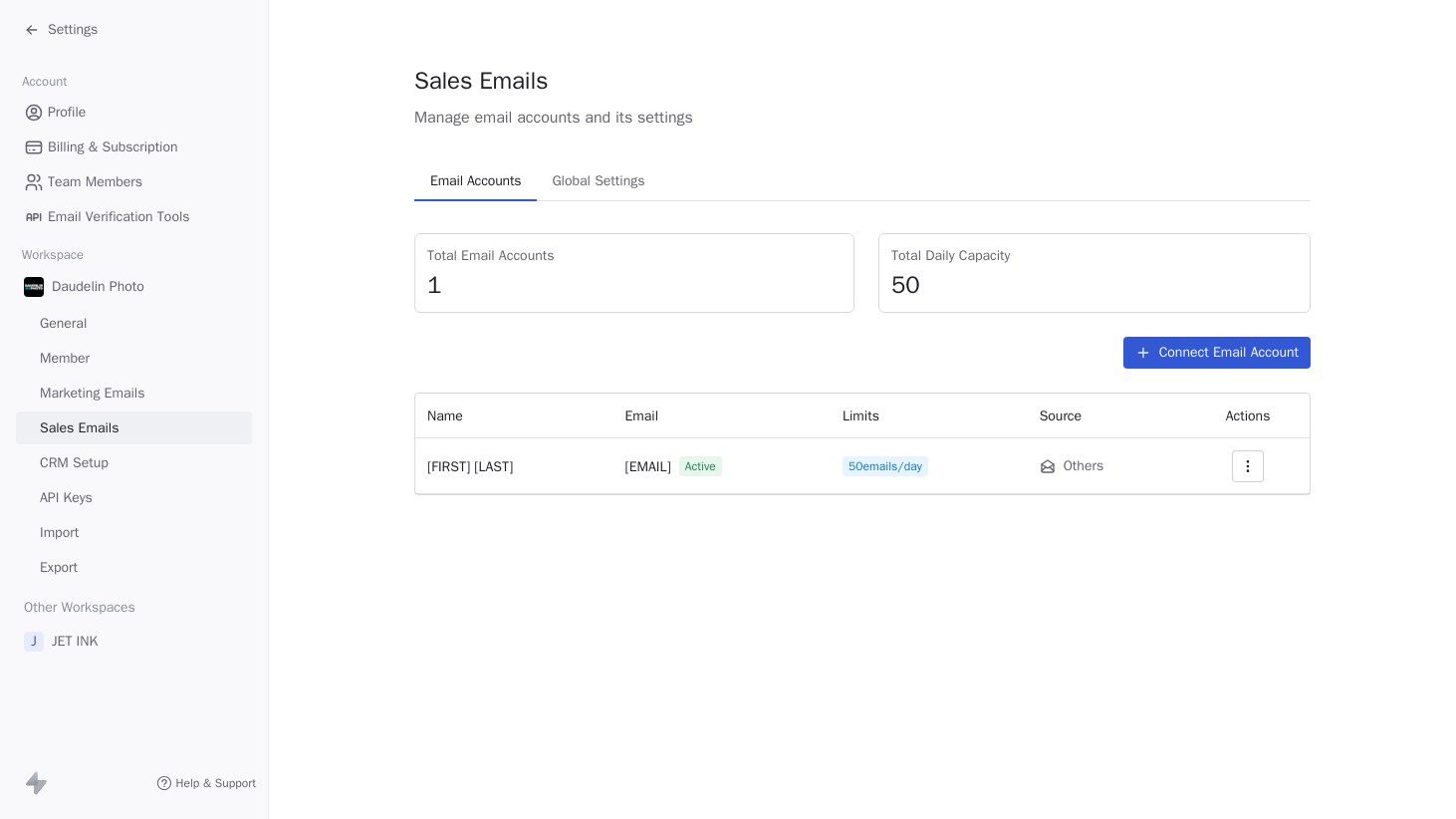click on "[FIRST] [LAST]" at bounding box center (470, 466) 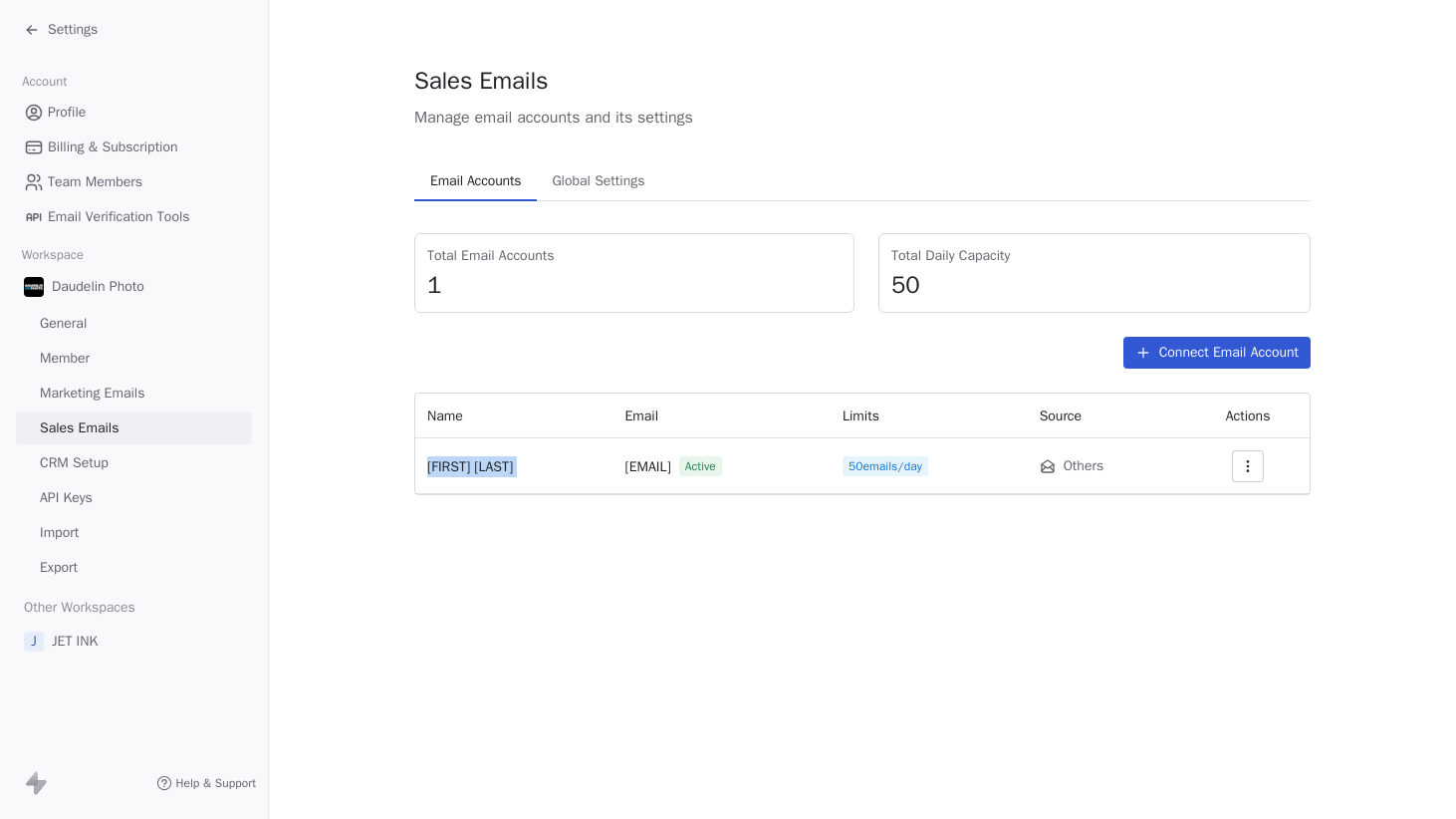 click on "[FIRST] [LAST]" at bounding box center [514, 466] 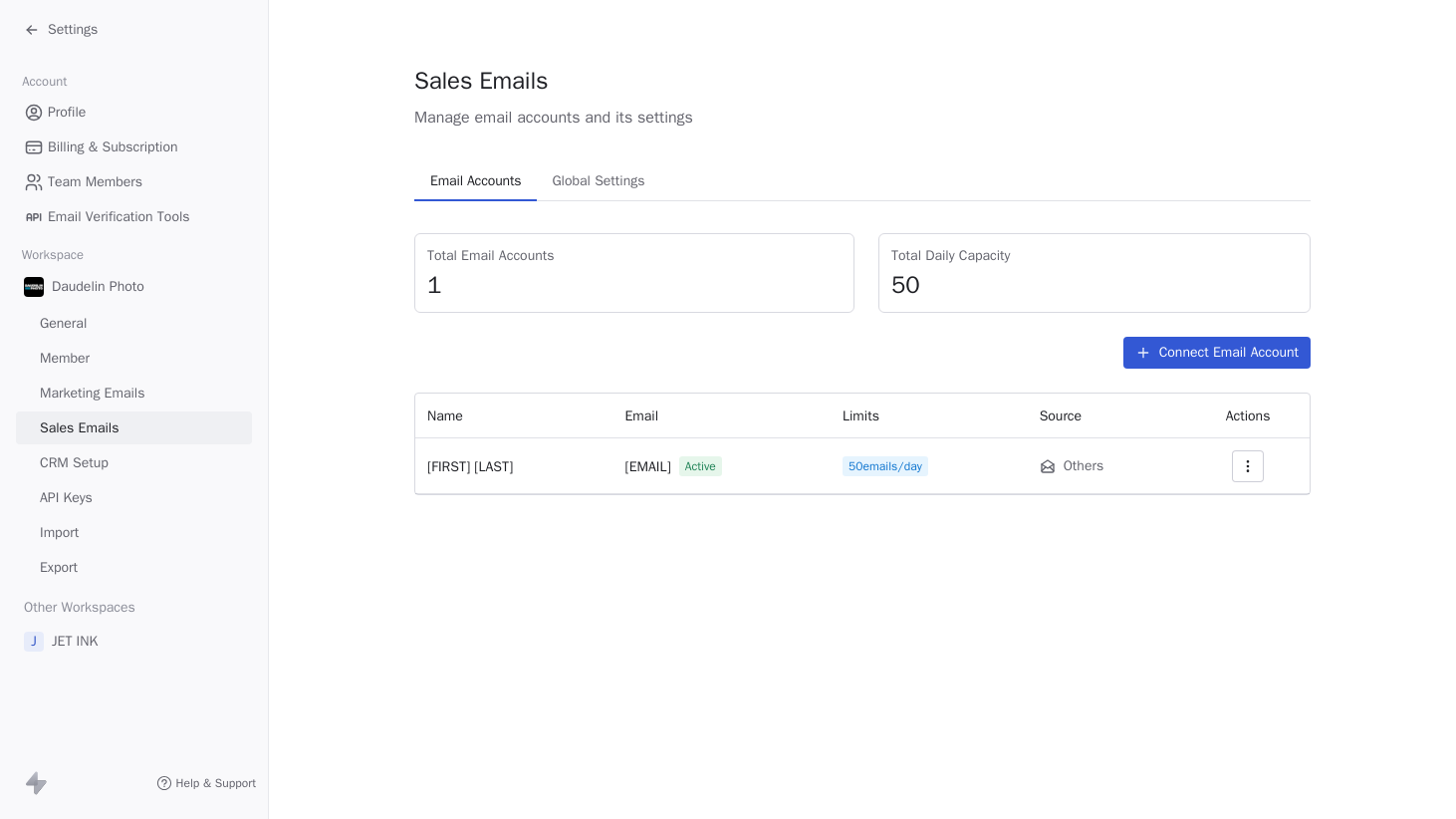 click at bounding box center (1248, 466) 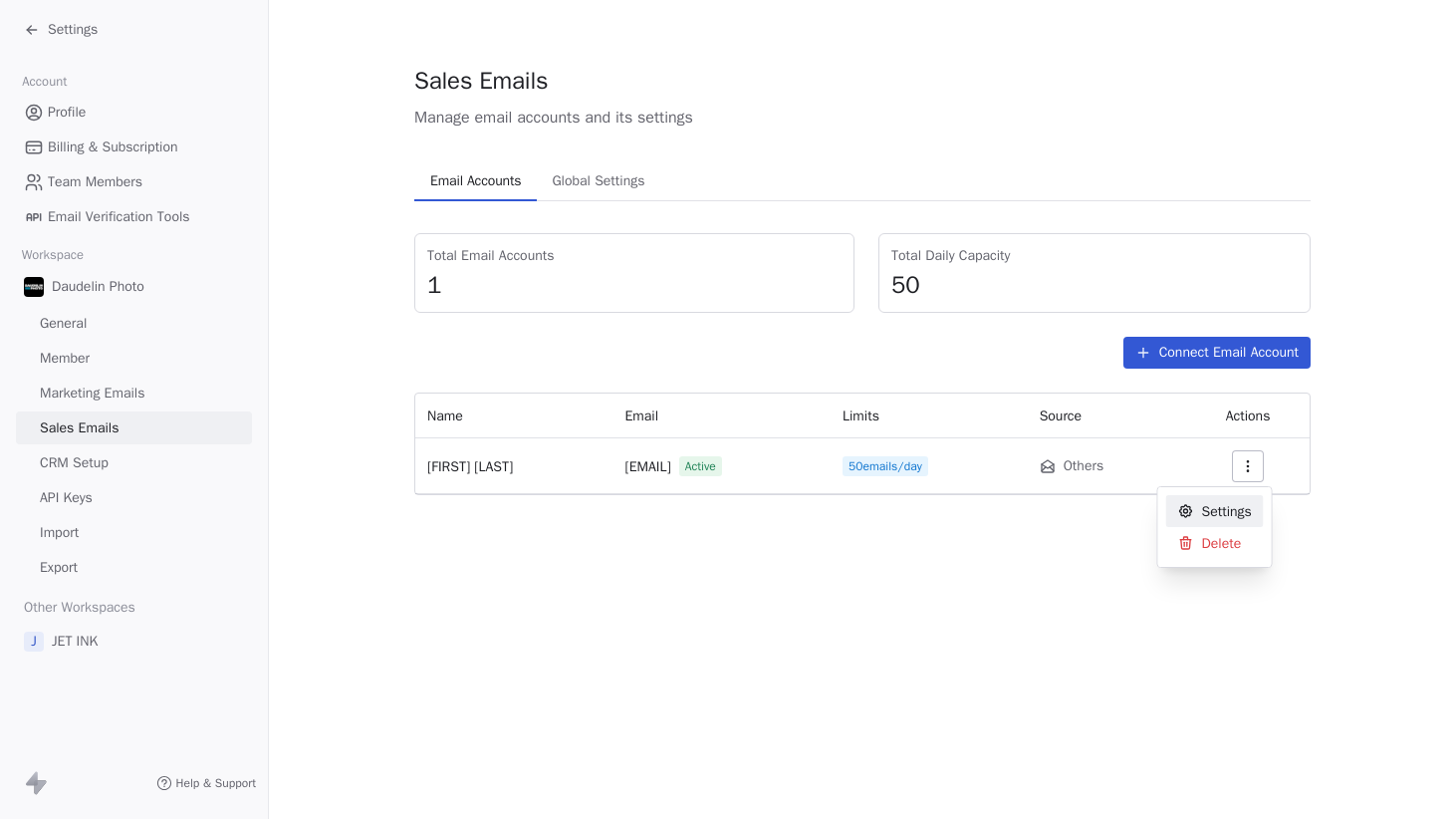 click on "Settings" at bounding box center [1227, 511] 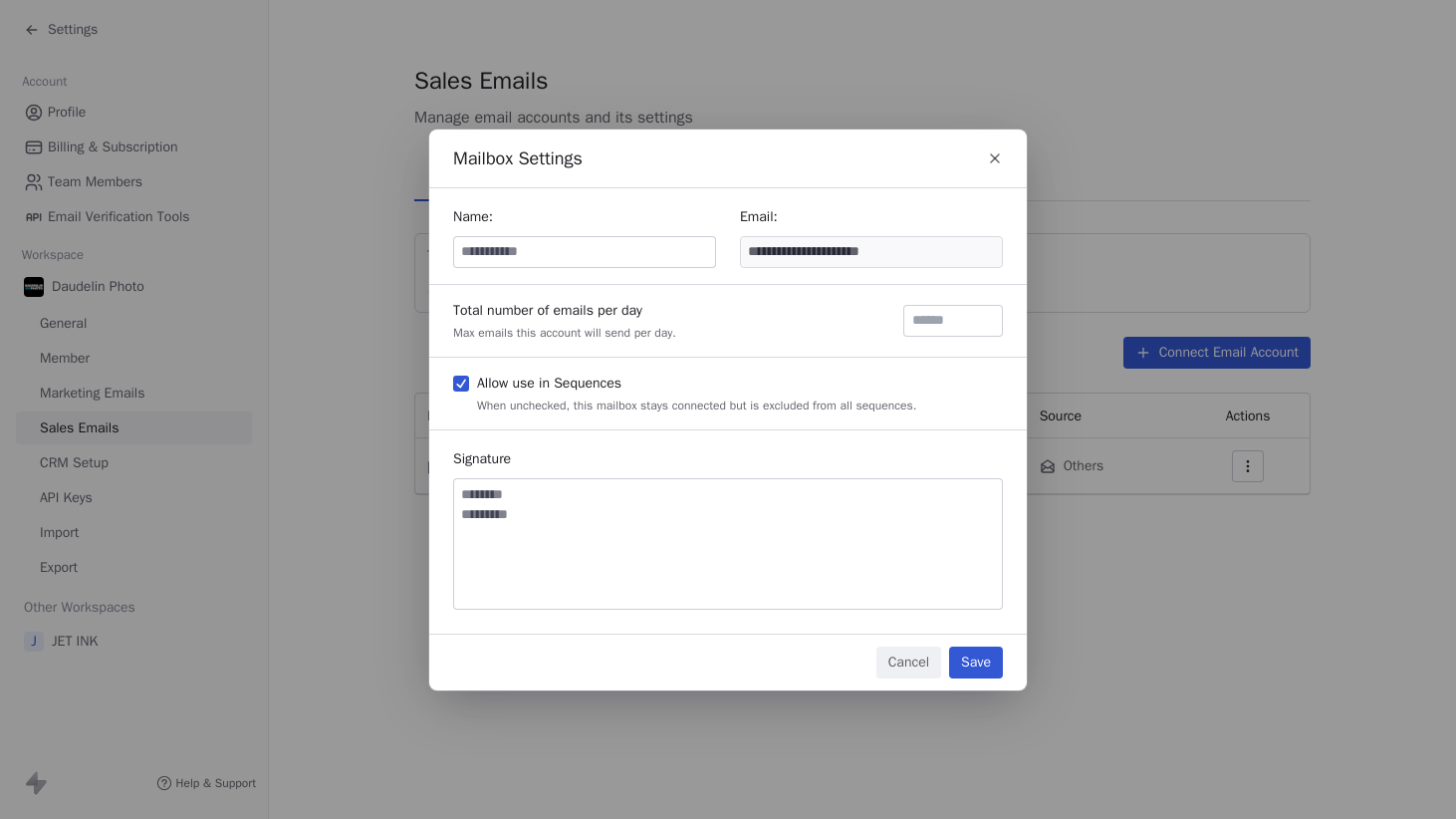 click 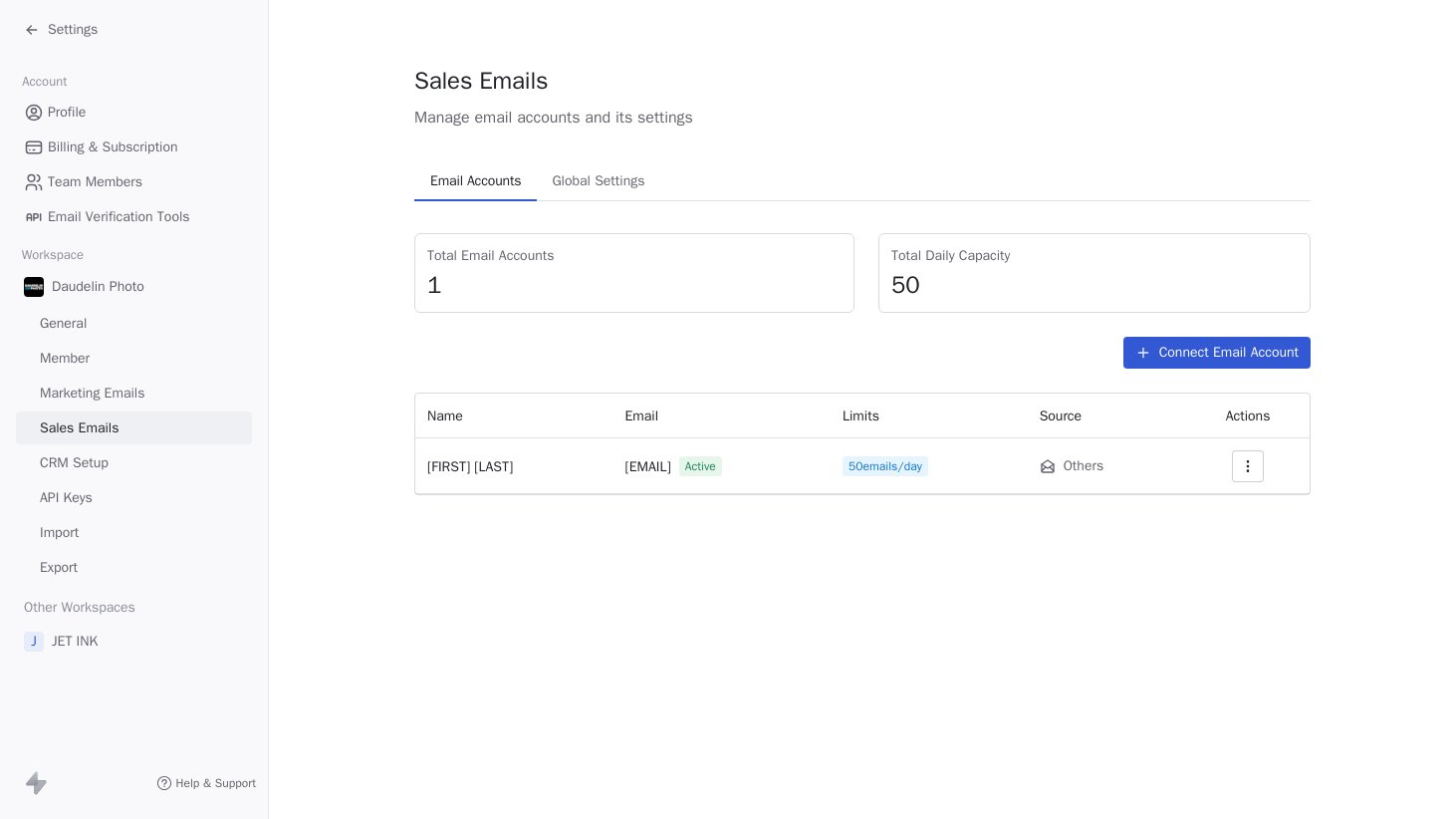 click on "[FIRST] [LAST]" at bounding box center [470, 466] 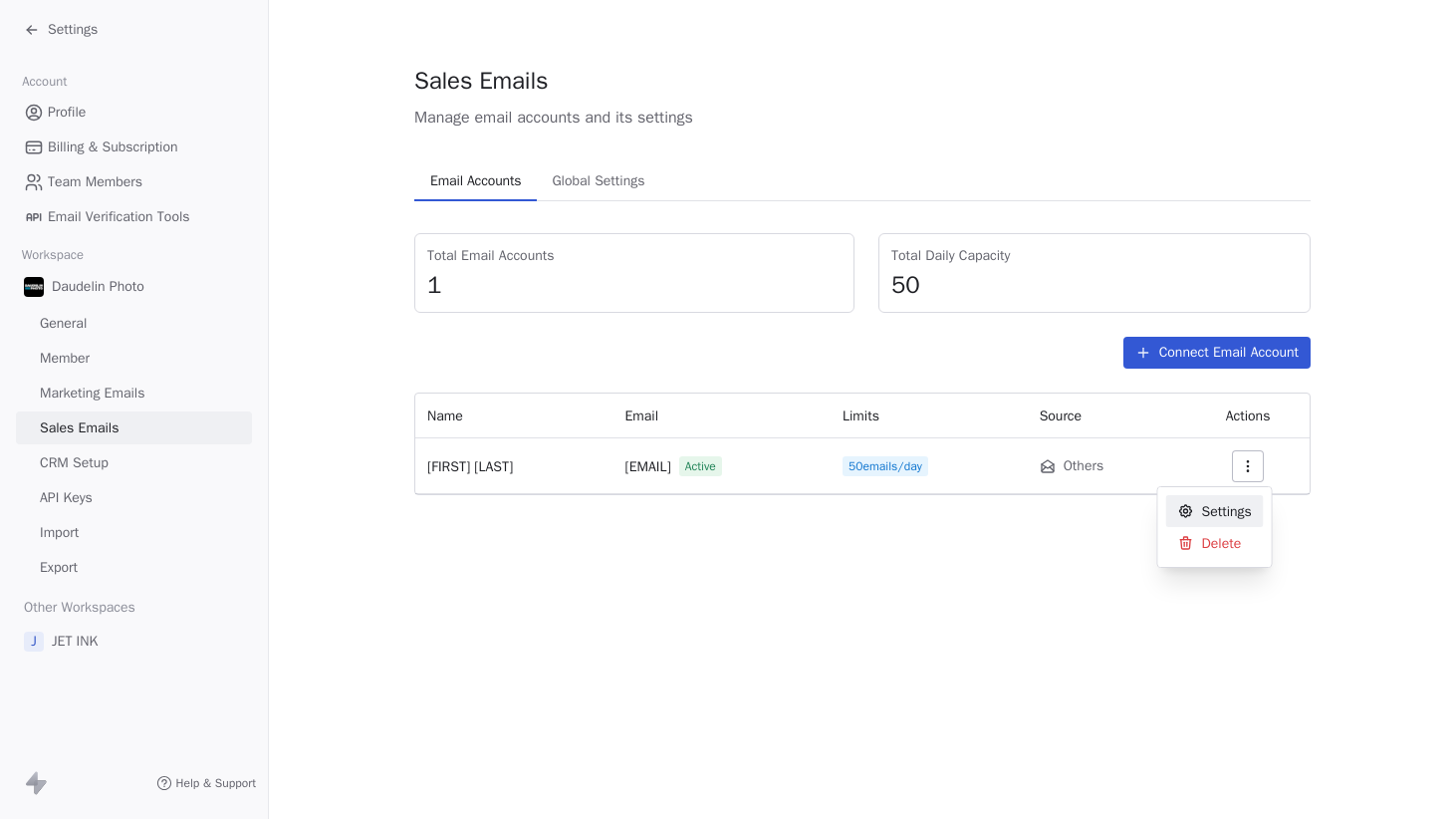 click on "Settings" at bounding box center (1227, 511) 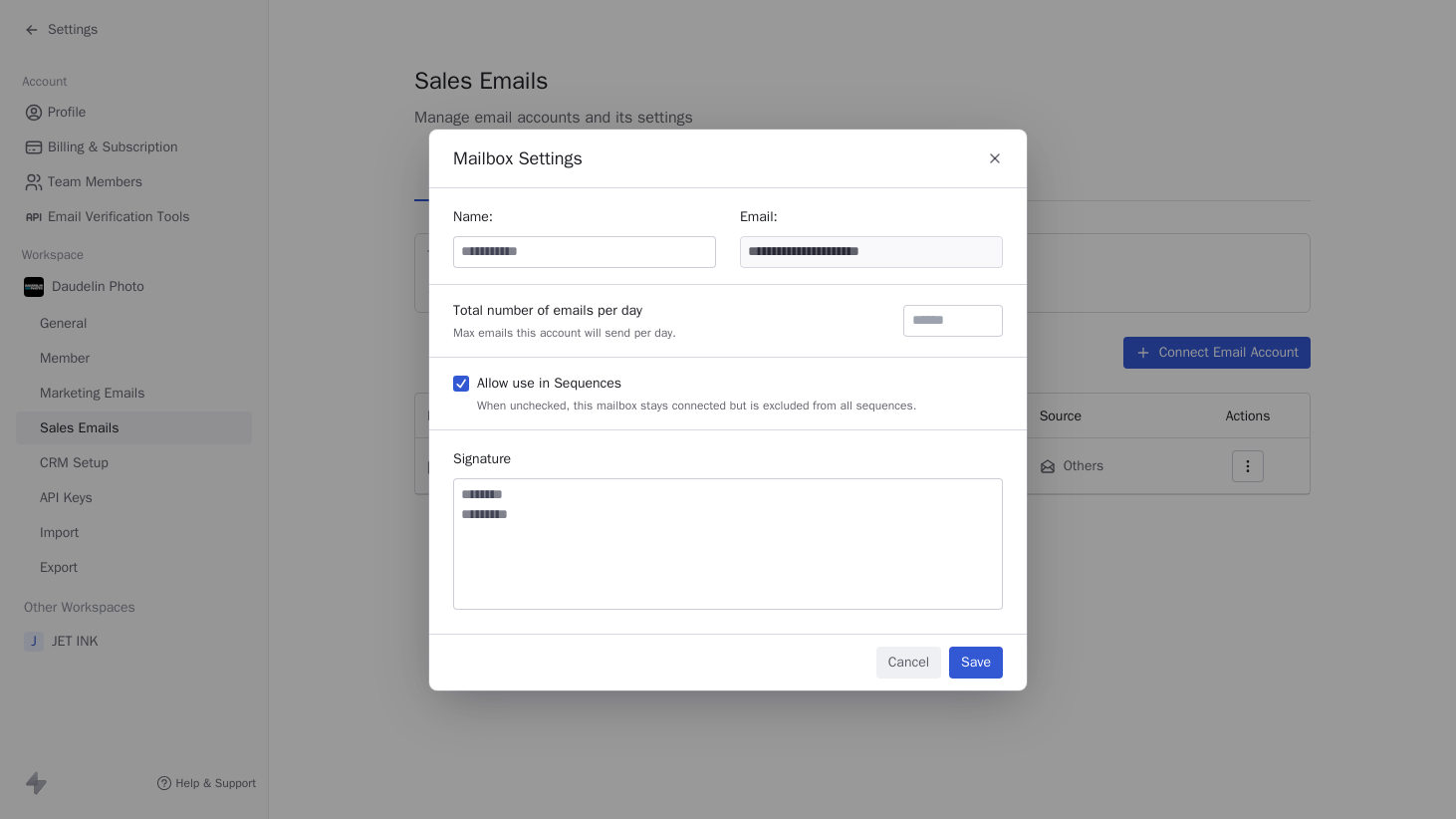 click at bounding box center (585, 252) 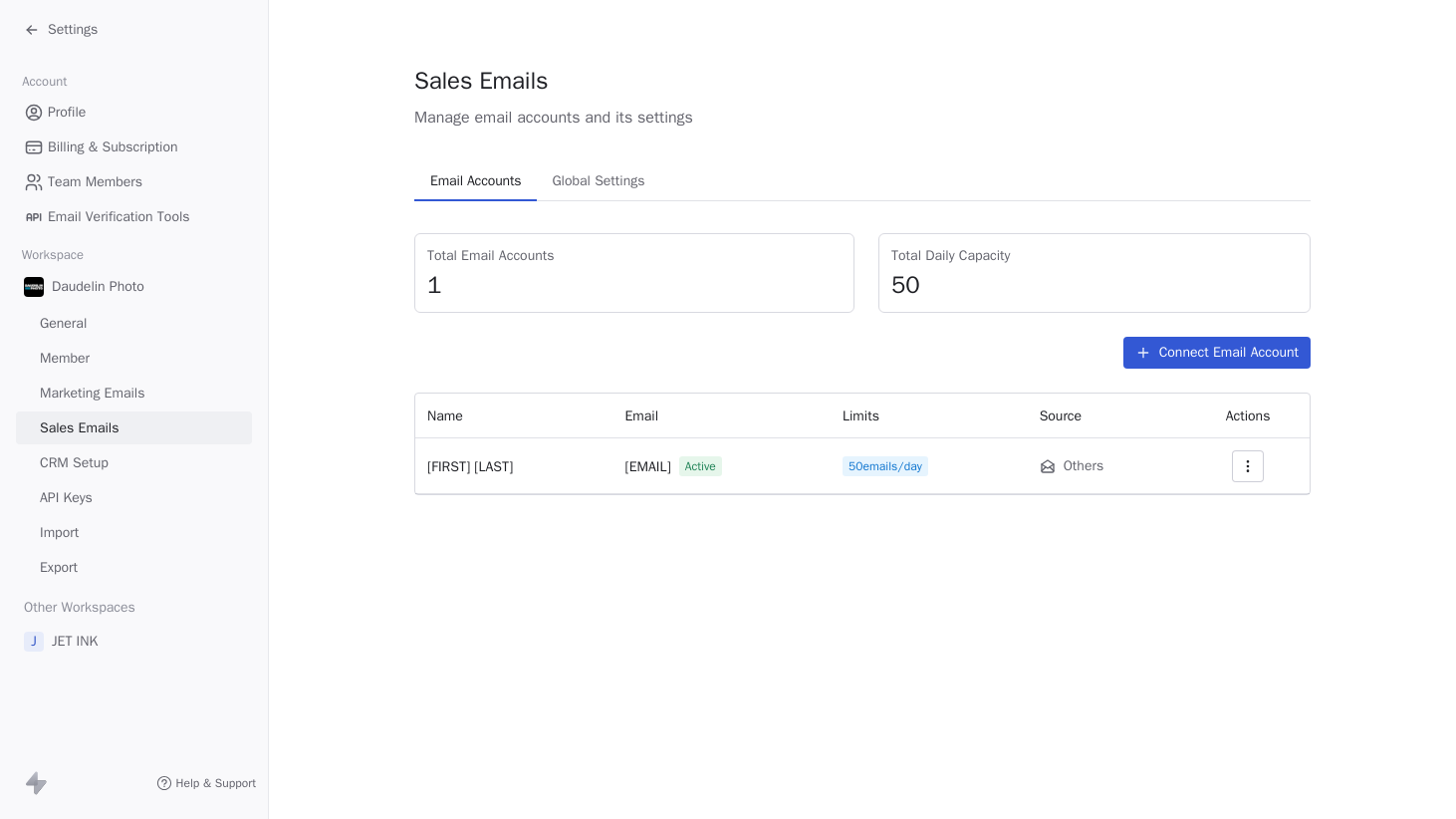 click on "[FIRST] [LAST]" at bounding box center [470, 466] 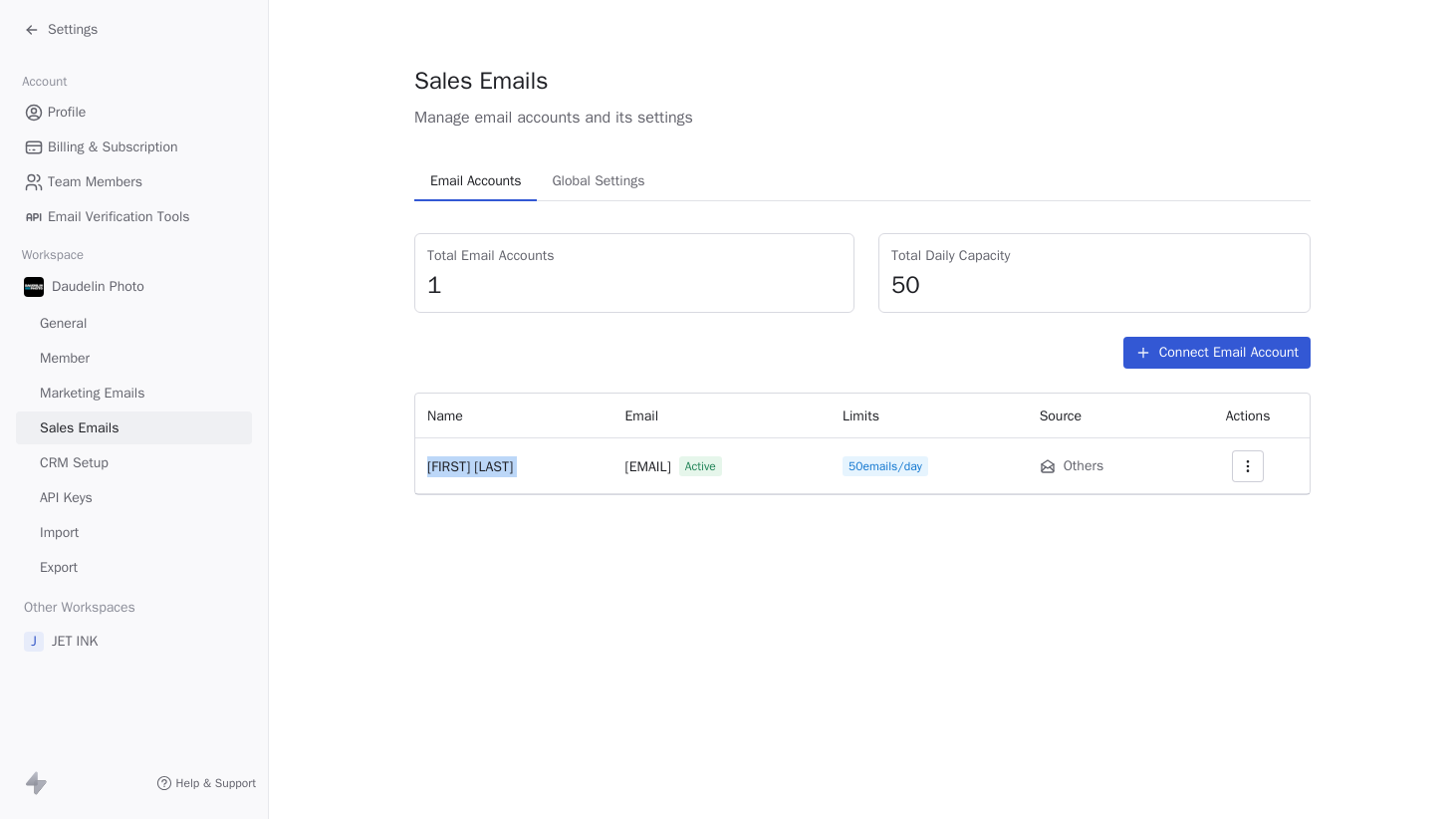 click on "[FIRST] [LAST]" at bounding box center [470, 466] 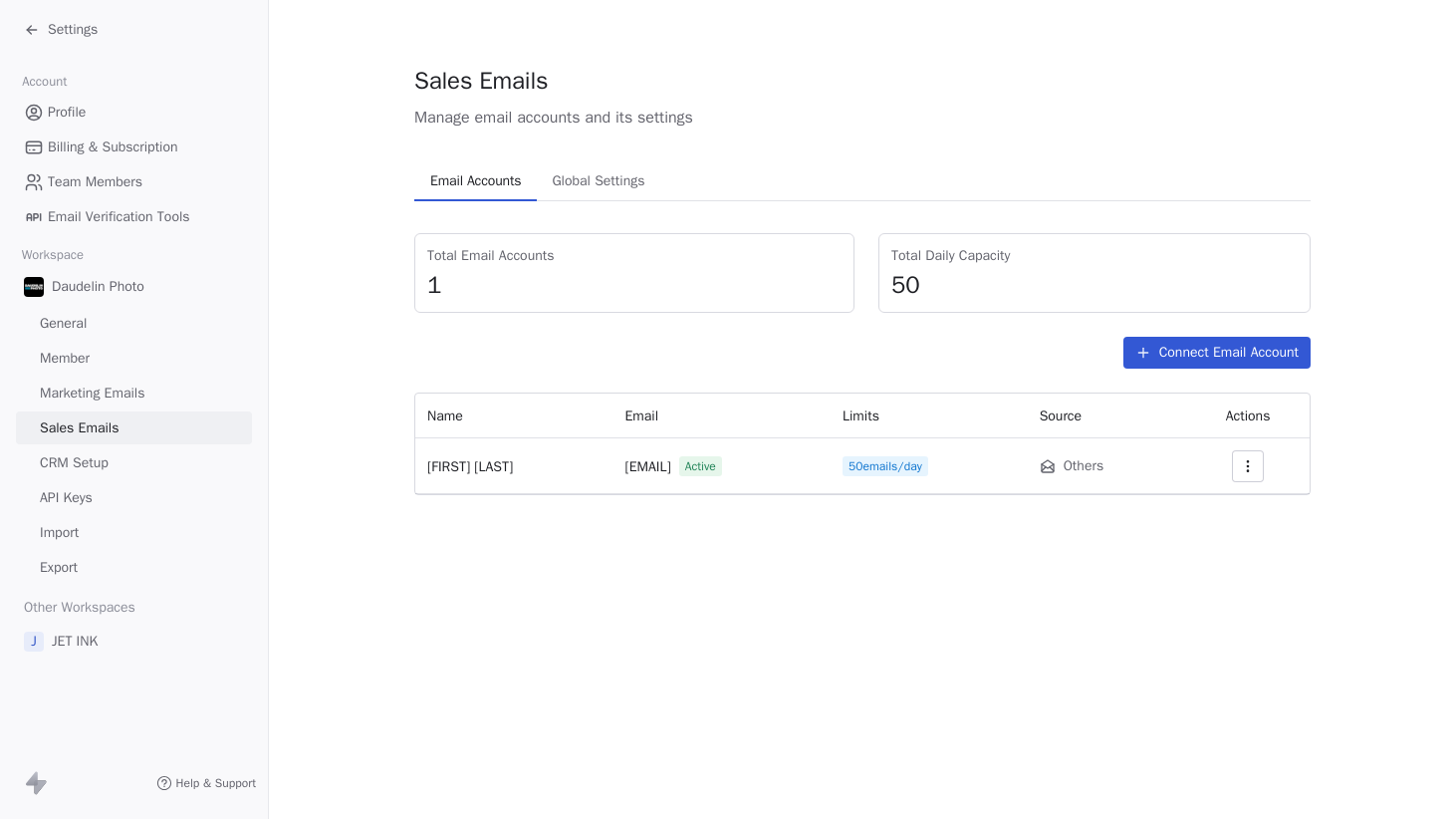 click on "Others" at bounding box center [1084, 466] 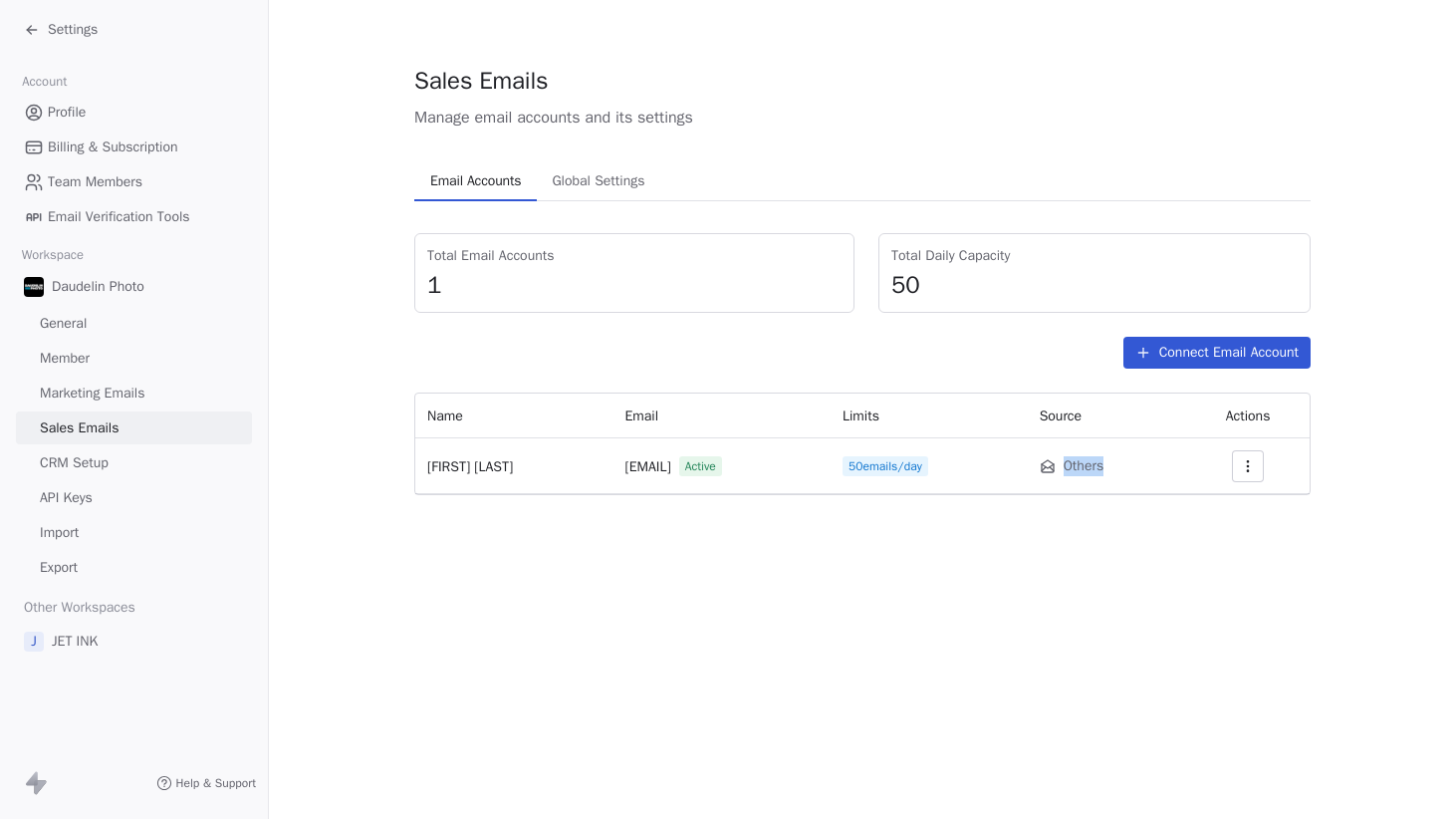 click on "Others" at bounding box center [1084, 466] 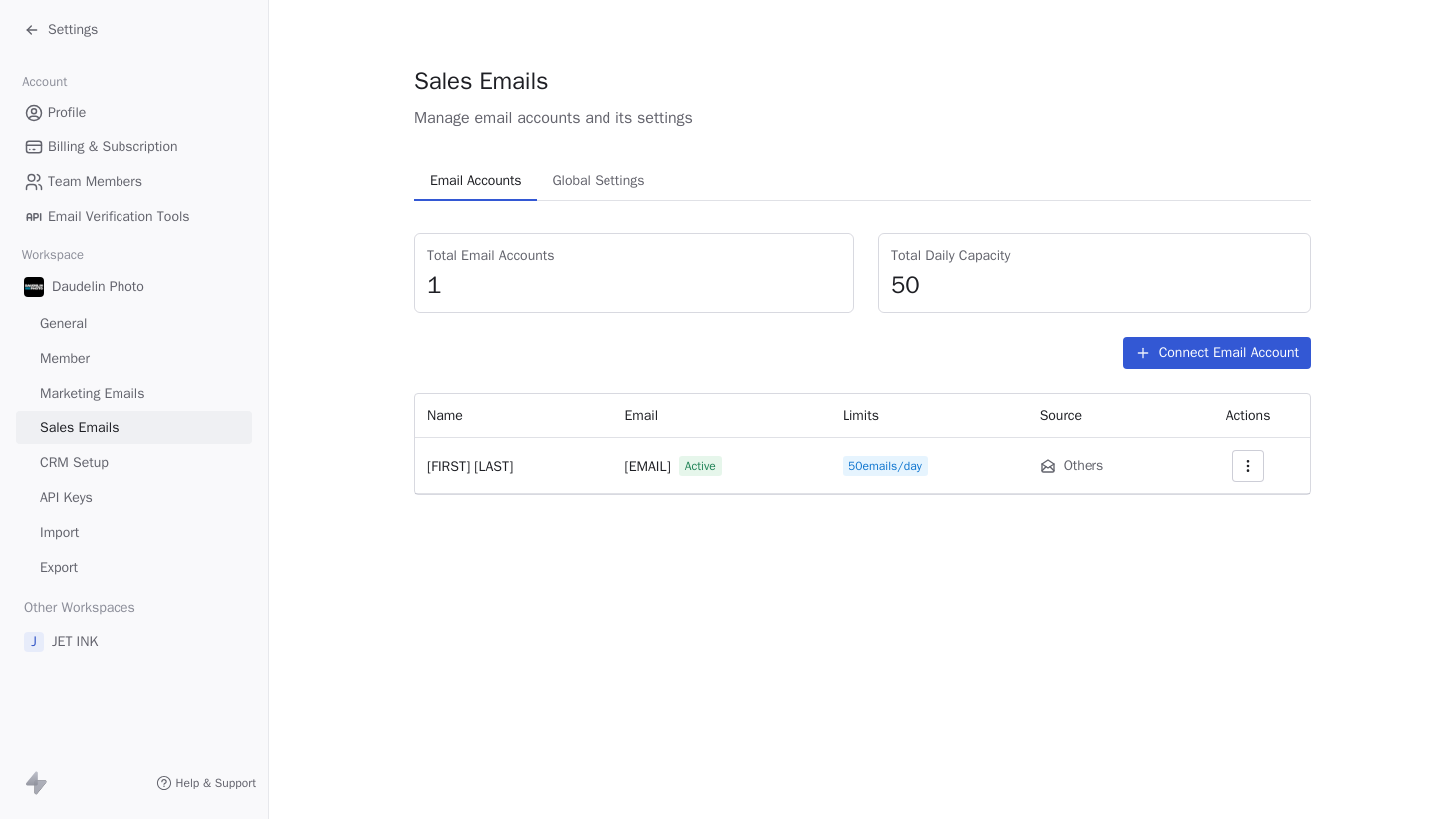 click on "[EMAIL]" at bounding box center [648, 466] 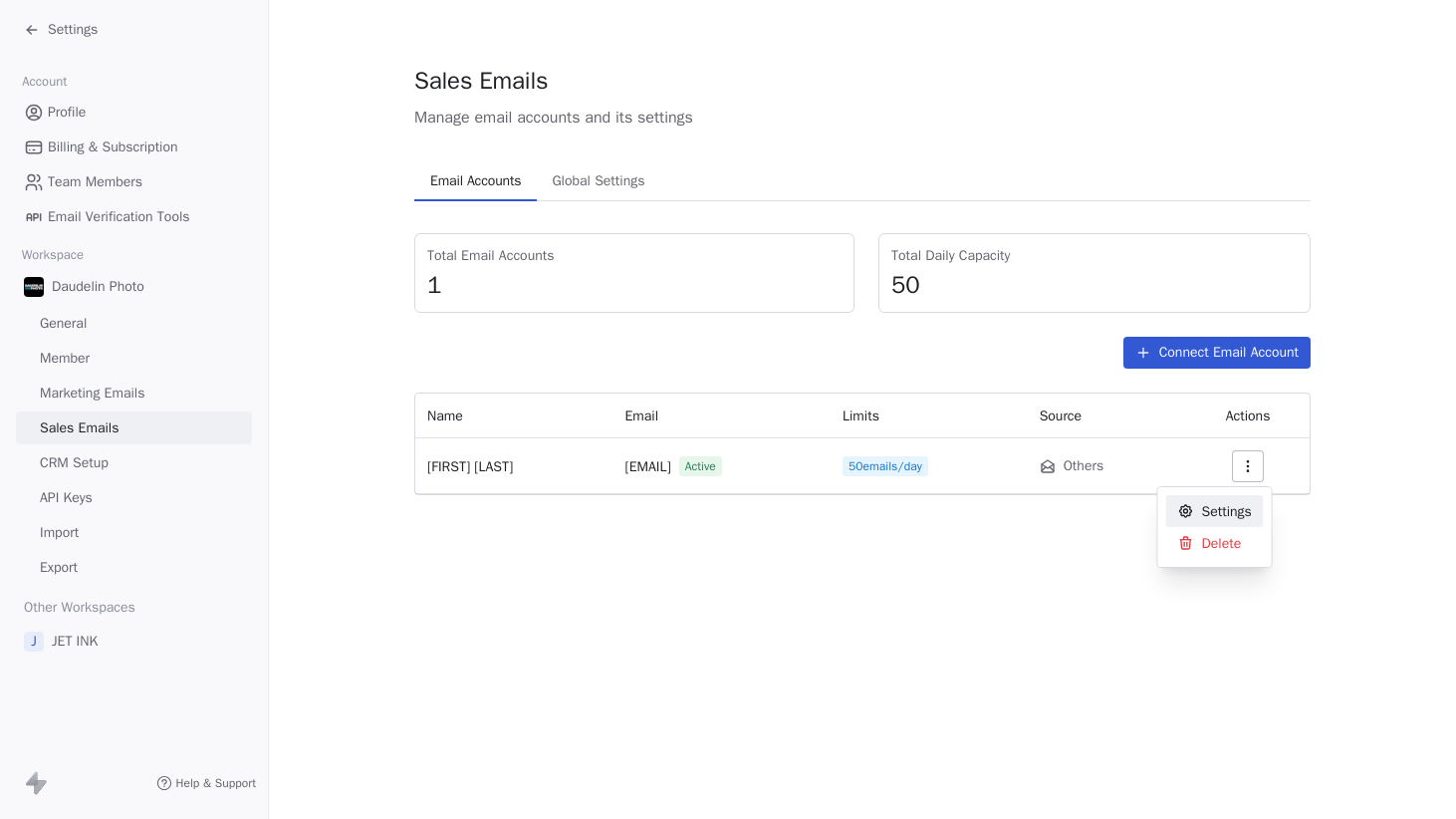 click on "Settings Account Profile Billing & Subscription Team Members Email Verification Tools Workspace Daudelin Photo General Member Marketing Emails Sales Emails CRM Setup API Keys Import Export Other Workspaces J JET INK Help & Support Sales Emails Manage email accounts and its settings Email Accounts Email Accounts Global Settings Global Settings Total Email Accounts 1 Total Daily Capacity 50 Connect Email Account Name Email Limits Source Actions Yannick Daudelin [EMAIL] Active 50 emails/day Others Settings Delete" at bounding box center [728, 410] 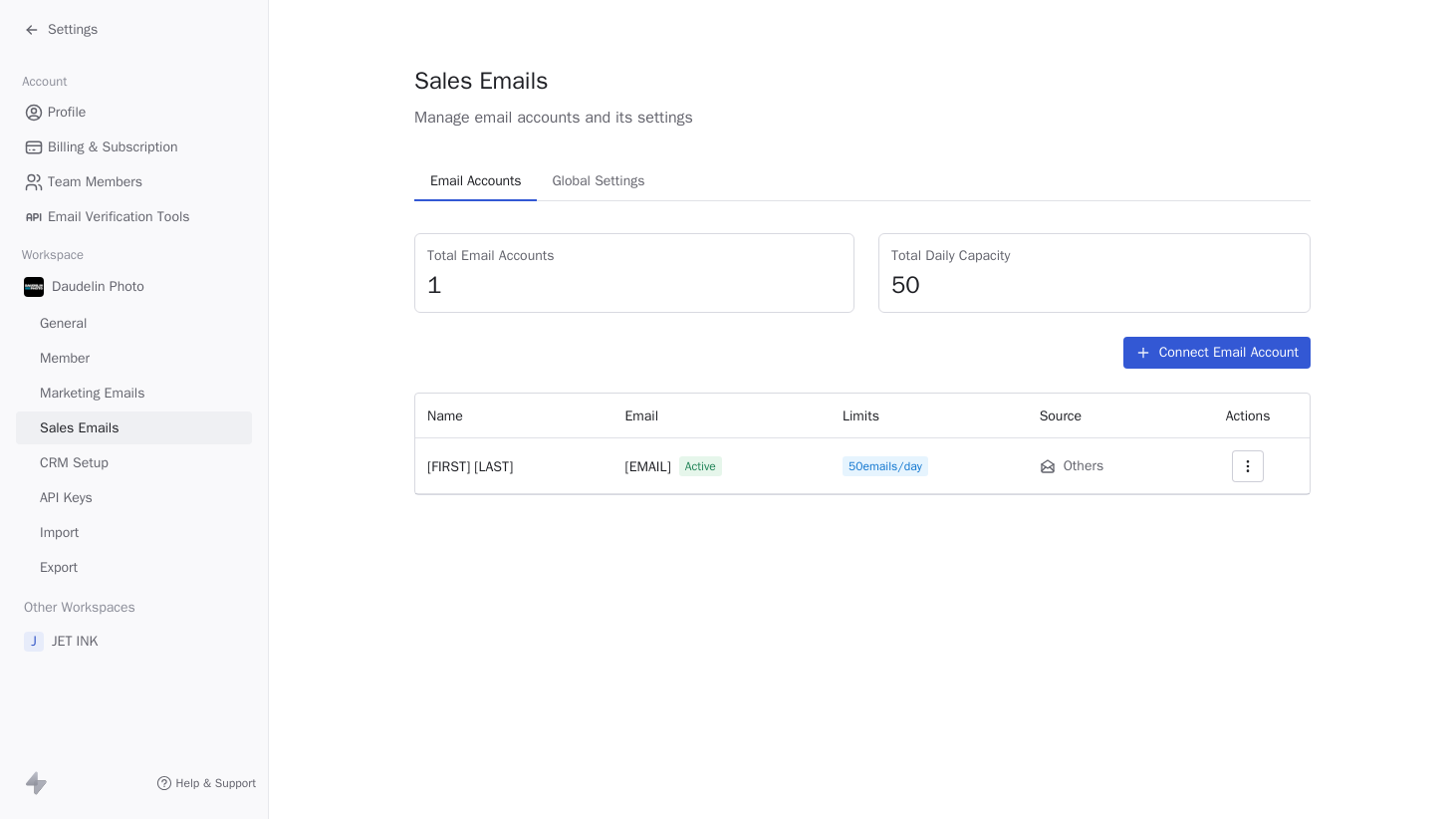 click 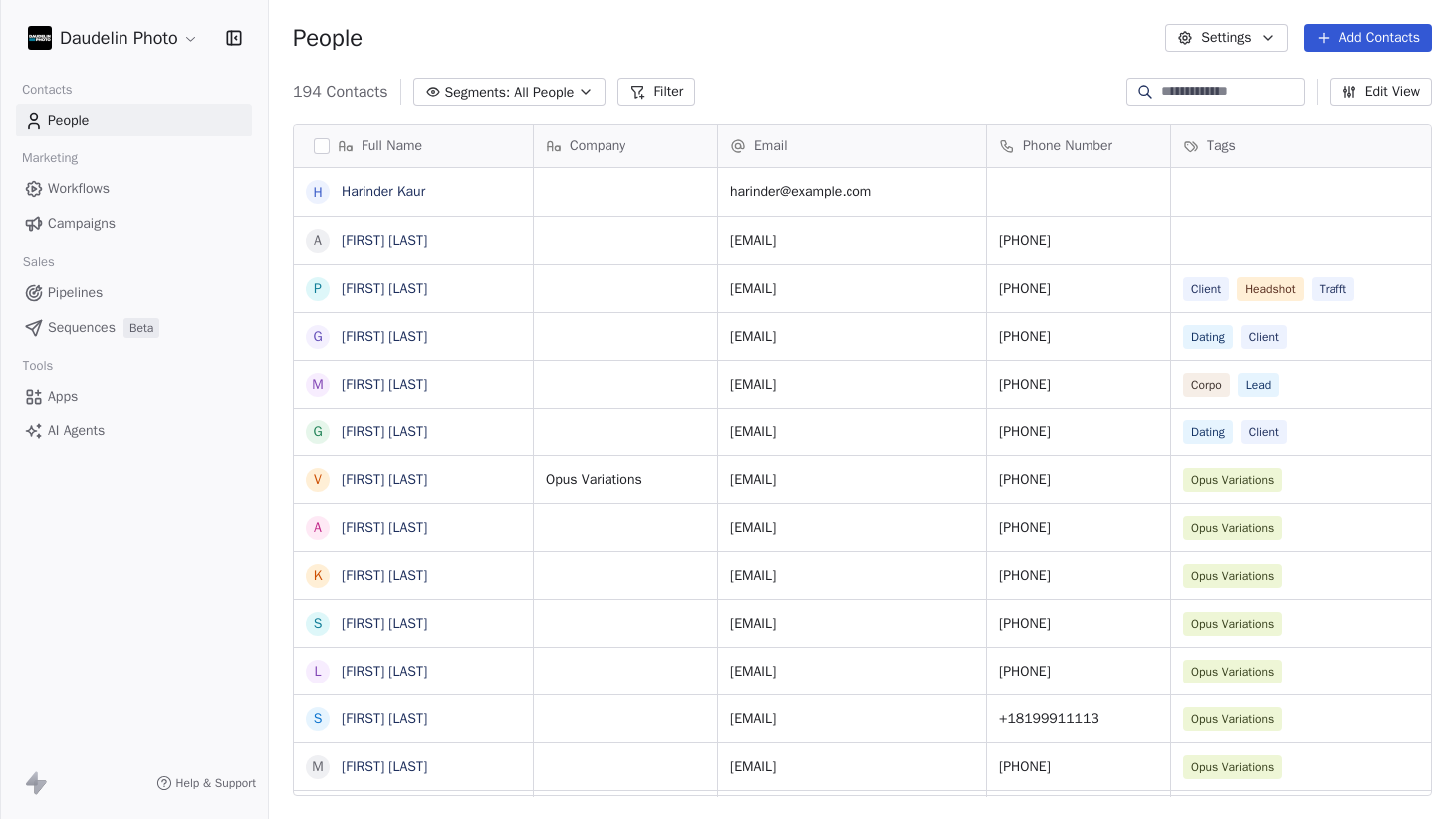 scroll, scrollTop: 0, scrollLeft: 1, axis: horizontal 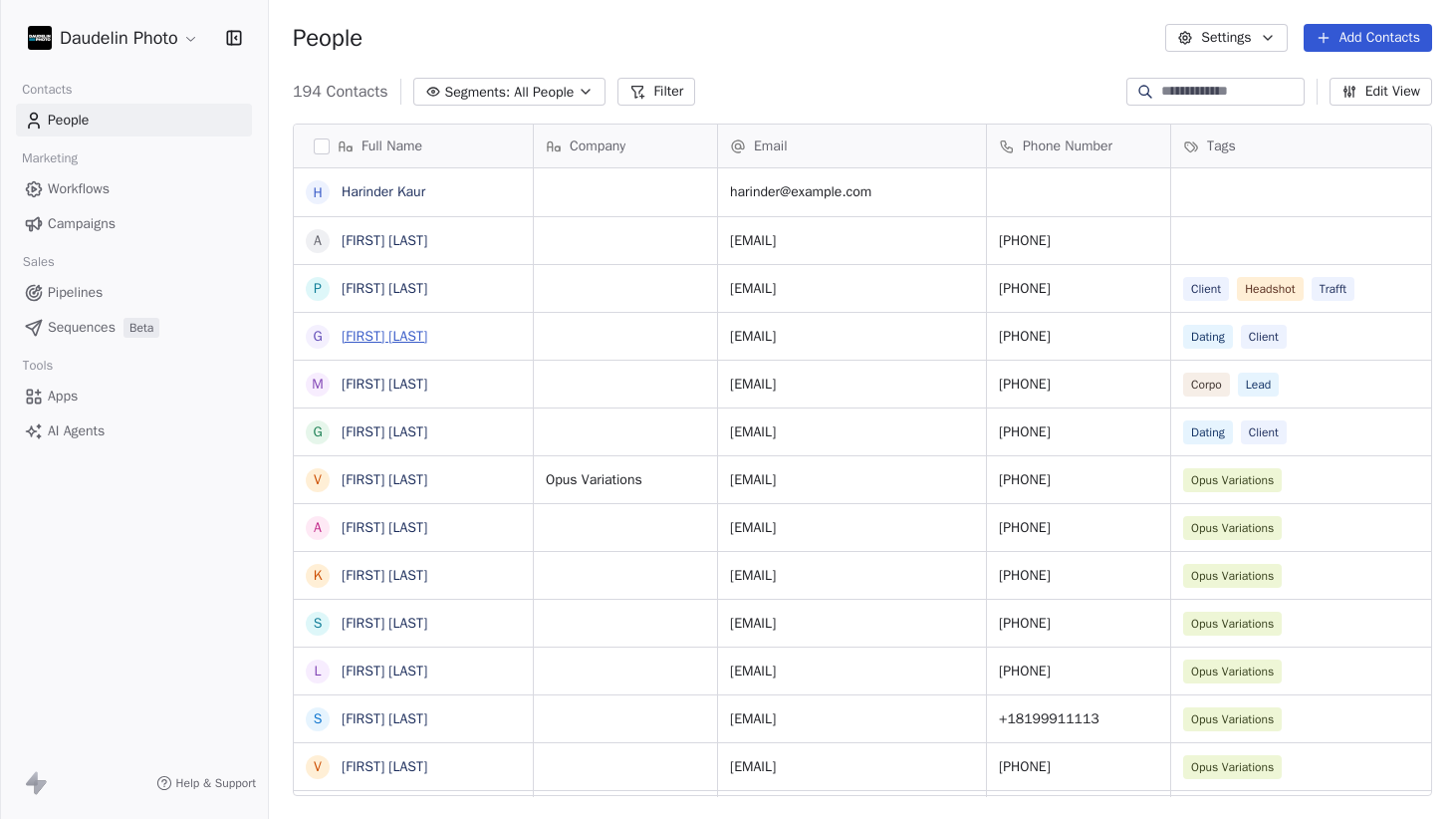 click on "[FIRST] [LAST]" at bounding box center [384, 336] 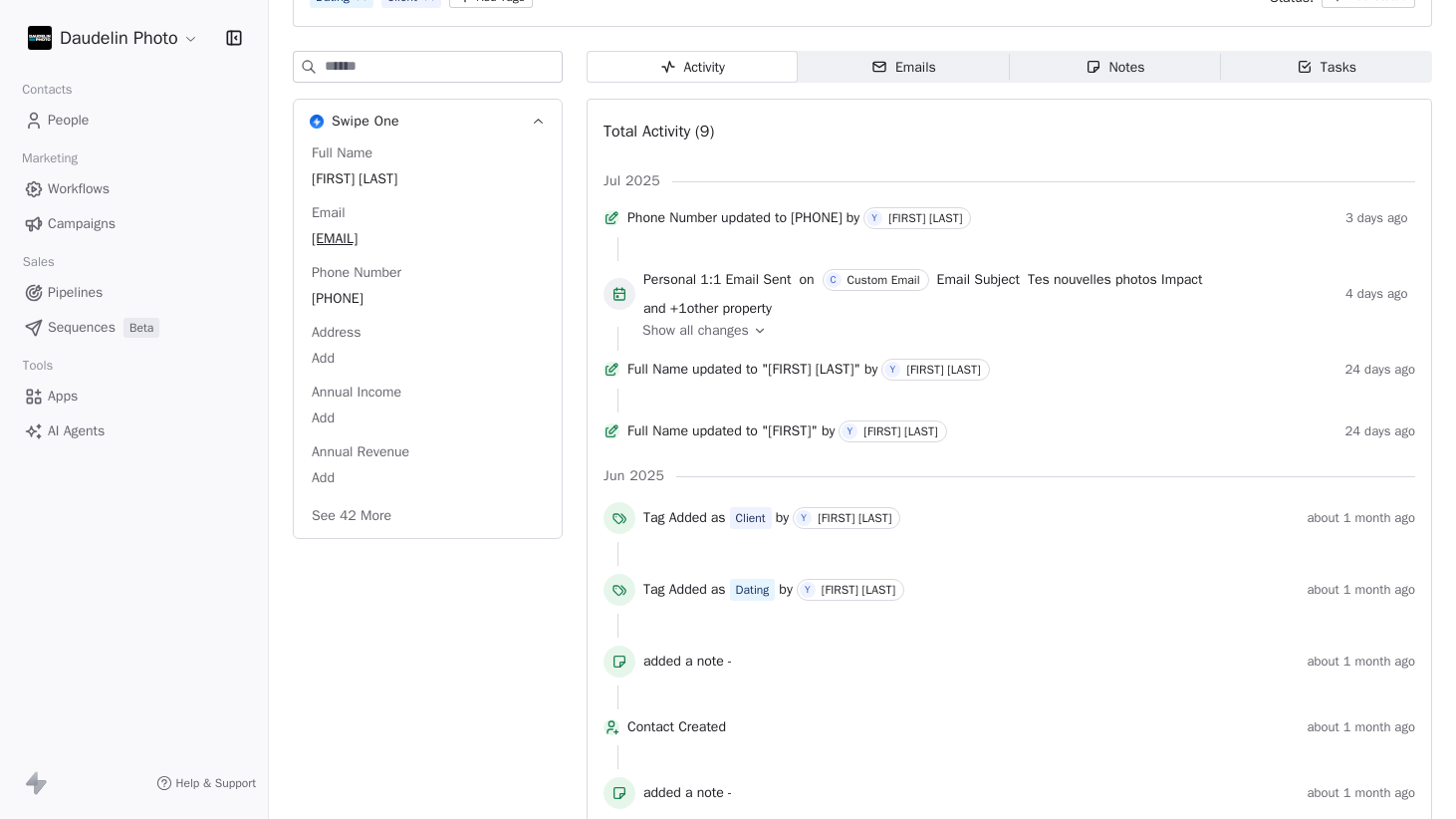 scroll, scrollTop: 208, scrollLeft: 0, axis: vertical 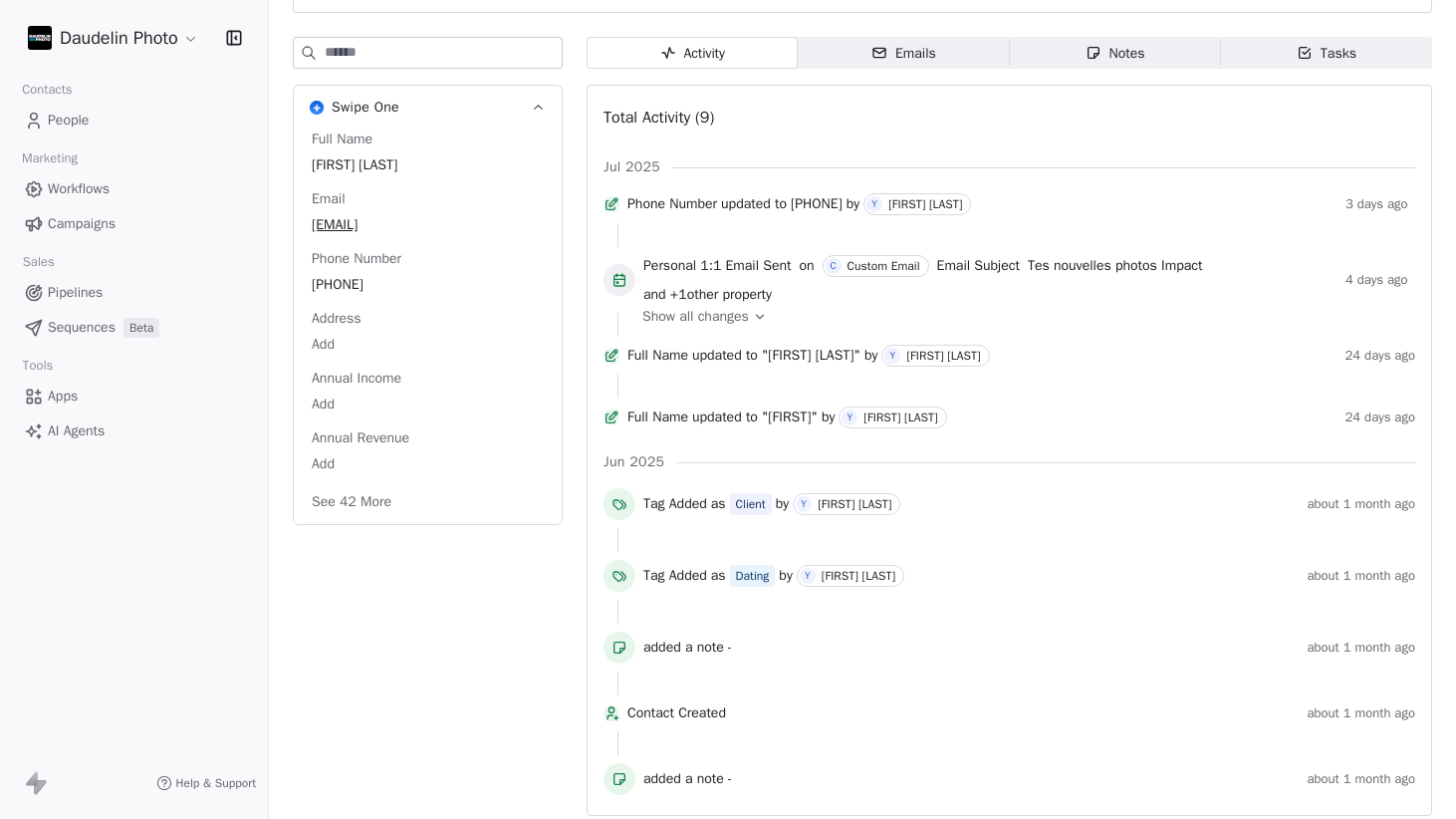 click 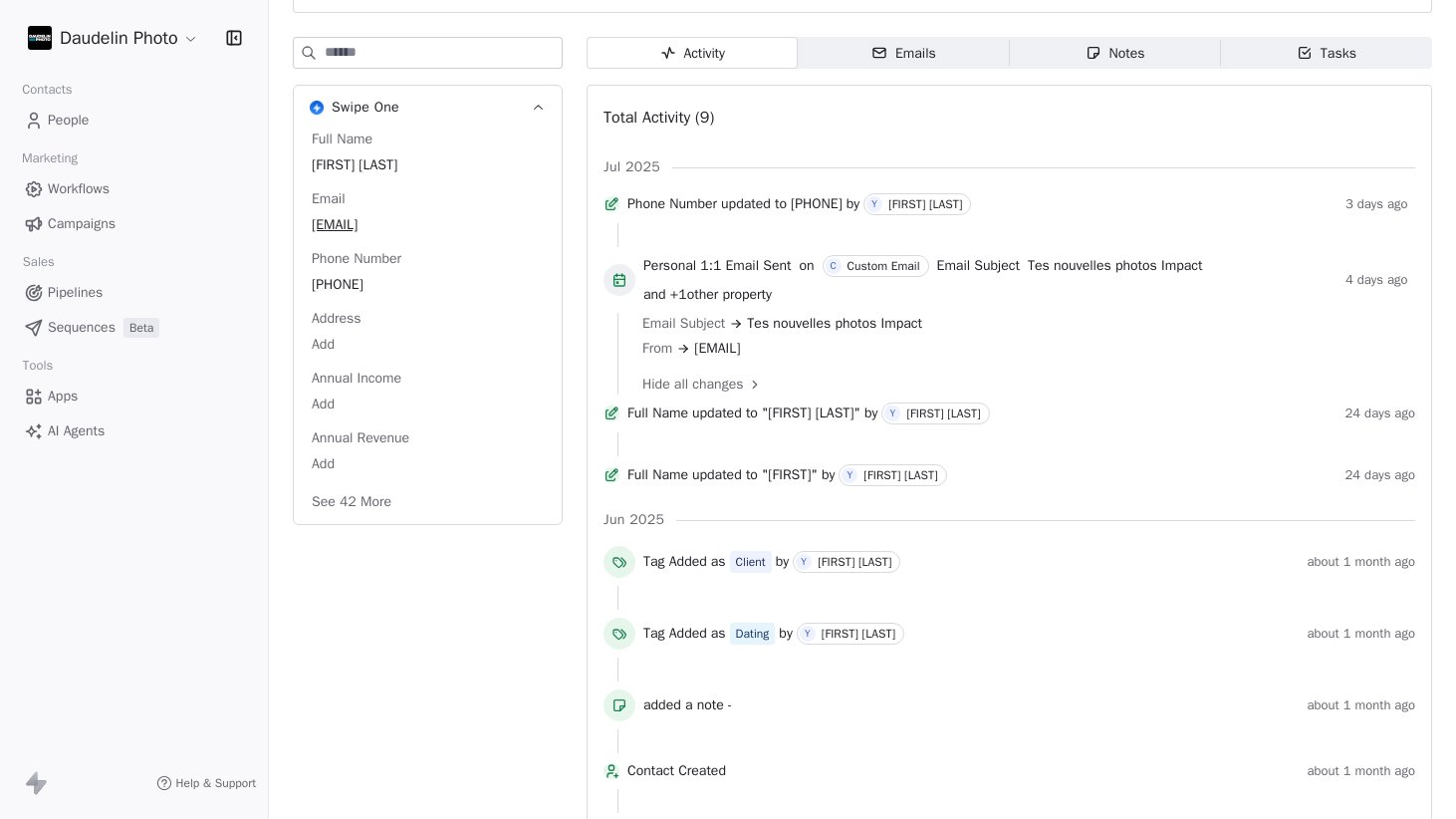 click on "Emails" at bounding box center (903, 53) 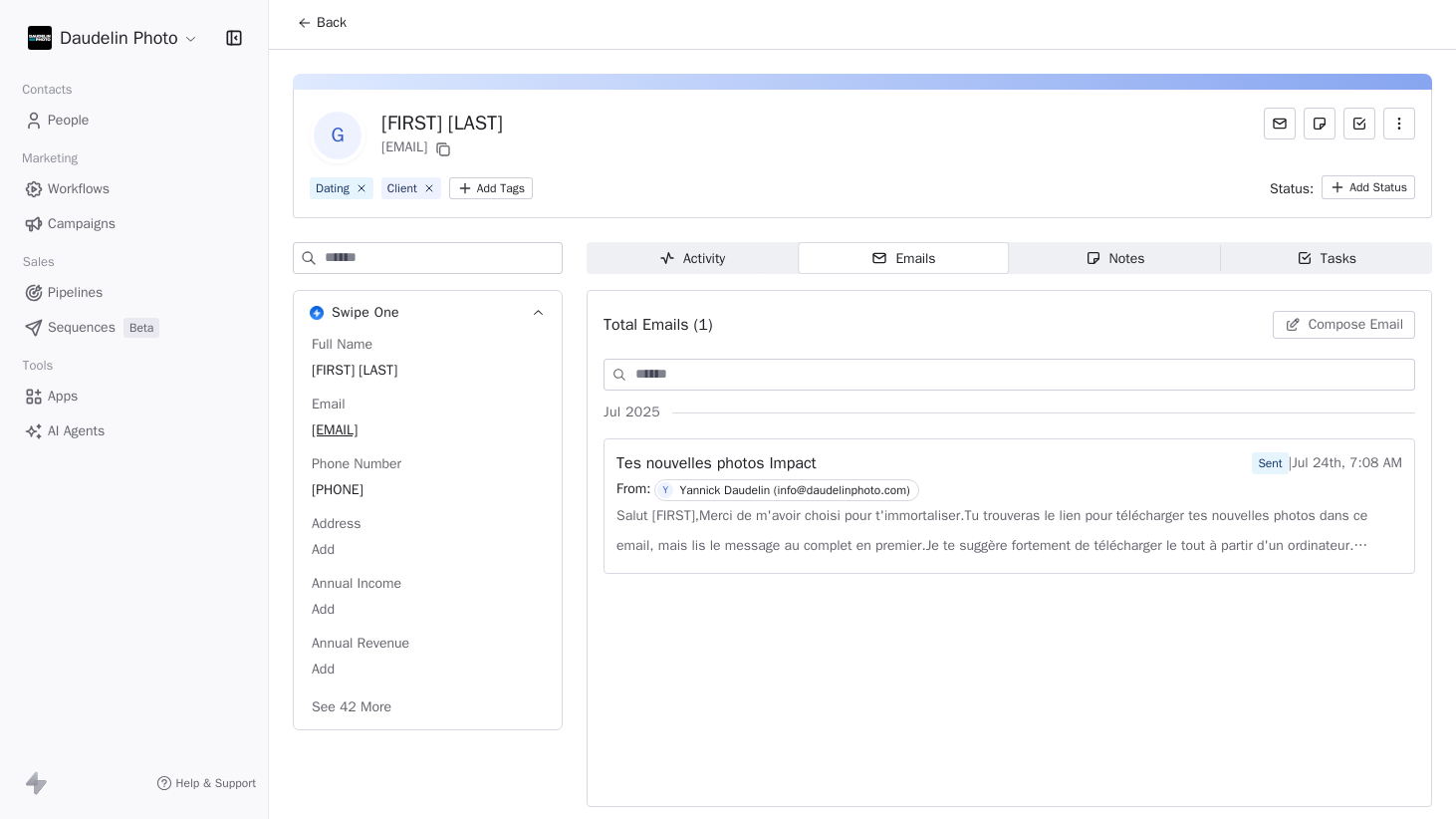 scroll, scrollTop: 3, scrollLeft: 0, axis: vertical 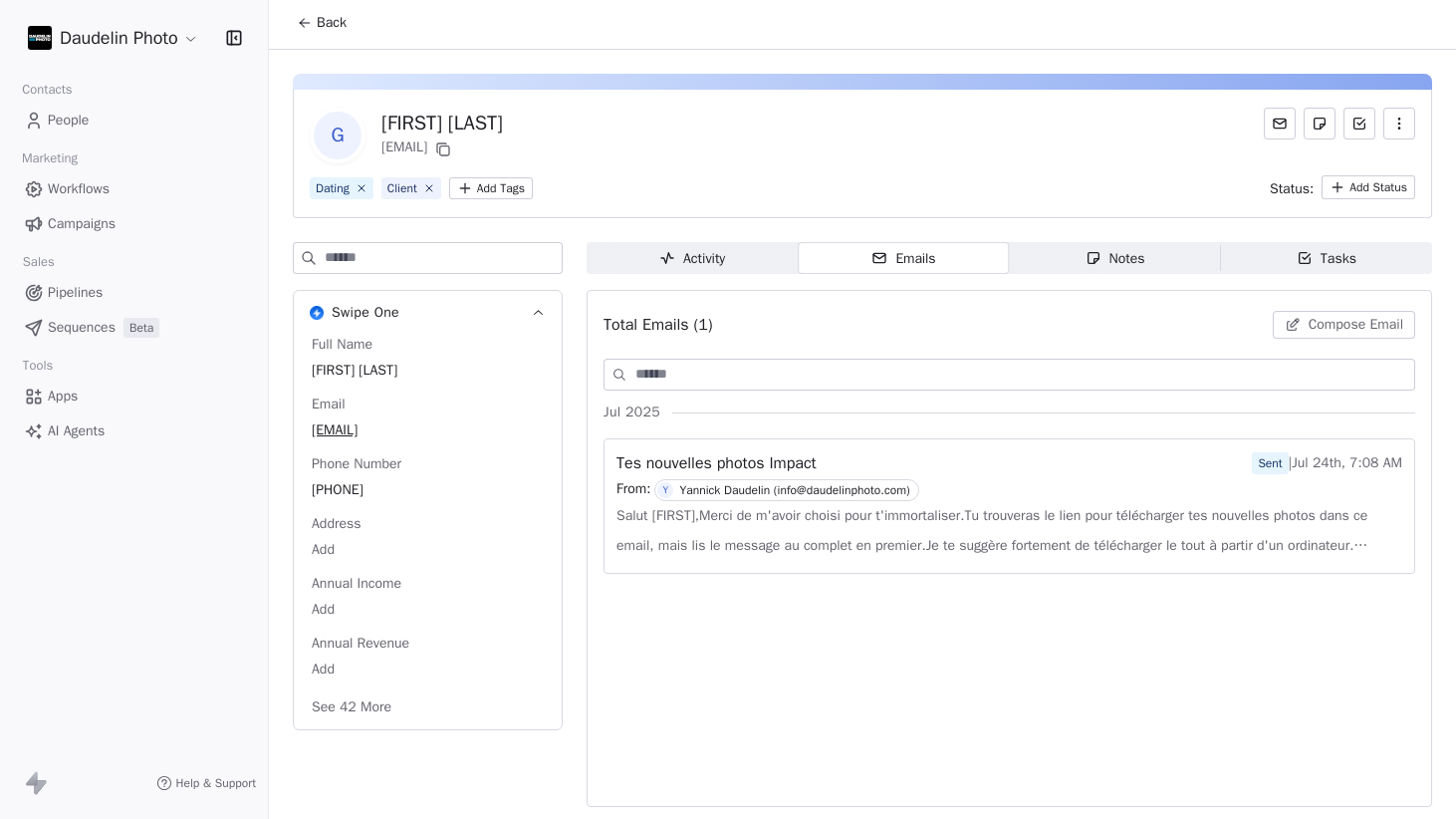 click on "Activity" at bounding box center (692, 258) 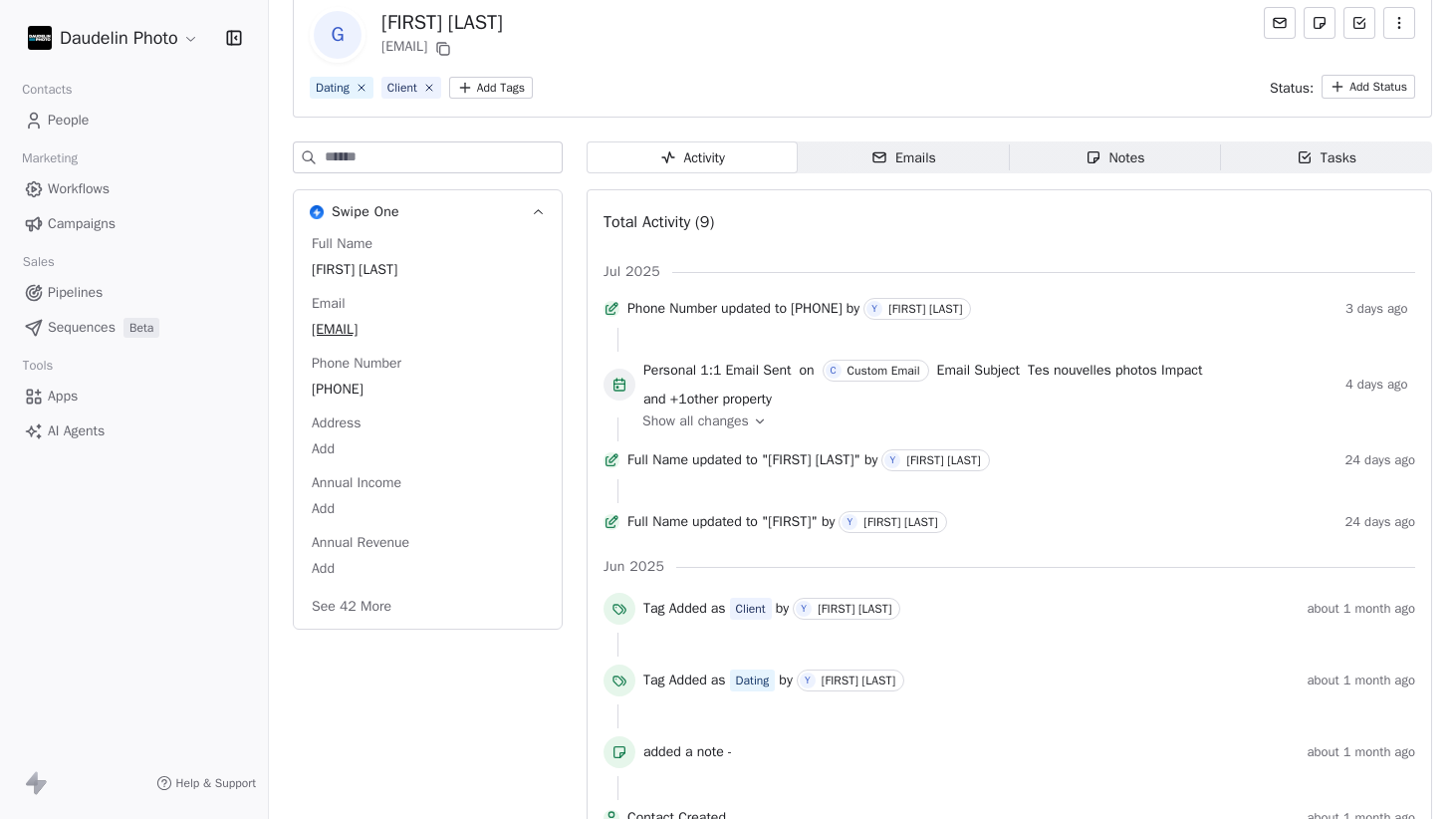 scroll, scrollTop: 167, scrollLeft: 0, axis: vertical 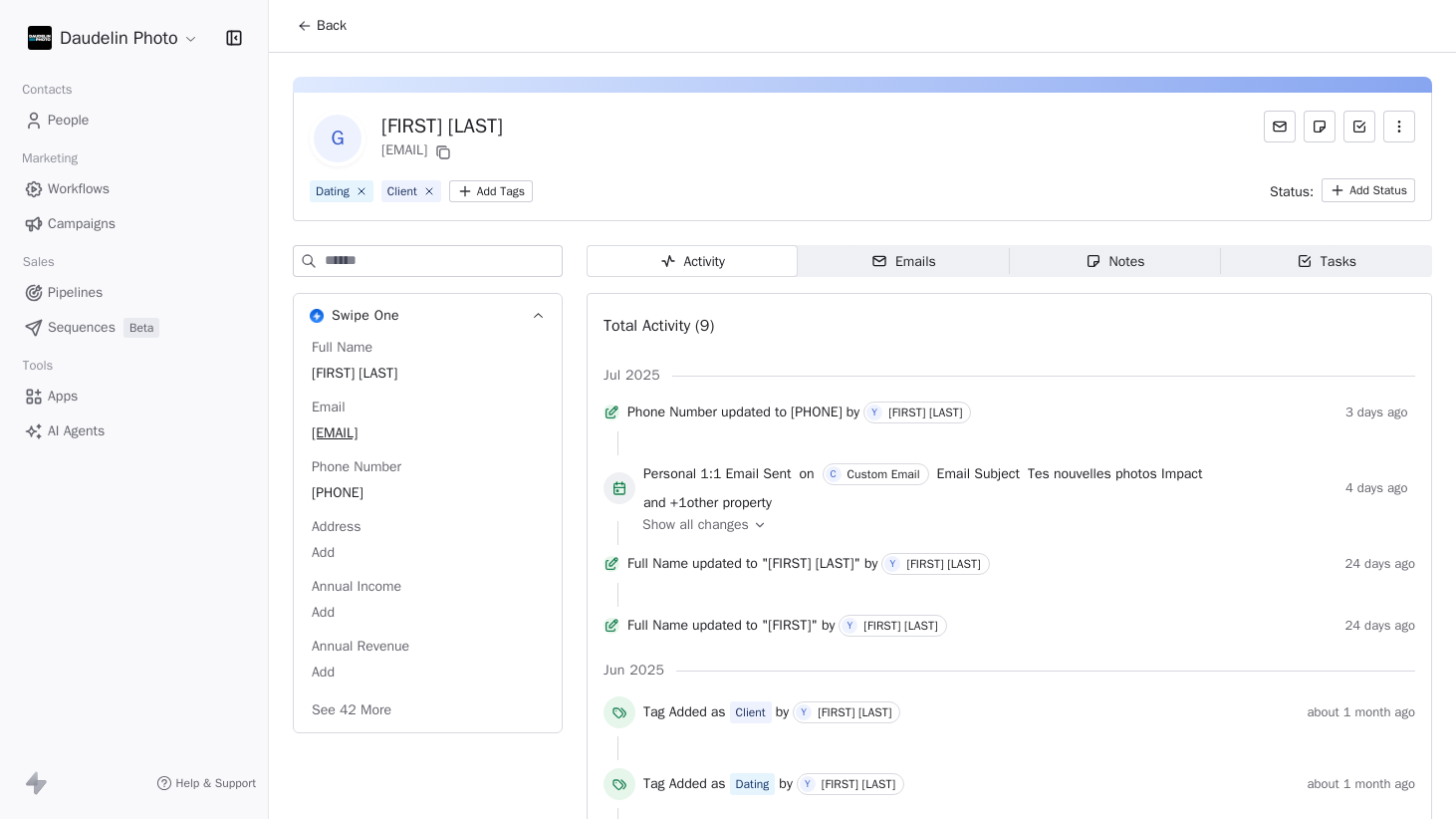 click on "Back" at bounding box center [322, 26] 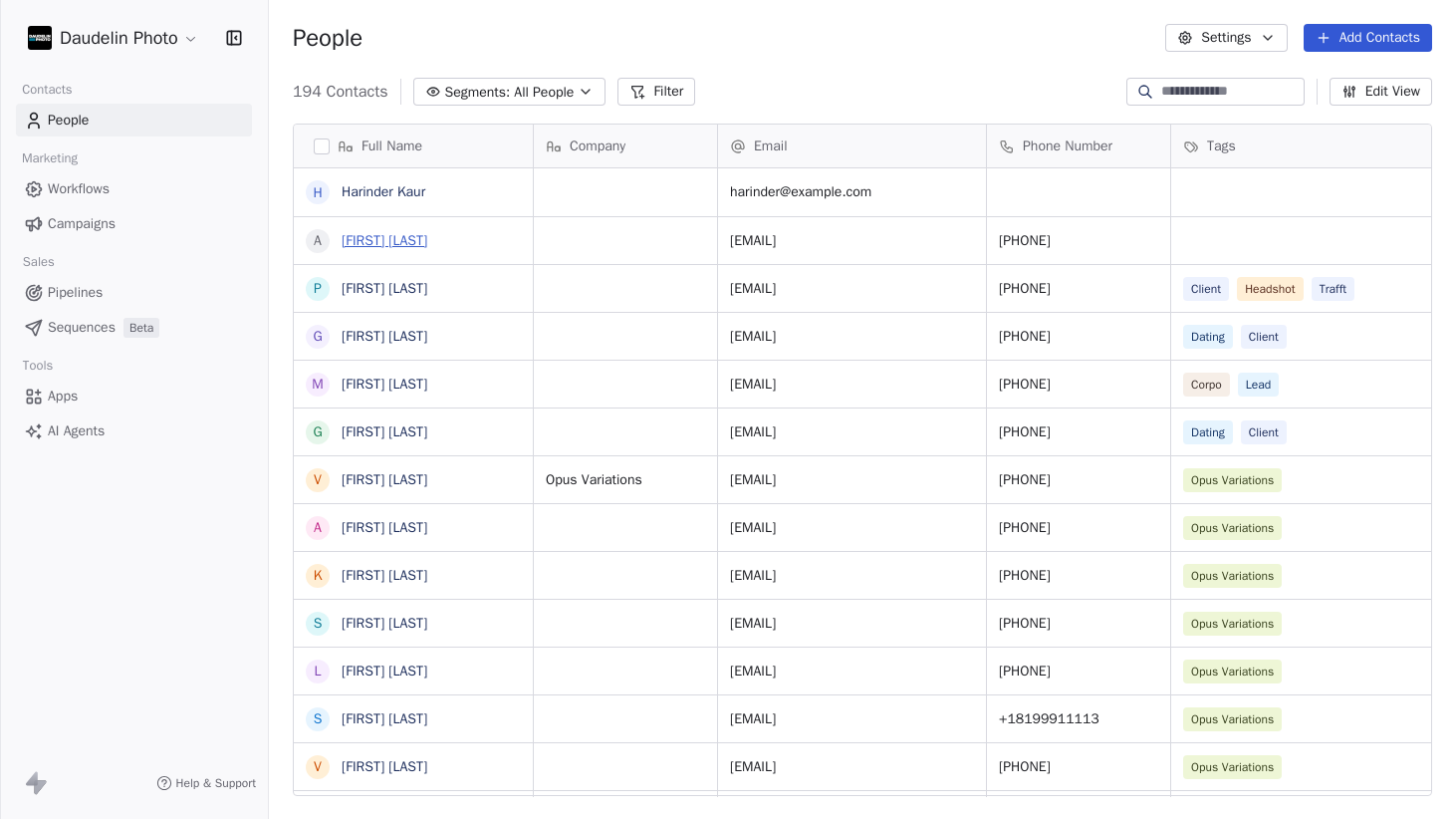 click on "[FIRST] [LAST]" at bounding box center (384, 240) 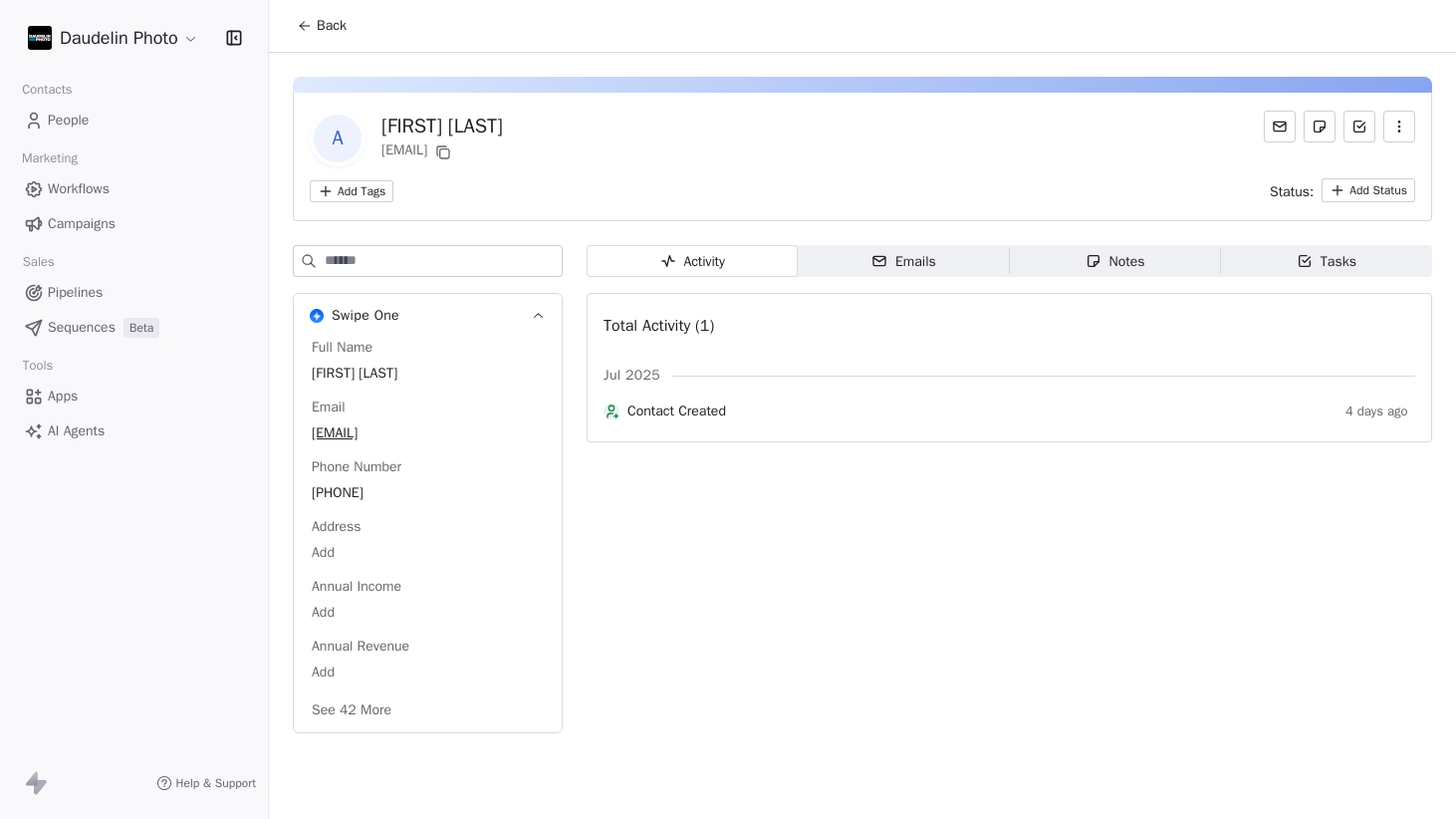 click on "Emails Emails" at bounding box center [903, 261] 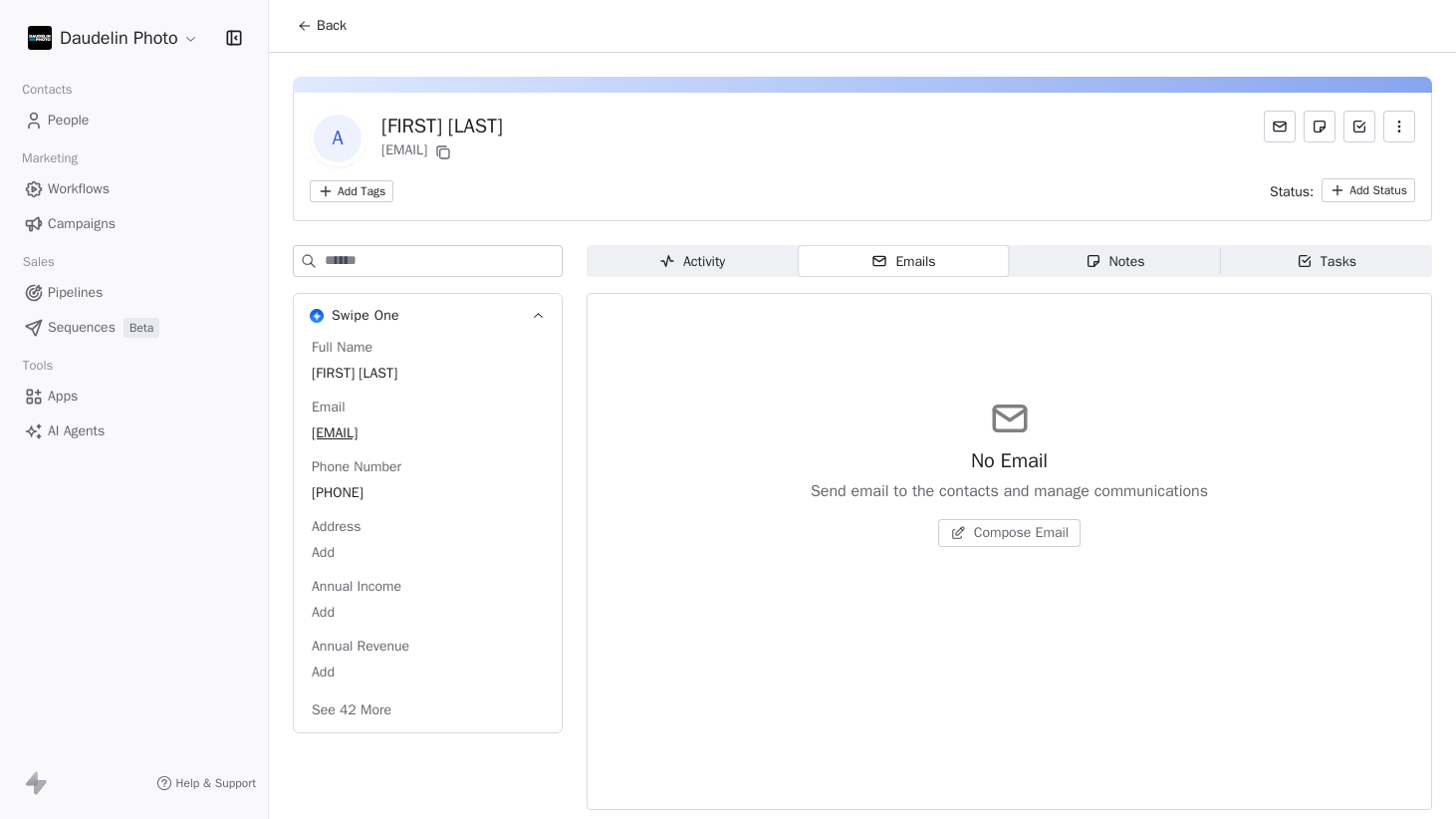 click on "Back" at bounding box center [862, 26] 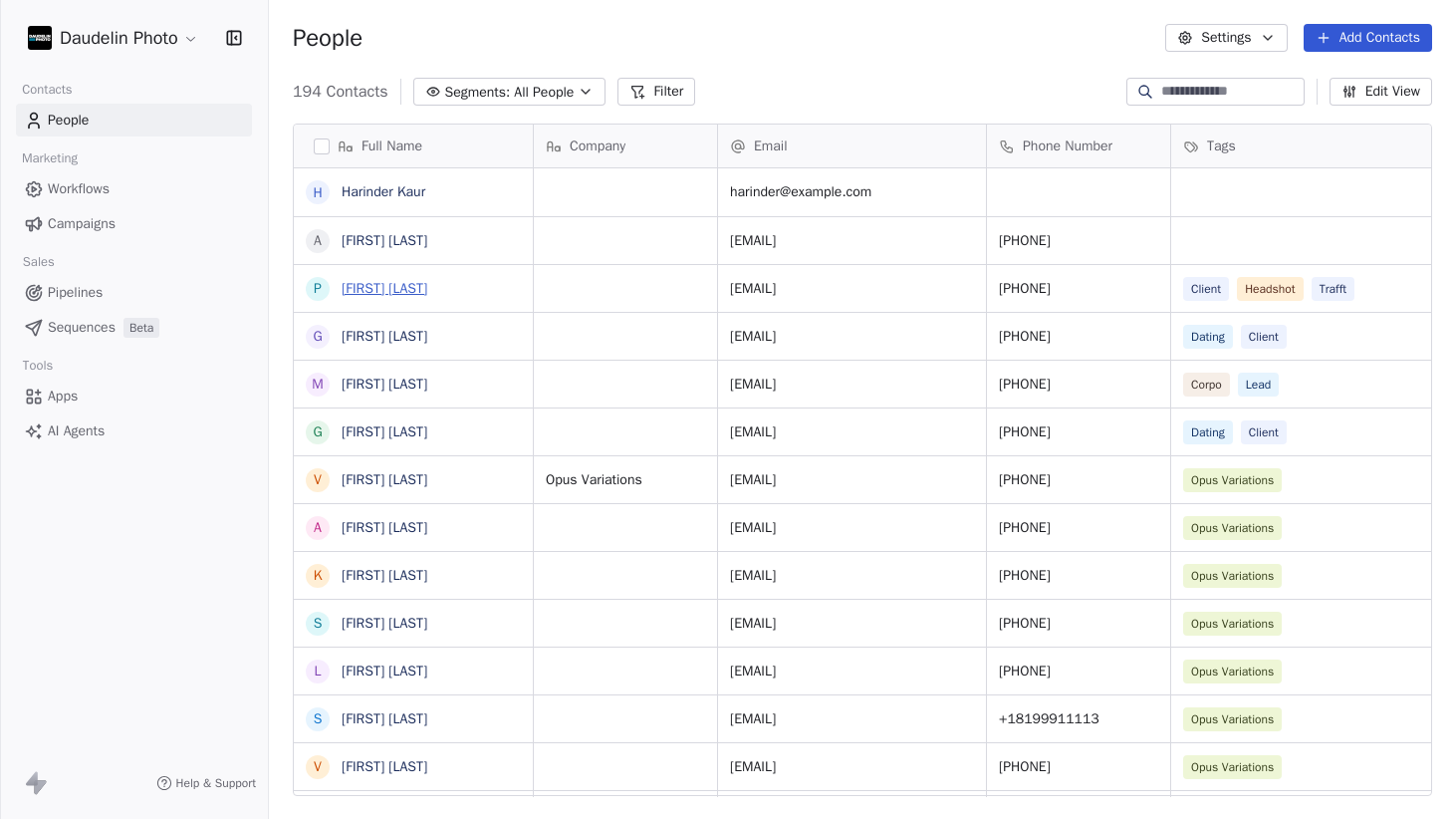 click on "[FIRST] [LAST]" at bounding box center [384, 288] 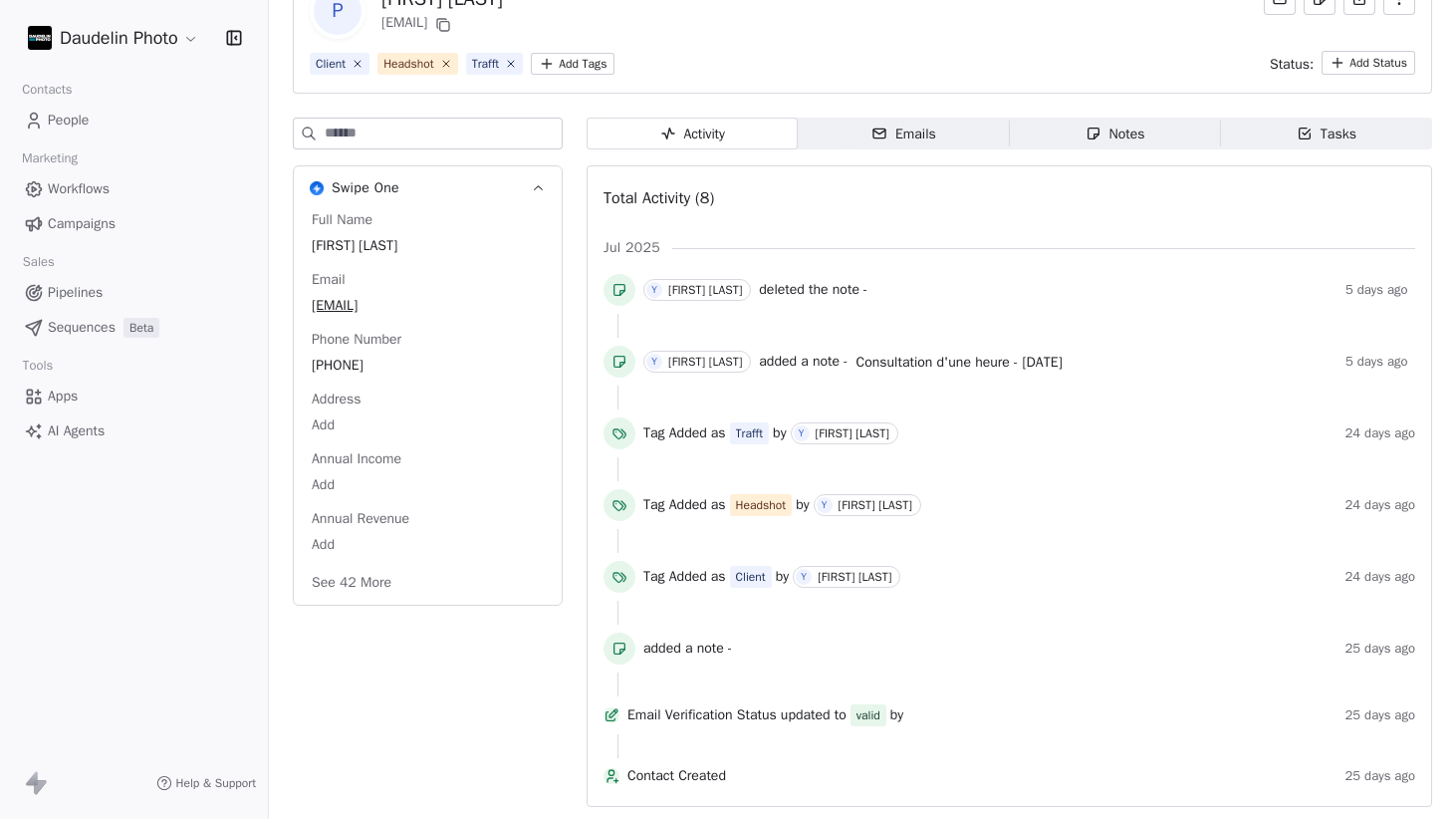 scroll, scrollTop: 0, scrollLeft: 0, axis: both 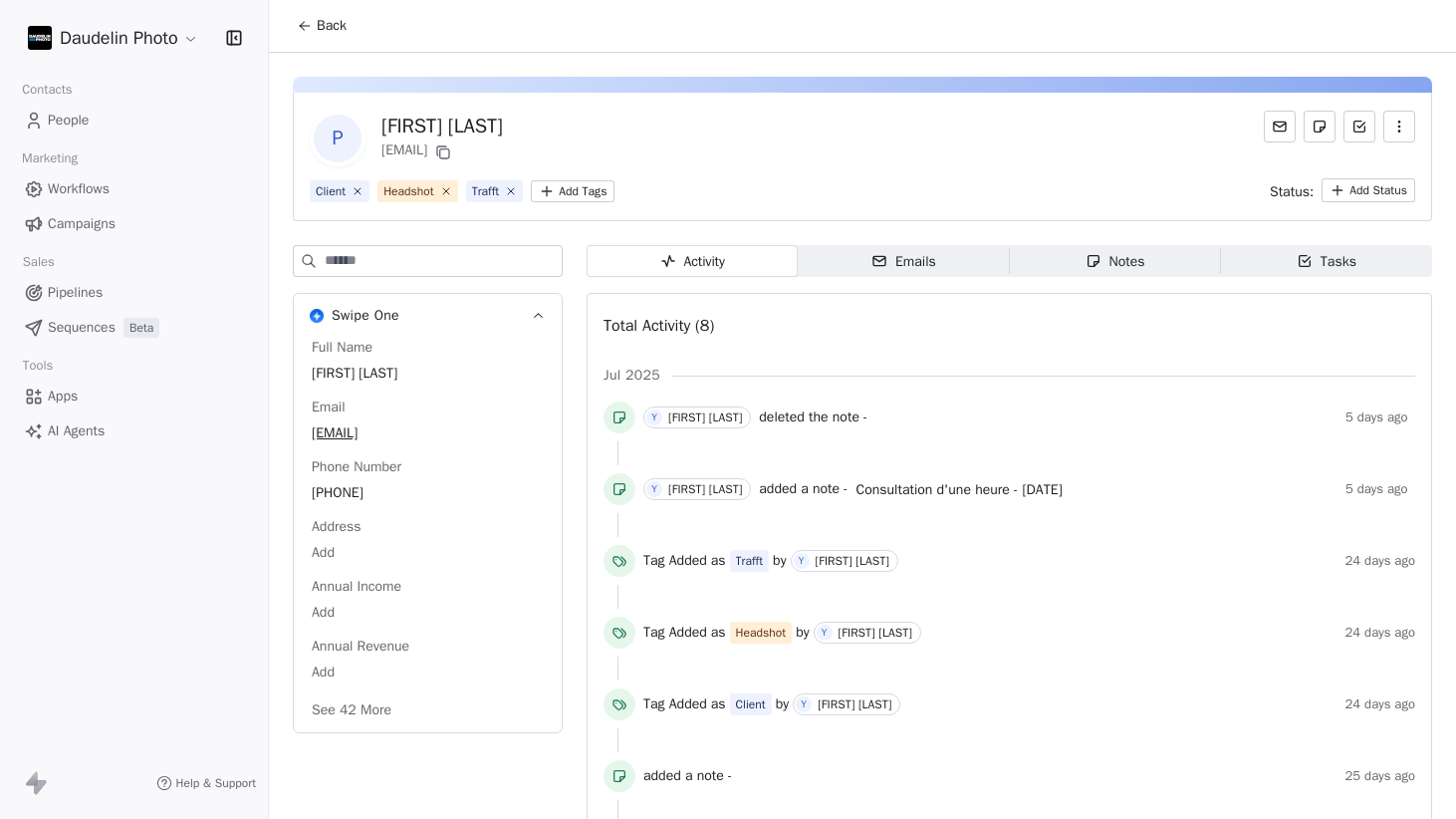 click on "Back" at bounding box center (322, 26) 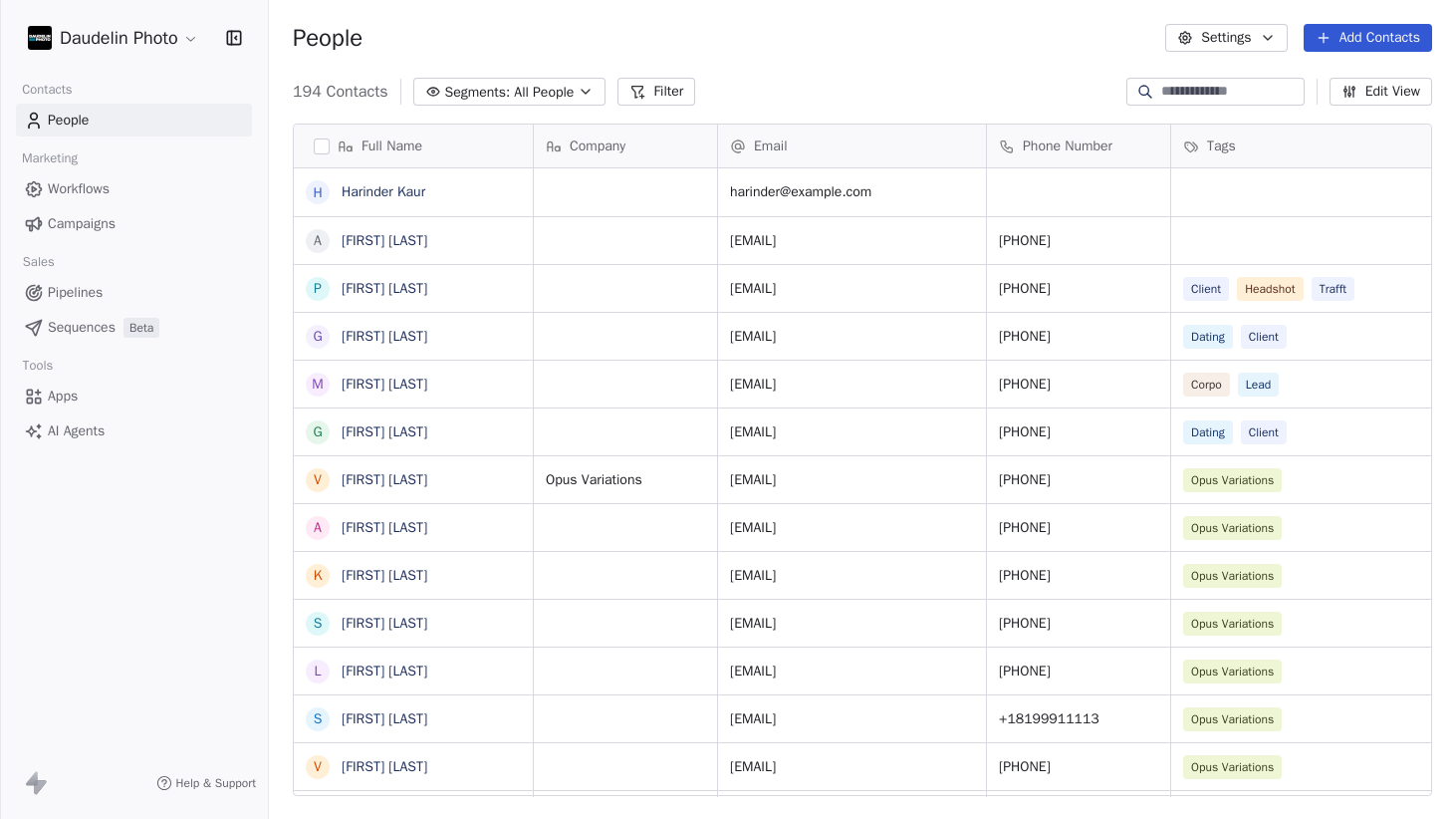 scroll, scrollTop: 0, scrollLeft: 1, axis: horizontal 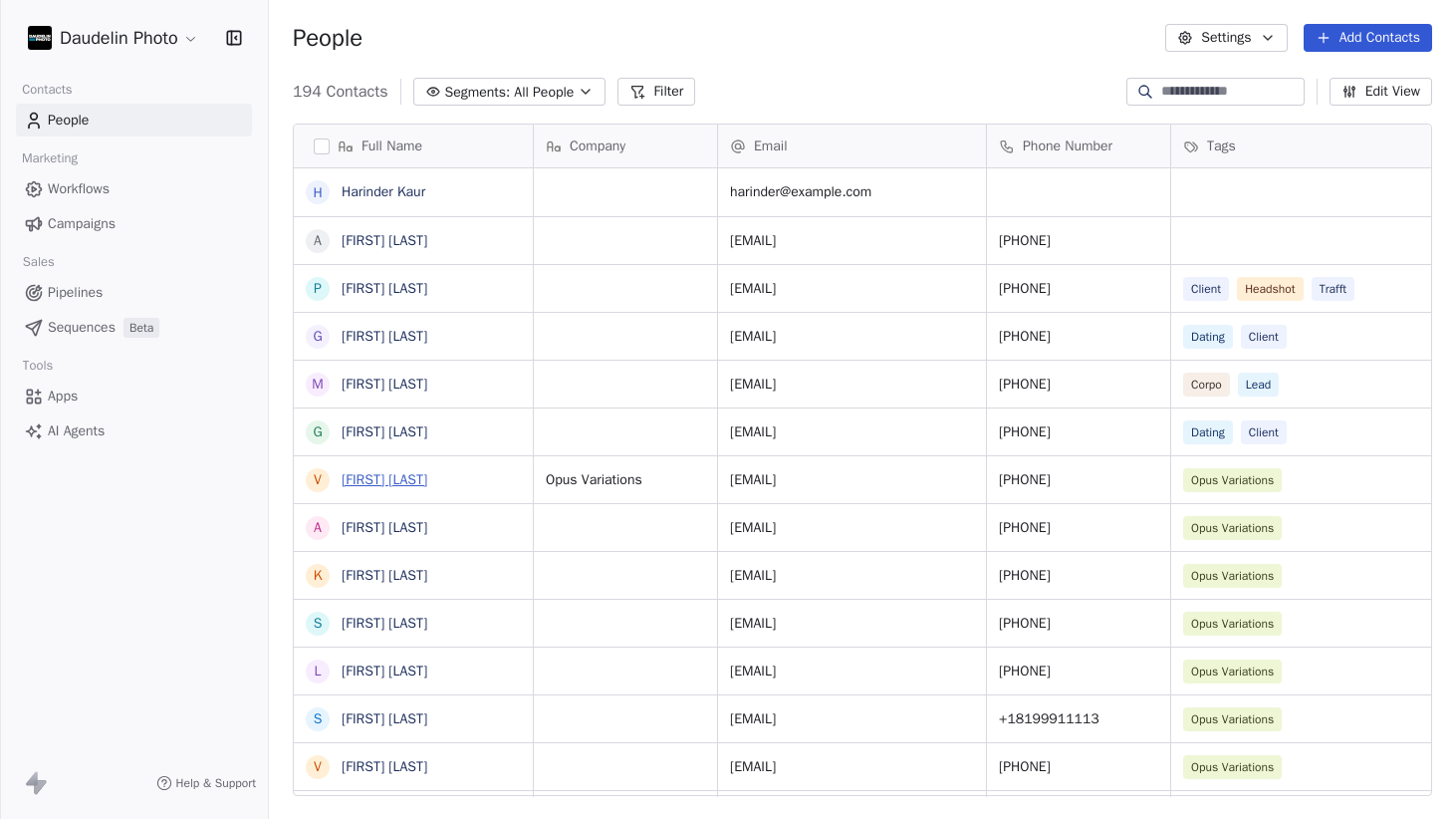 click on "[FIRST] [LAST]" at bounding box center (384, 479) 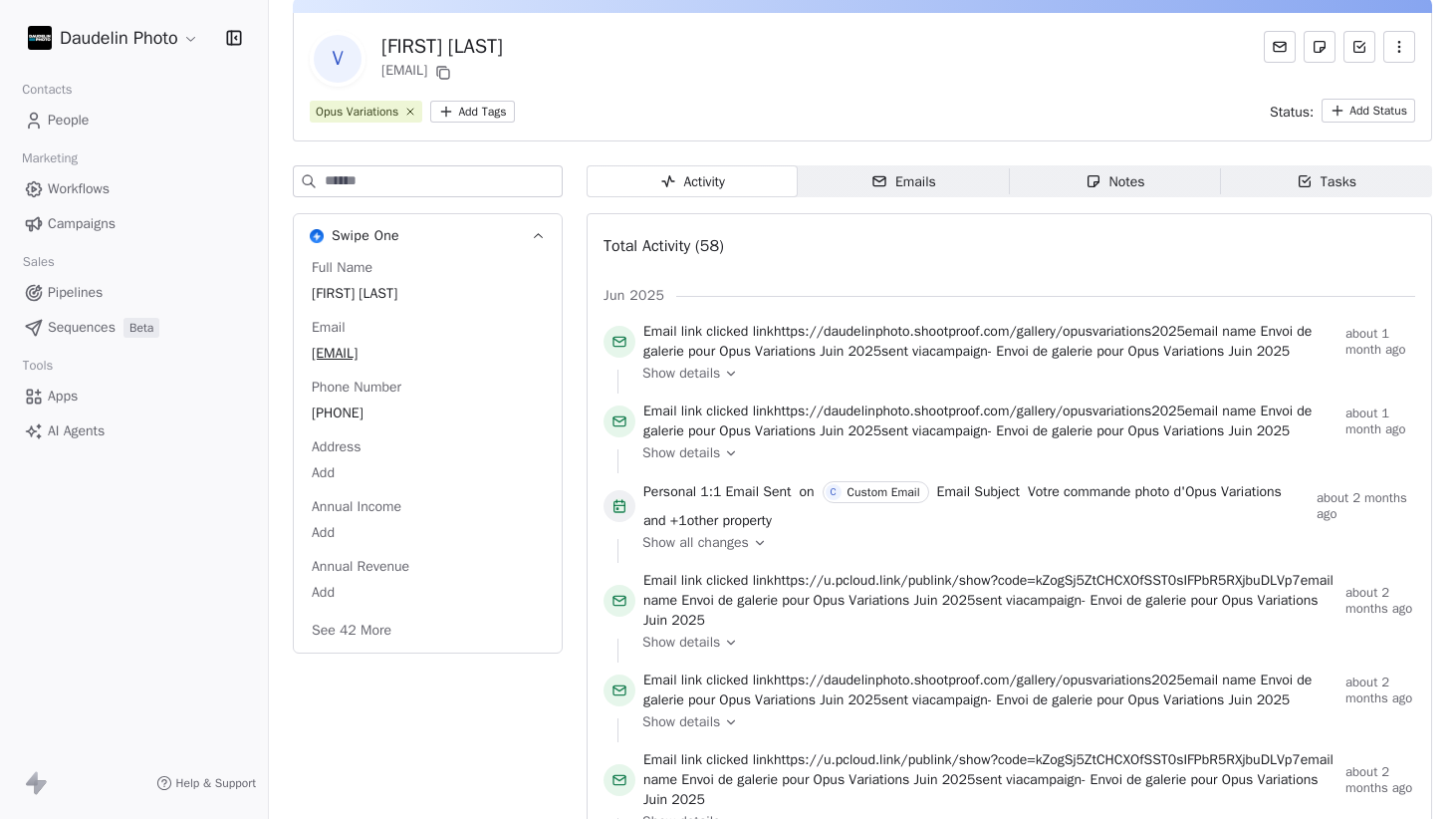 scroll, scrollTop: 103, scrollLeft: 0, axis: vertical 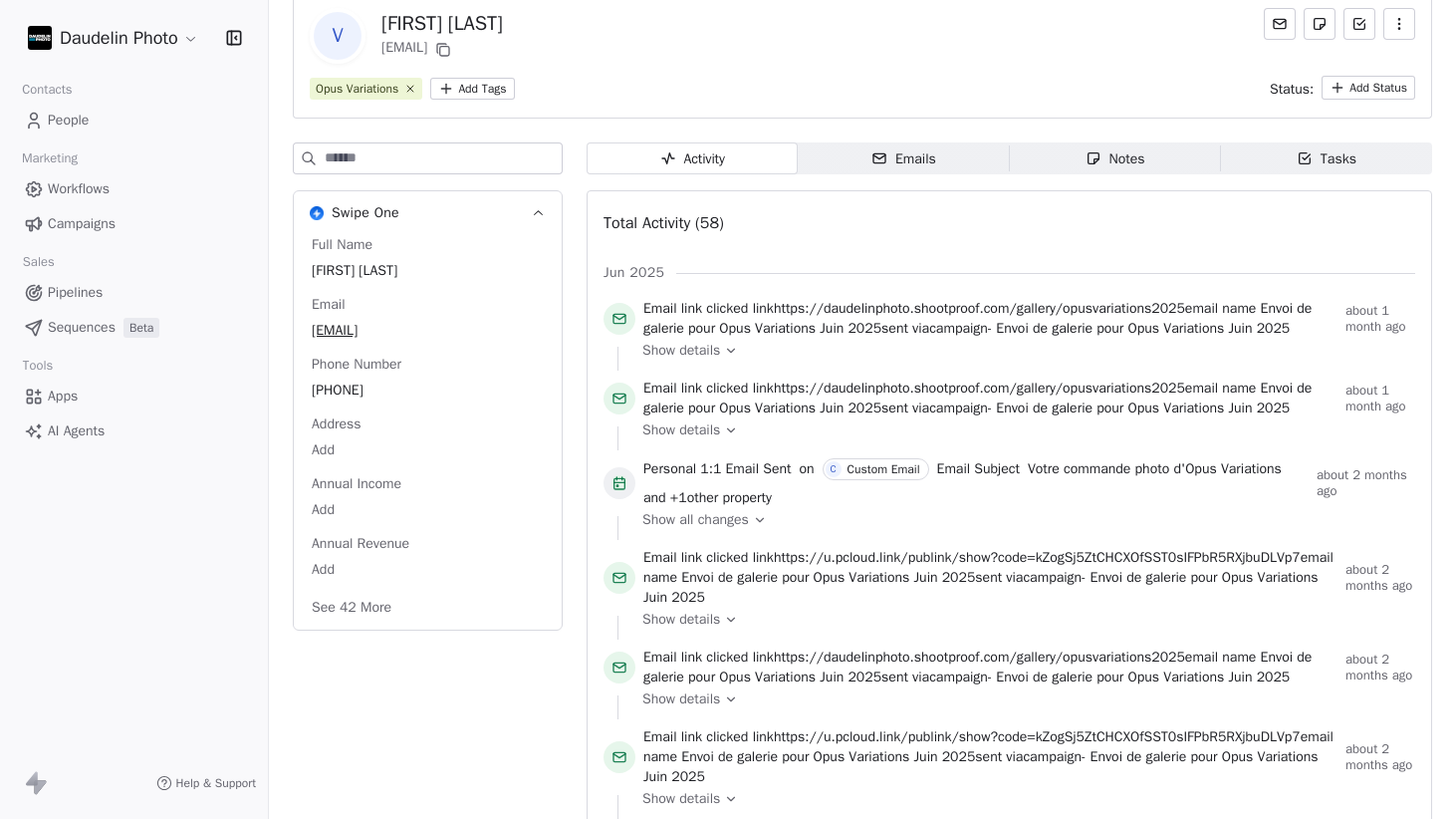 click on "Show all changes" at bounding box center (695, 520) 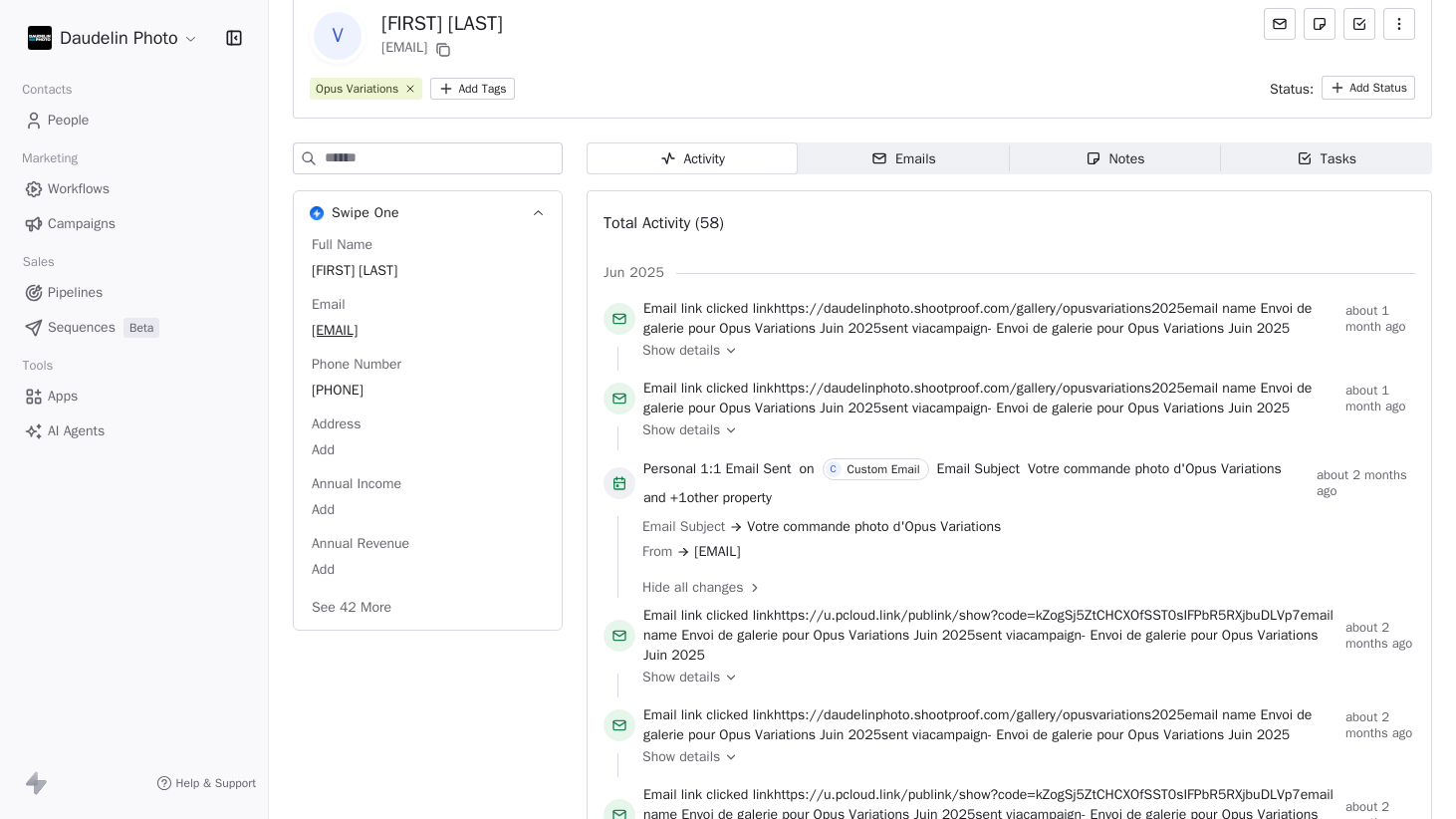 click on "Emails Emails" at bounding box center [903, 158] 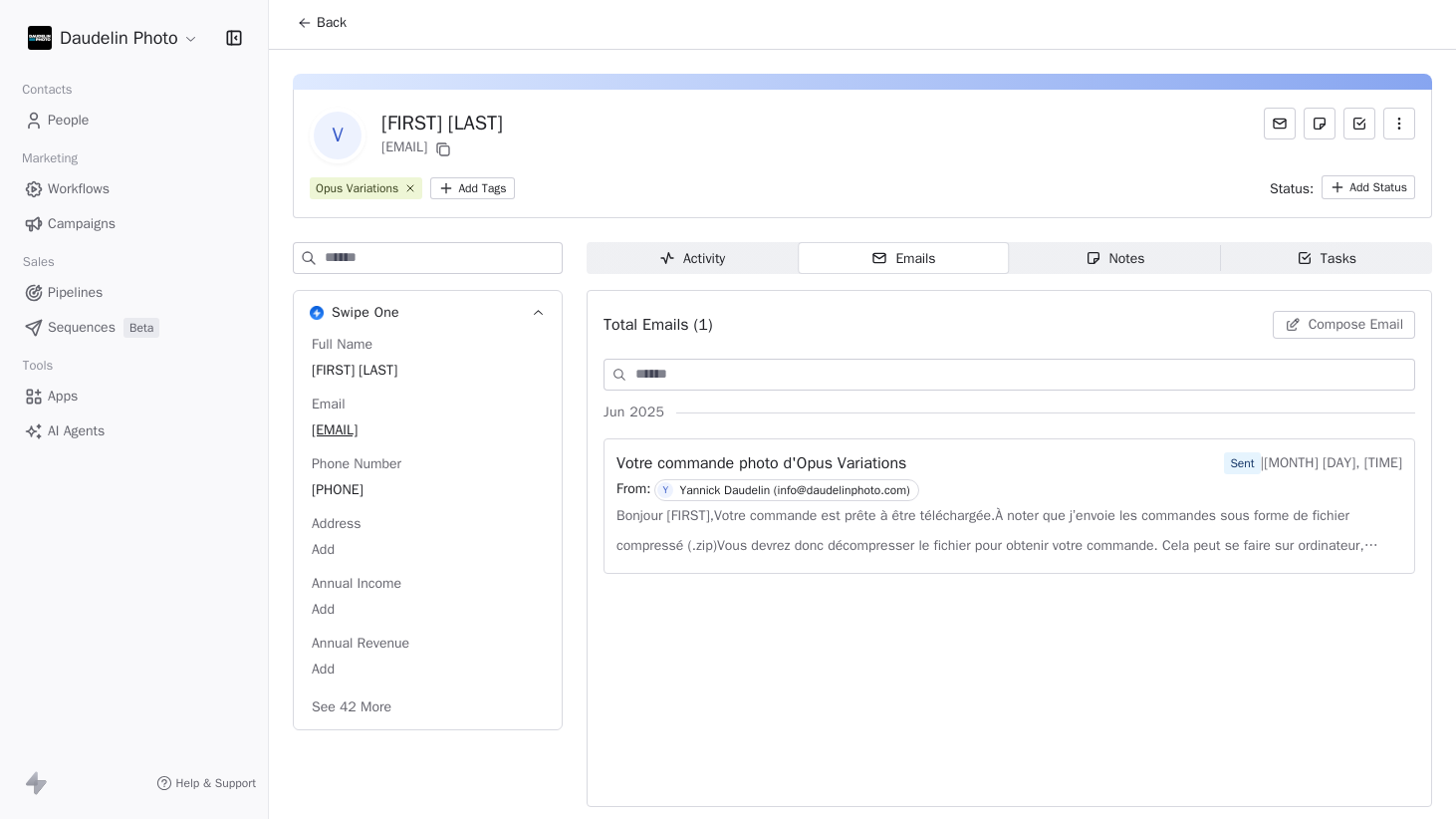 click on "Bonjour [FIRST],Votre commande est prête à être téléchargée.À noter que j’envoie les commandes sous forme de fichier compressé (.zip)Vous devrez donc décompresser le fichier pour obtenir votre commande. Cela peut se faire sur ordinateur, téléphone mobile ou tablette. Normalement, il ne suffit que" at bounding box center [1009, 531] 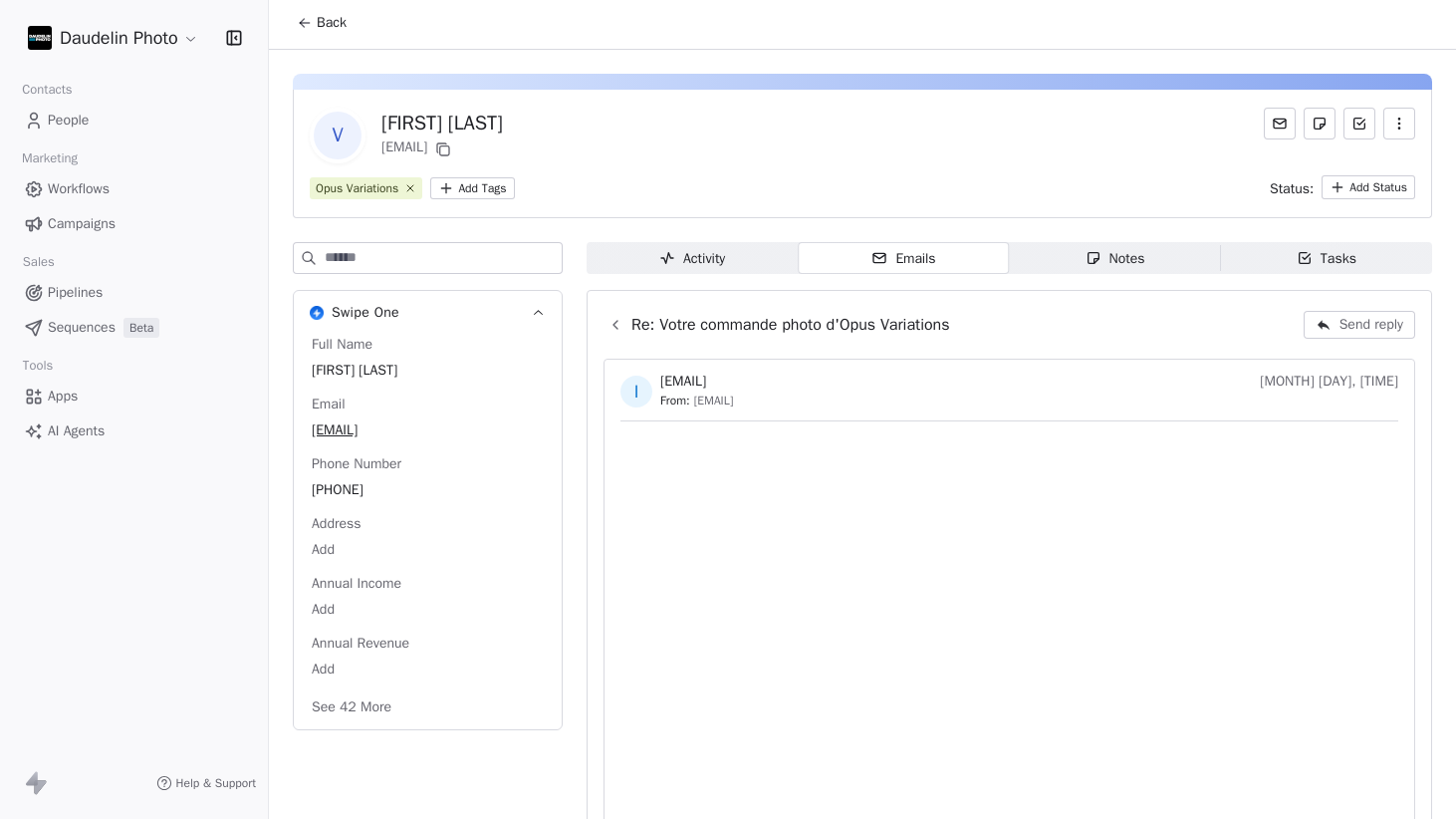 scroll, scrollTop: 54, scrollLeft: 0, axis: vertical 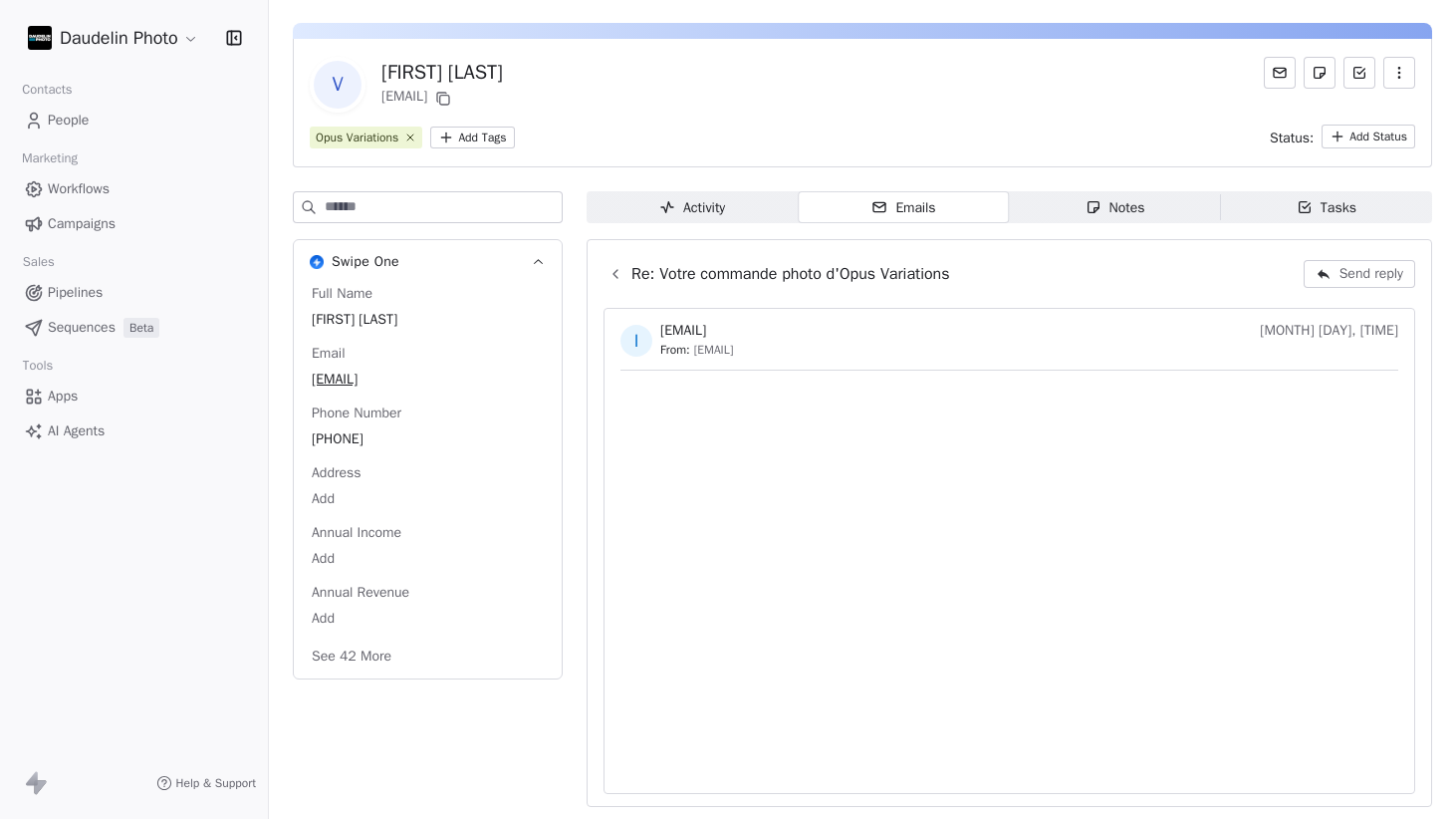 click 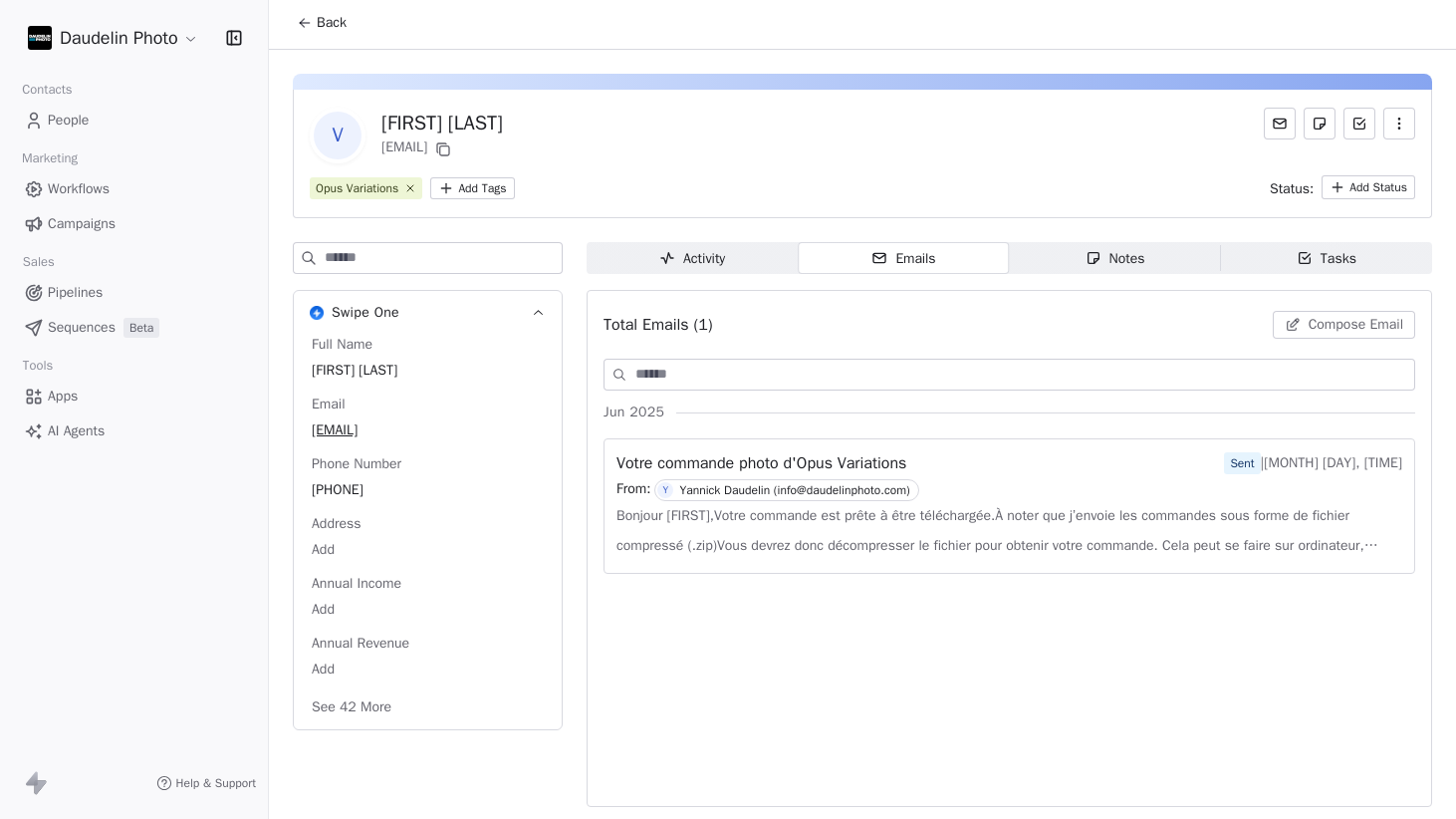 scroll, scrollTop: 3, scrollLeft: 0, axis: vertical 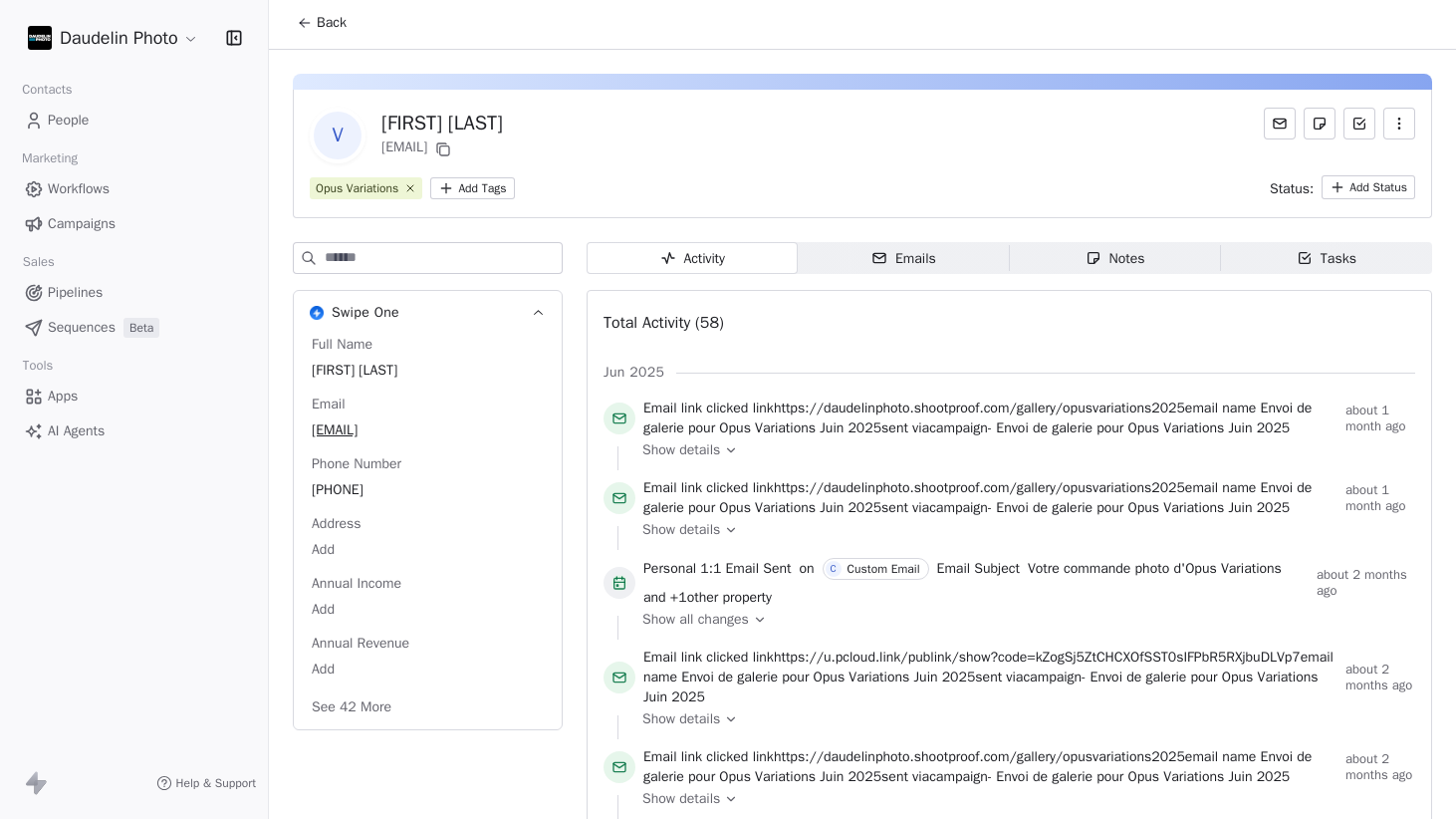 click on "Back" at bounding box center [322, 23] 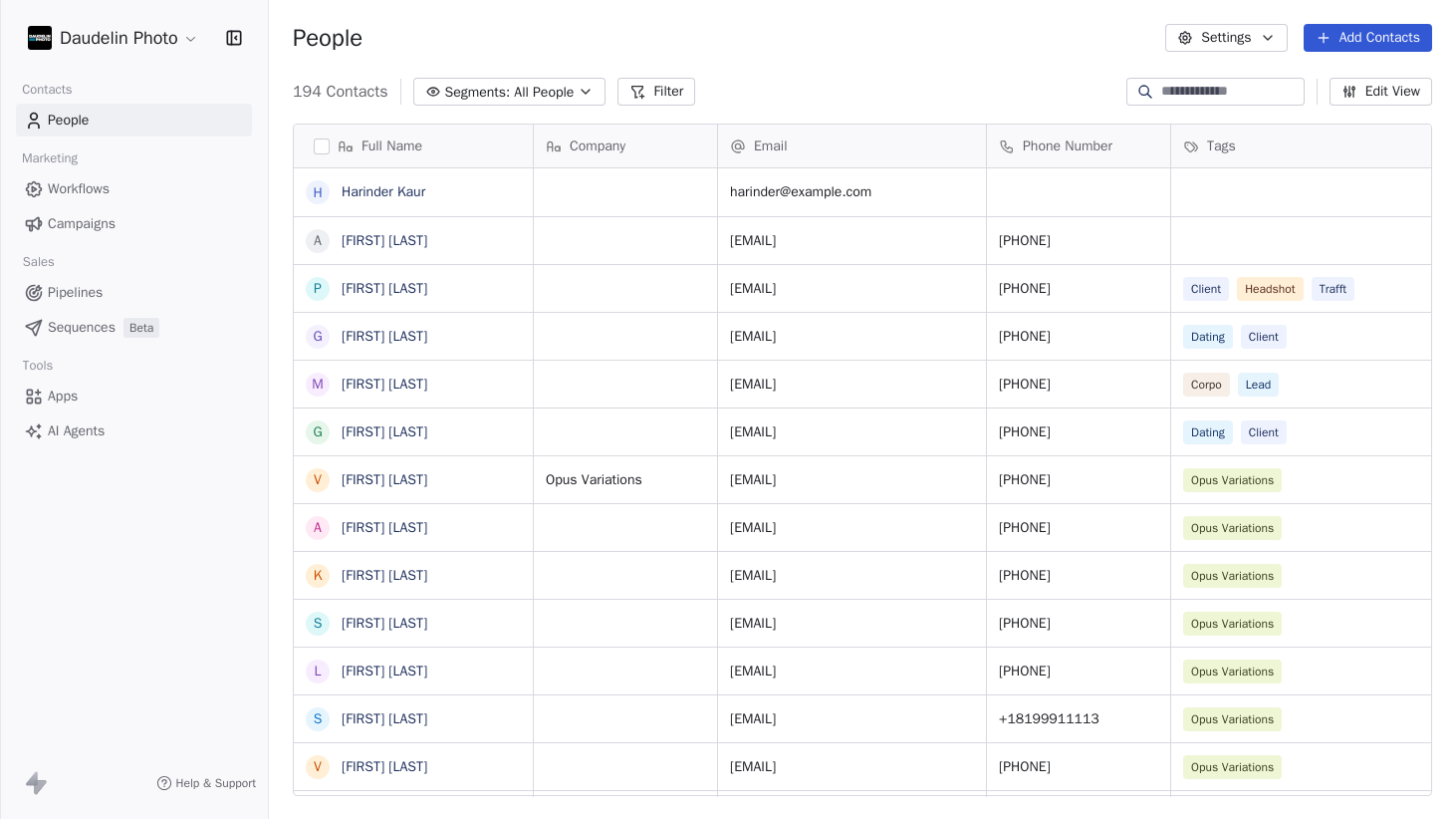 scroll, scrollTop: 0, scrollLeft: 0, axis: both 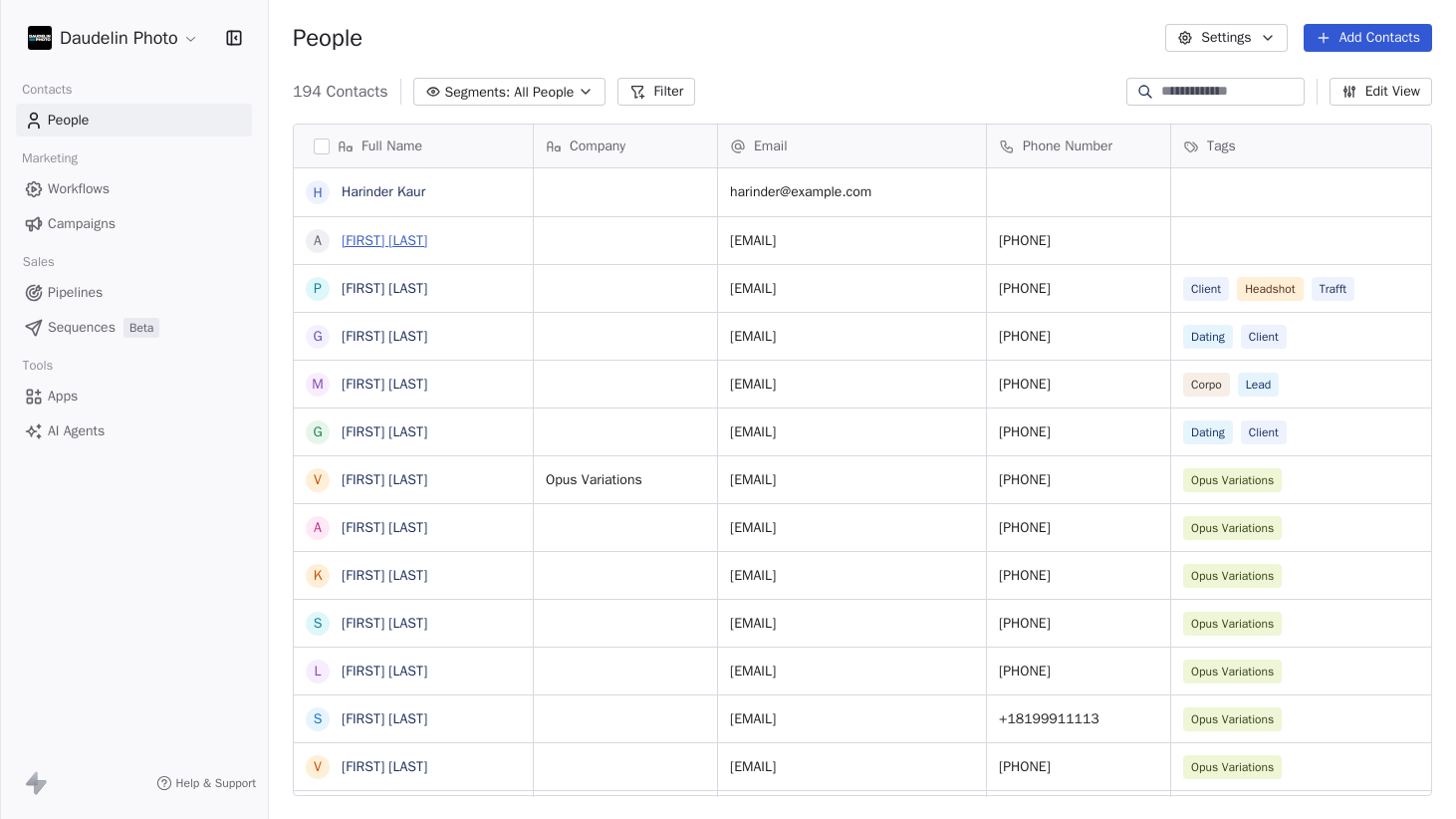 click on "[FIRST] [LAST]" at bounding box center [384, 240] 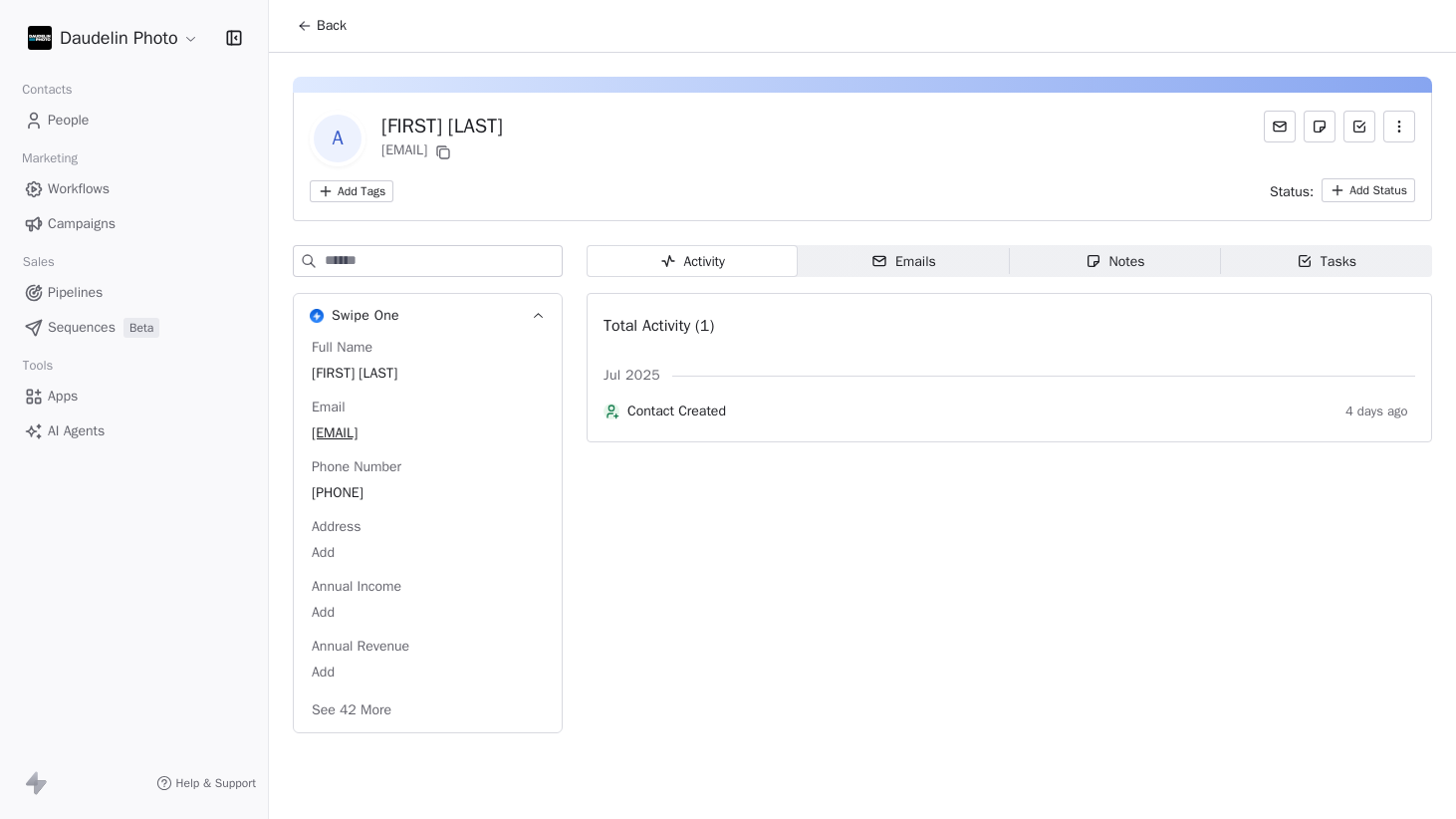 click on "Back" at bounding box center [322, 26] 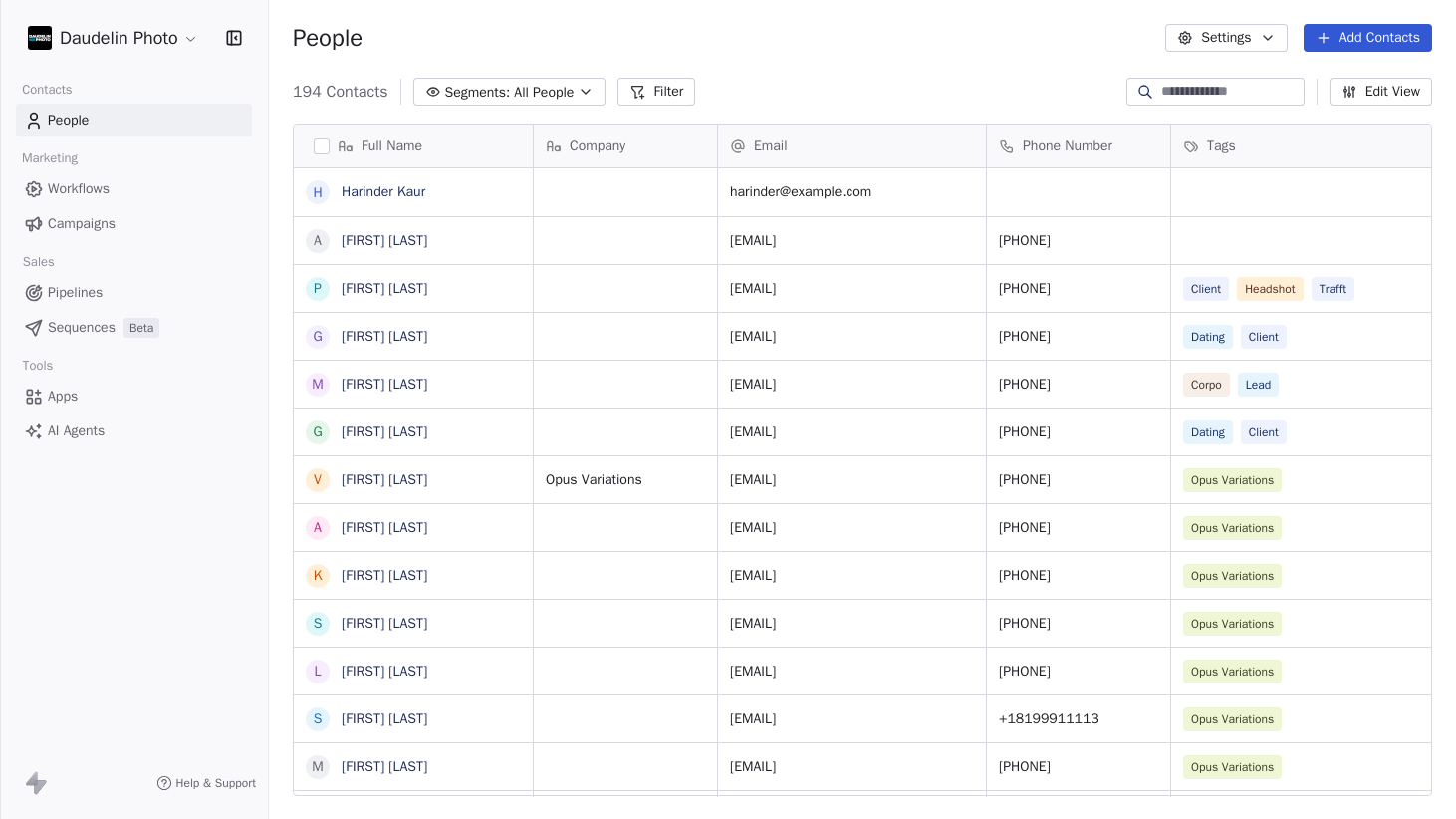 scroll, scrollTop: 0, scrollLeft: 1, axis: horizontal 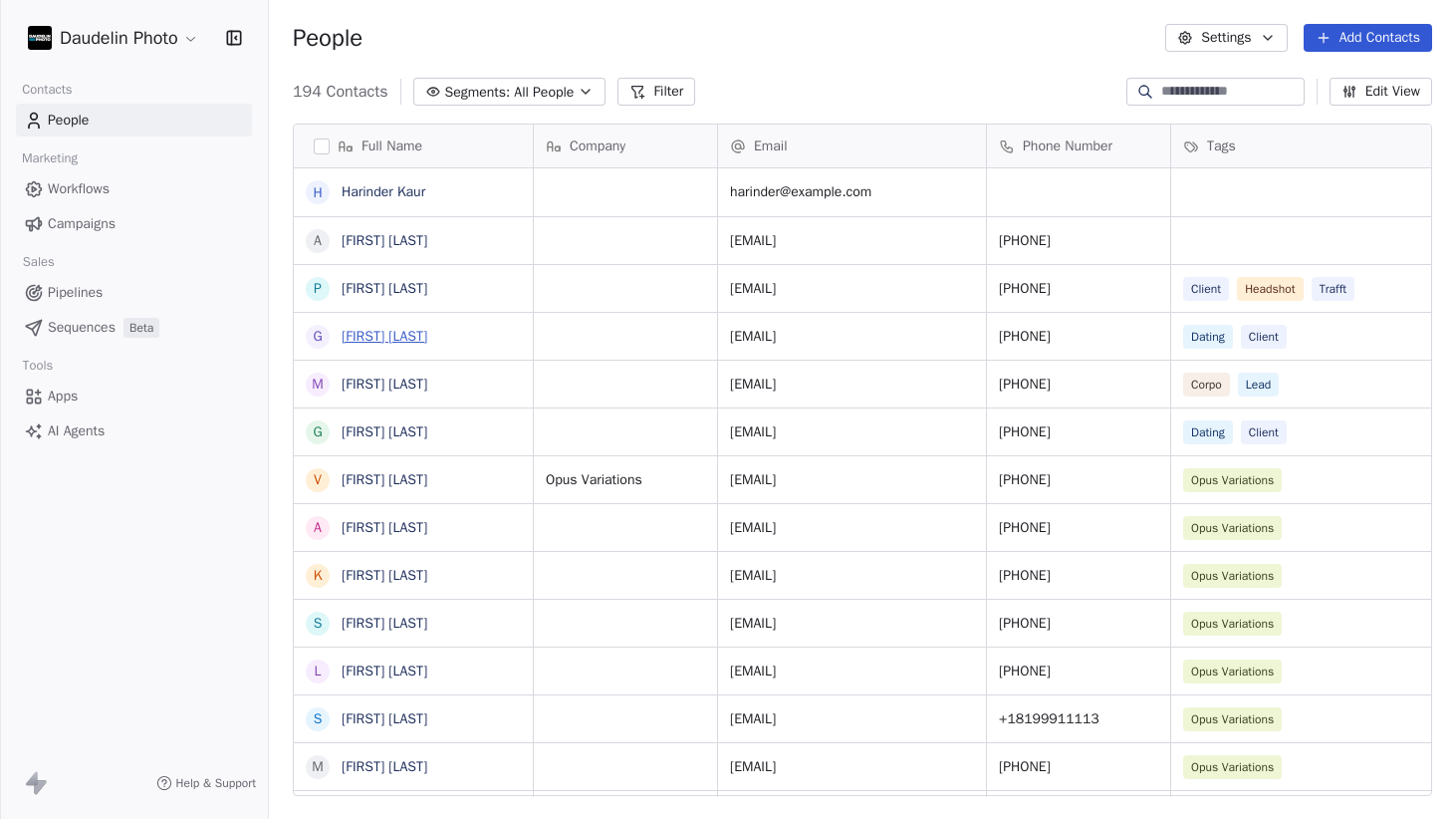 click on "[FIRST] [LAST]" at bounding box center (384, 336) 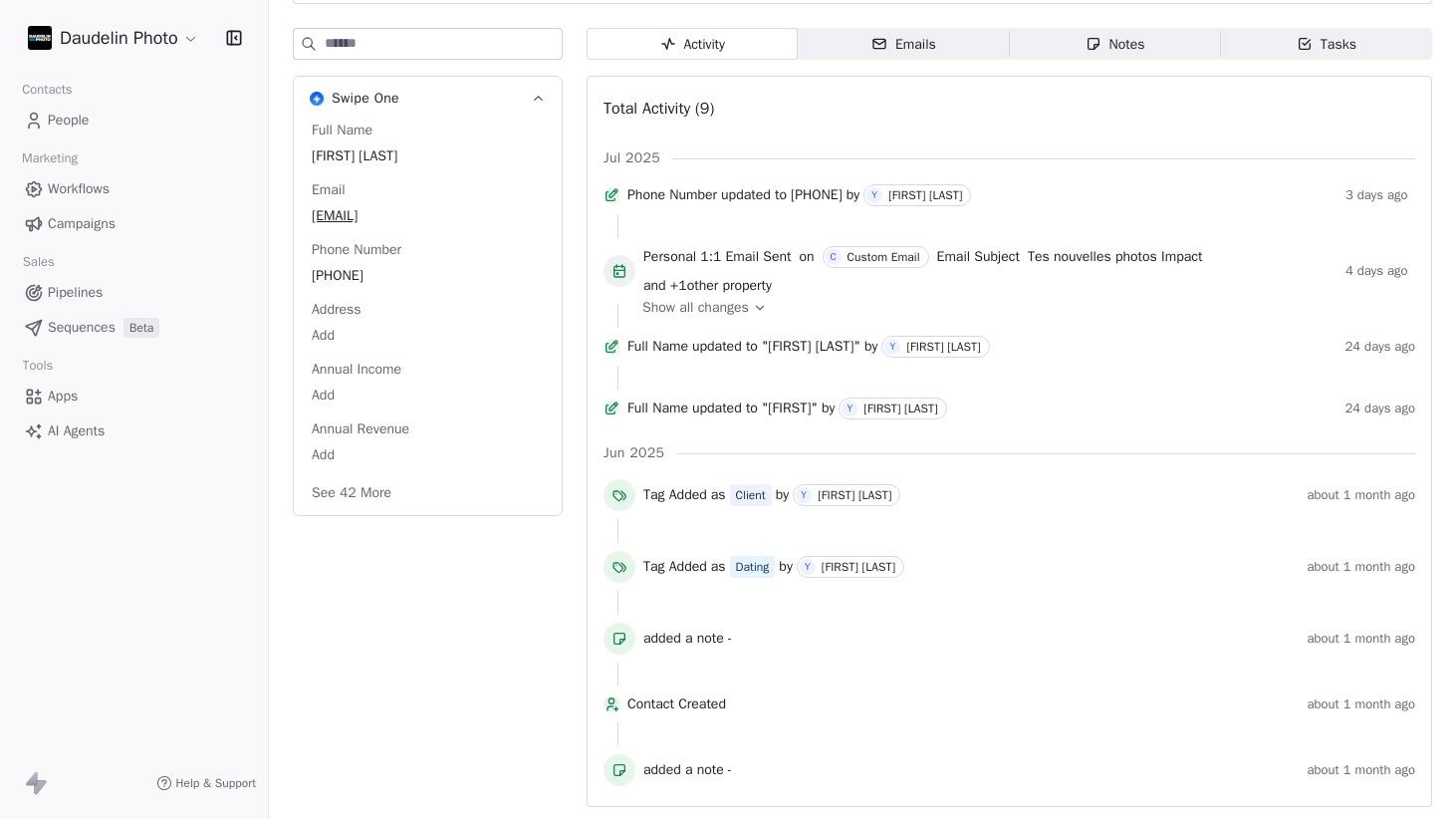 scroll, scrollTop: 0, scrollLeft: 0, axis: both 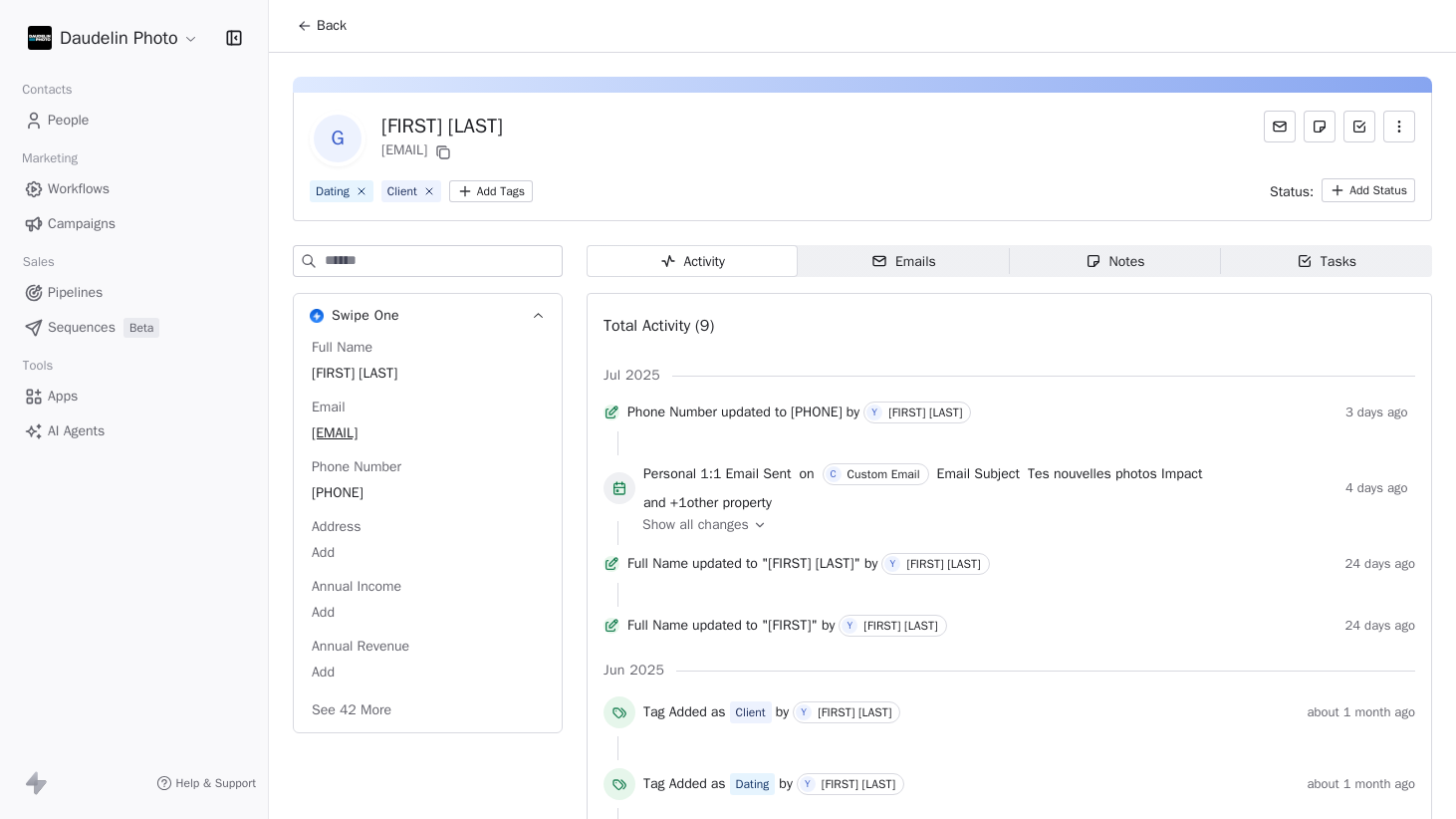 click on "Back" at bounding box center [332, 26] 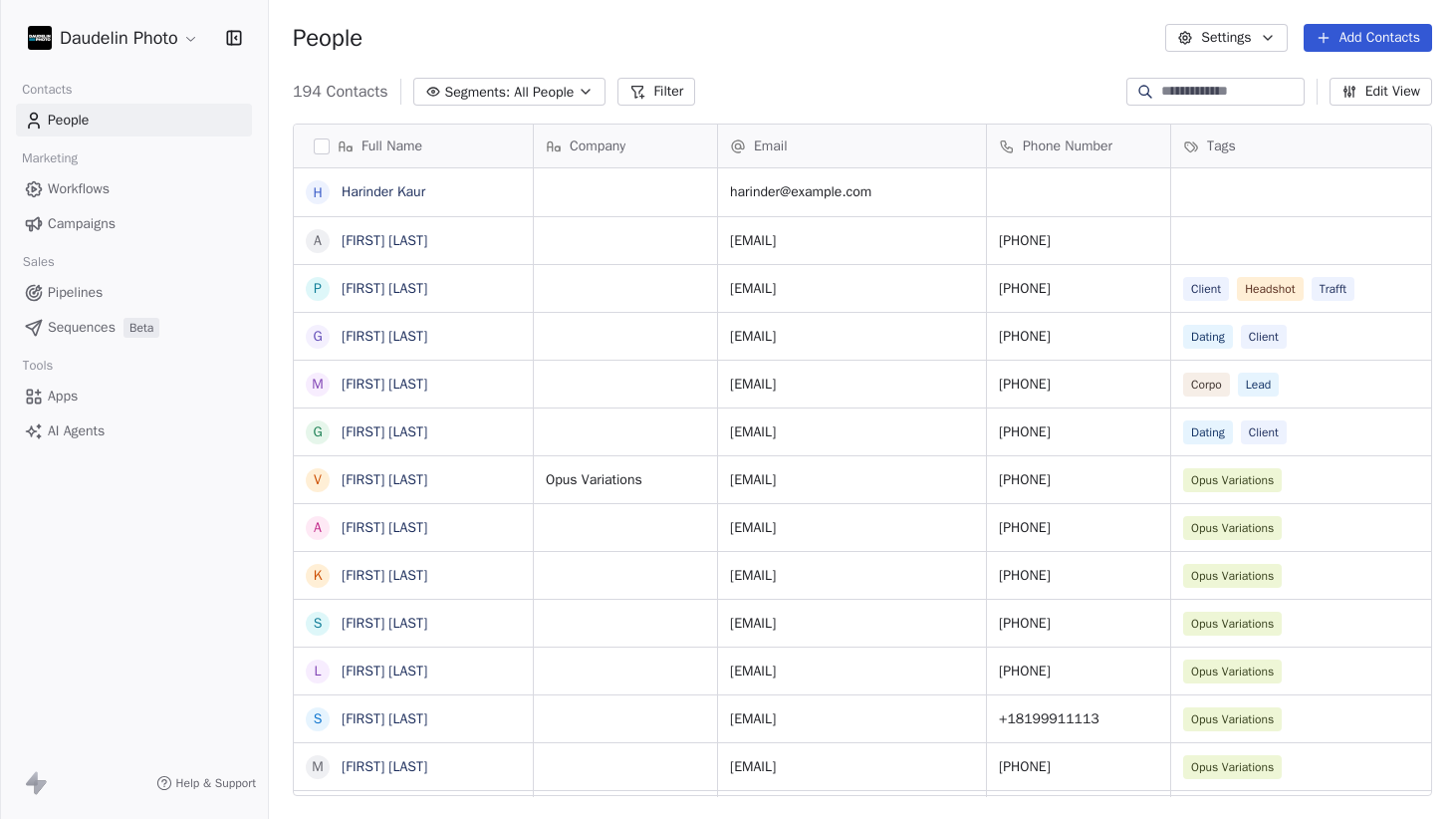 scroll, scrollTop: 0, scrollLeft: 1, axis: horizontal 